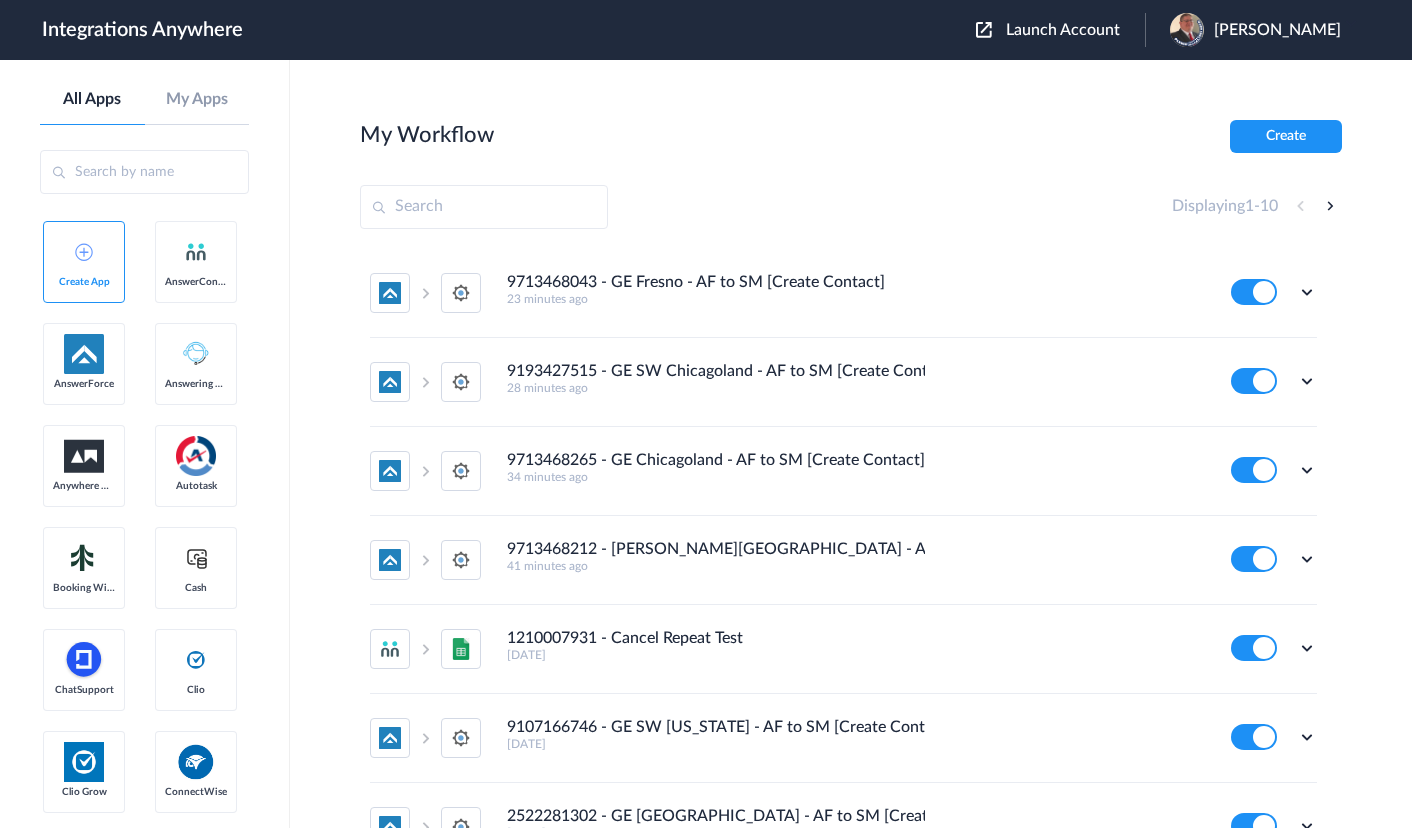 scroll, scrollTop: 0, scrollLeft: 0, axis: both 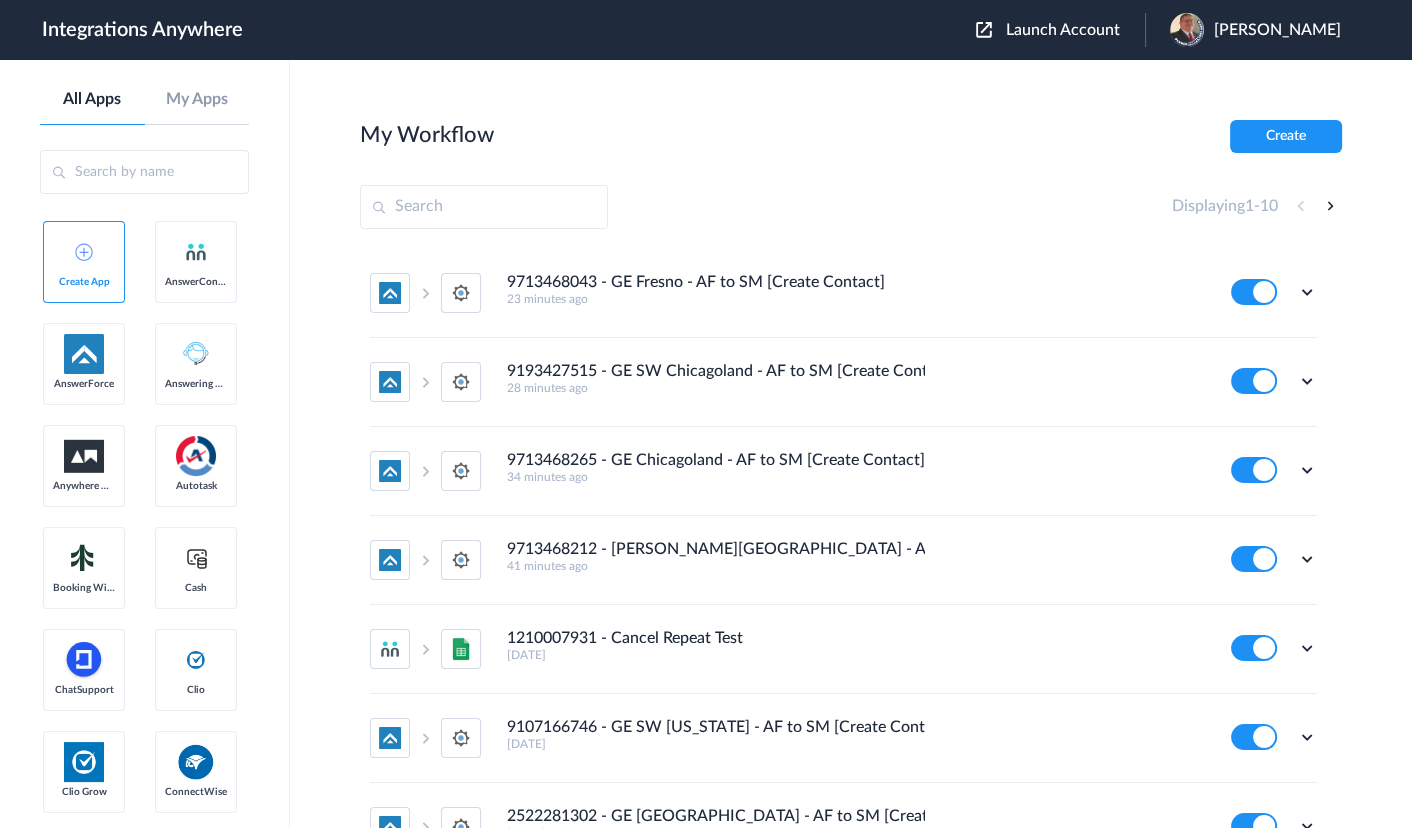 click on "Launch Account" at bounding box center (1063, 30) 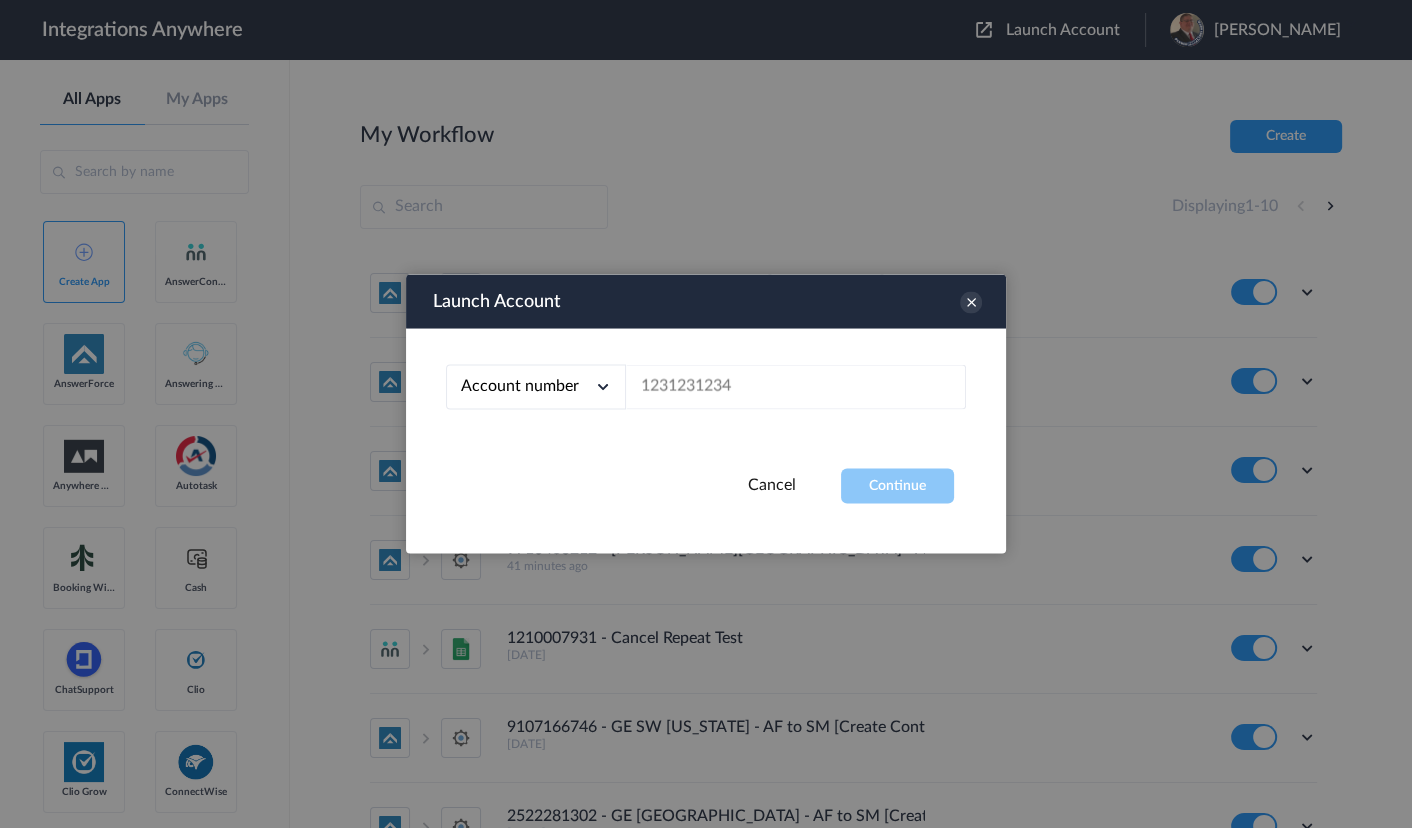 type 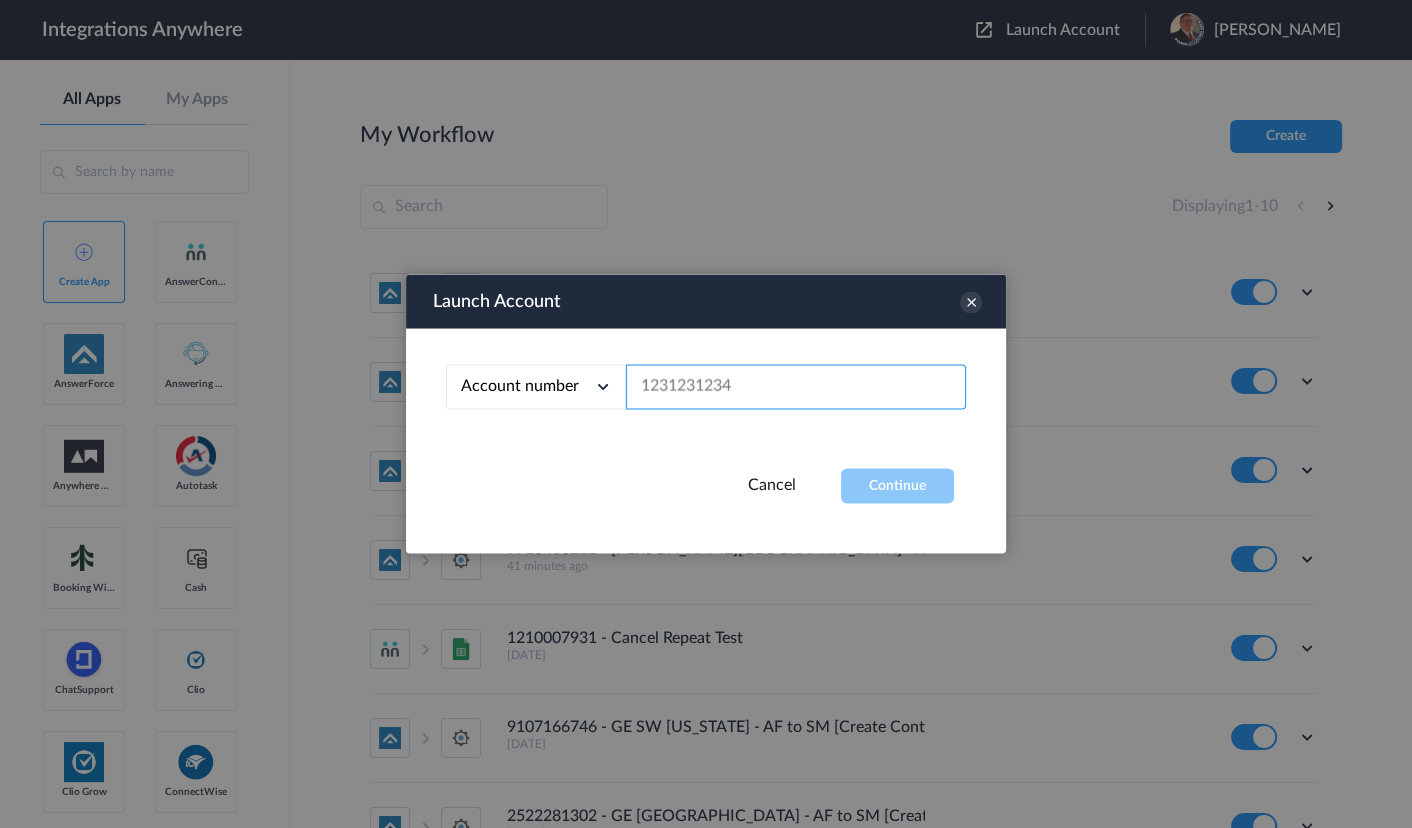click at bounding box center [796, 387] 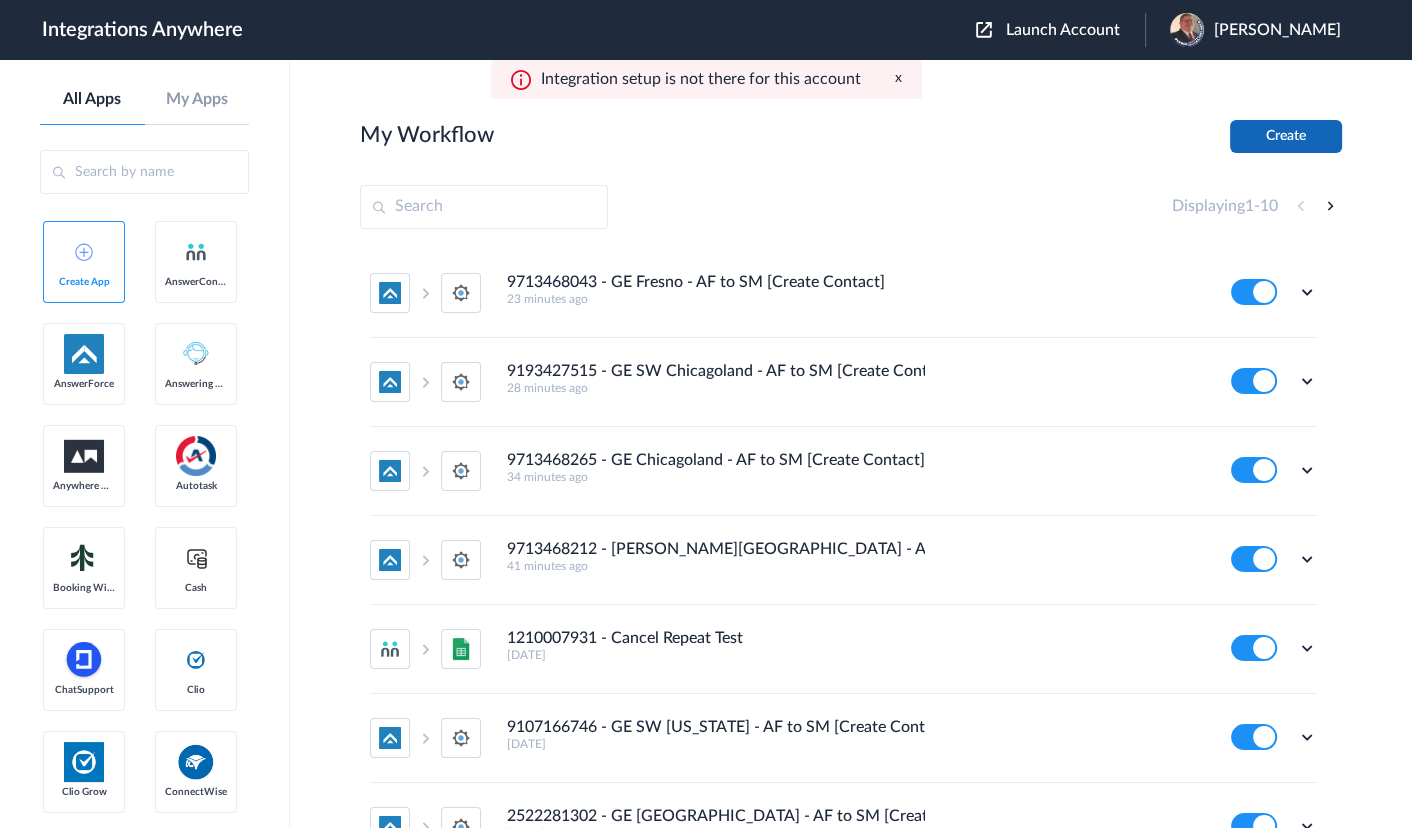 click on "Create" at bounding box center [1286, 136] 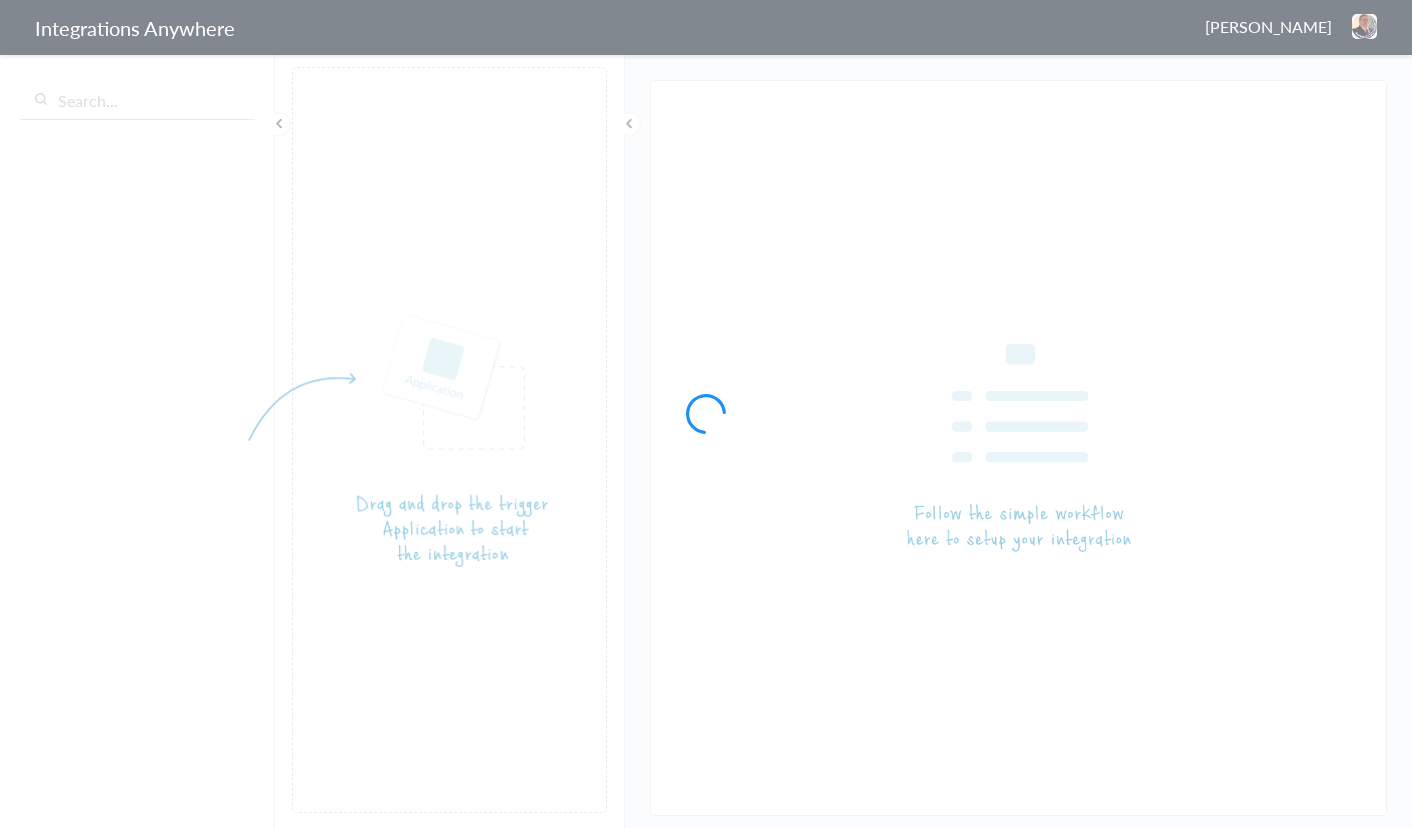 scroll, scrollTop: 0, scrollLeft: 0, axis: both 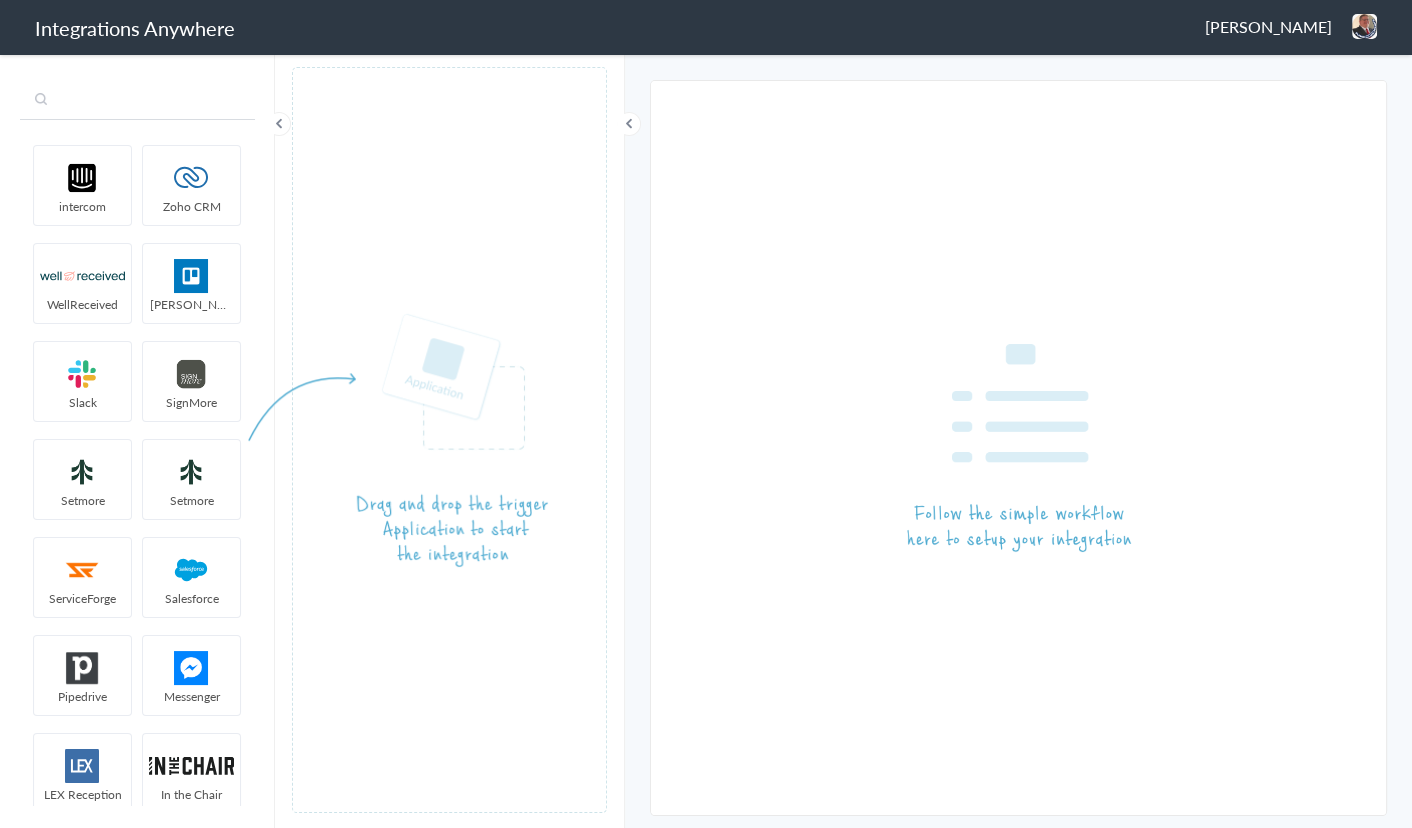 click at bounding box center (137, 101) 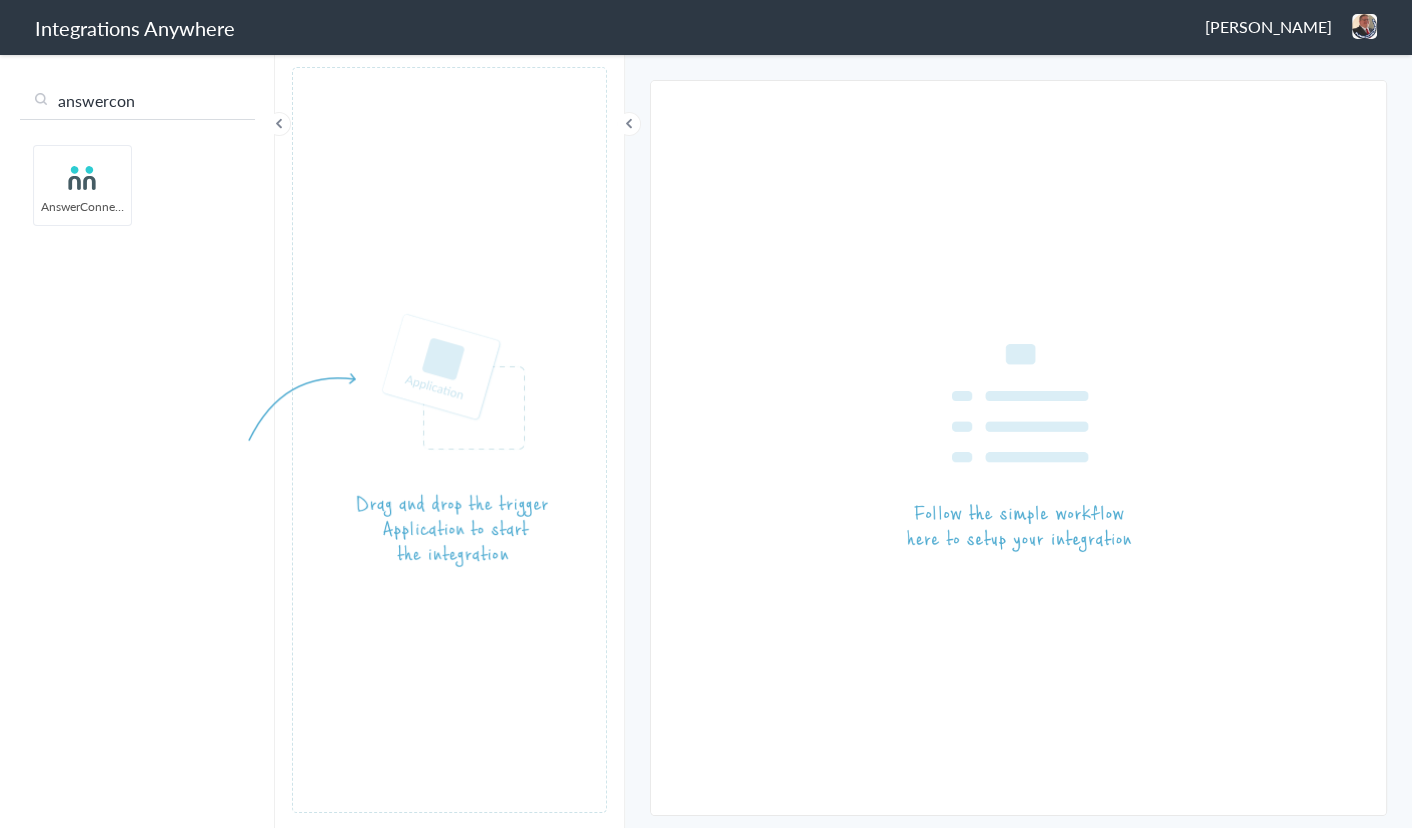 type on "answercon" 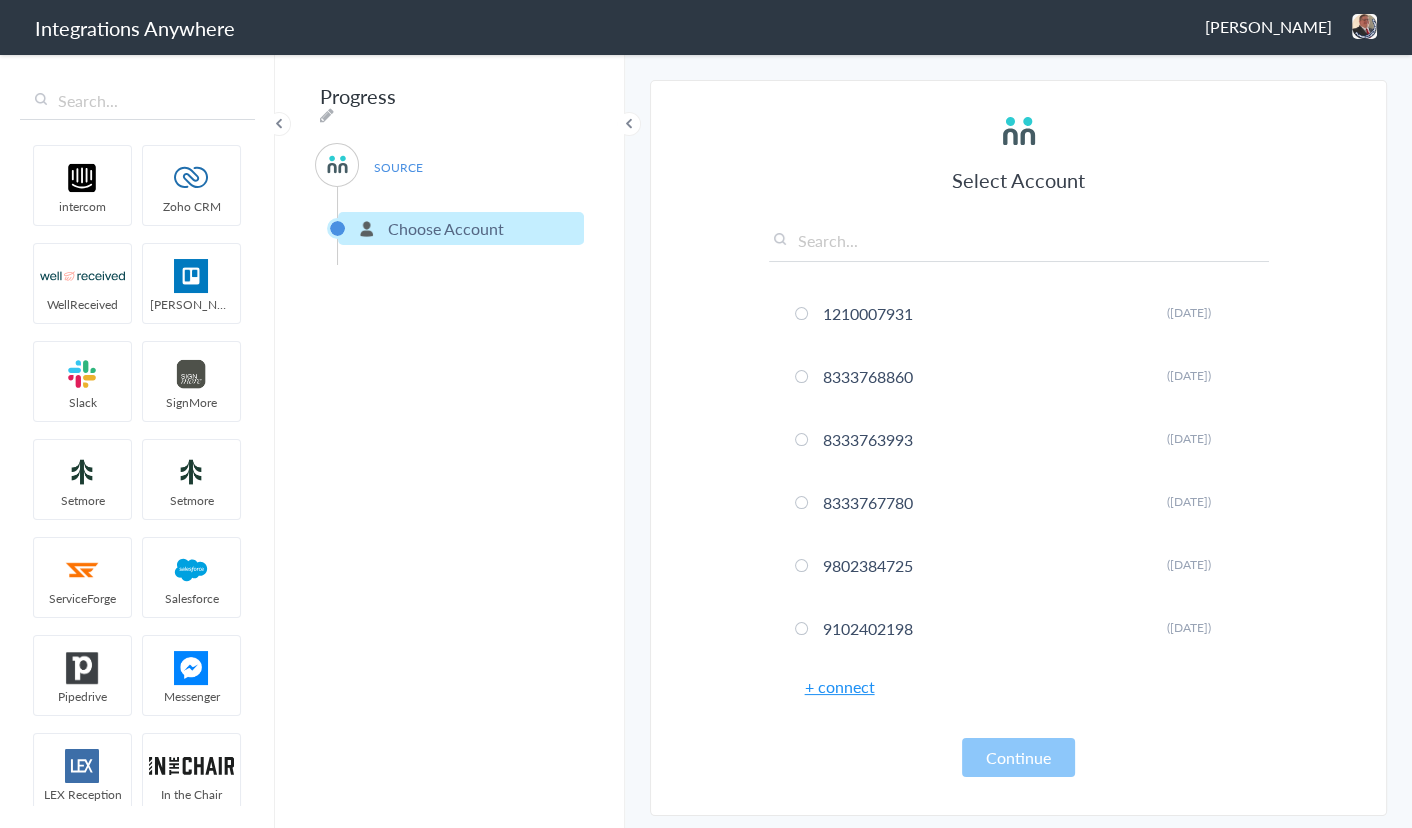 click on "+ connect" at bounding box center (840, 686) 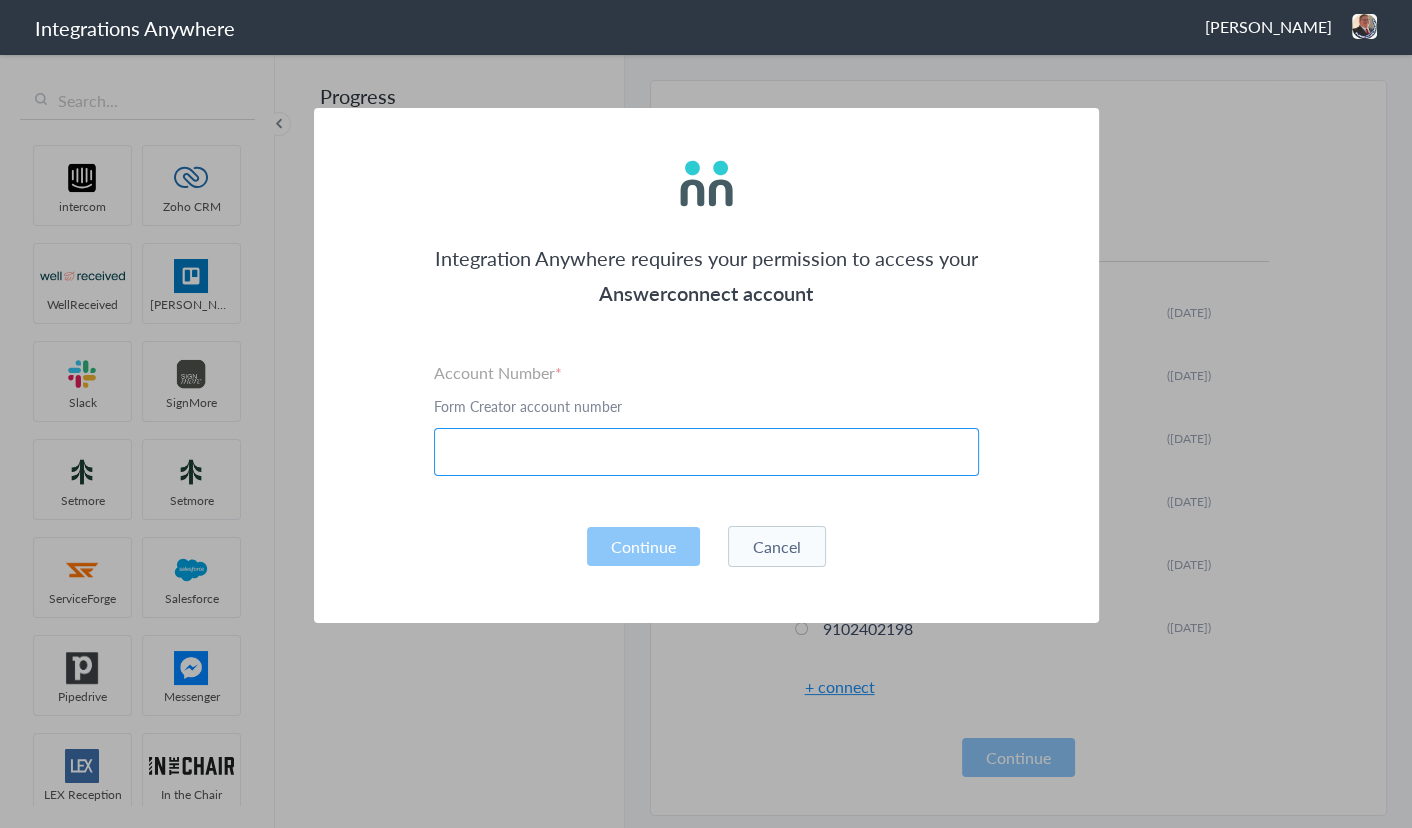 click at bounding box center (706, 452) 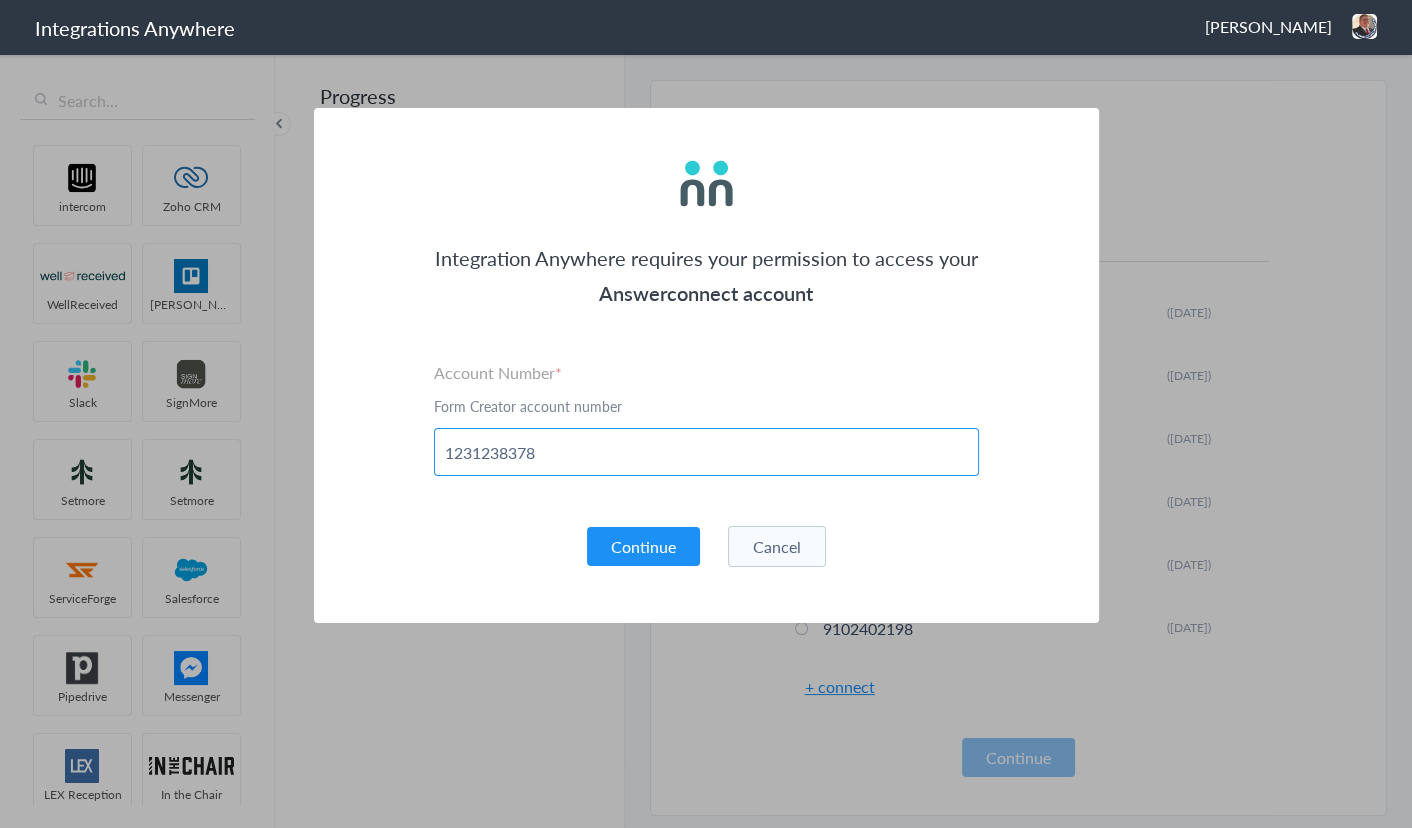 type on "1231238378" 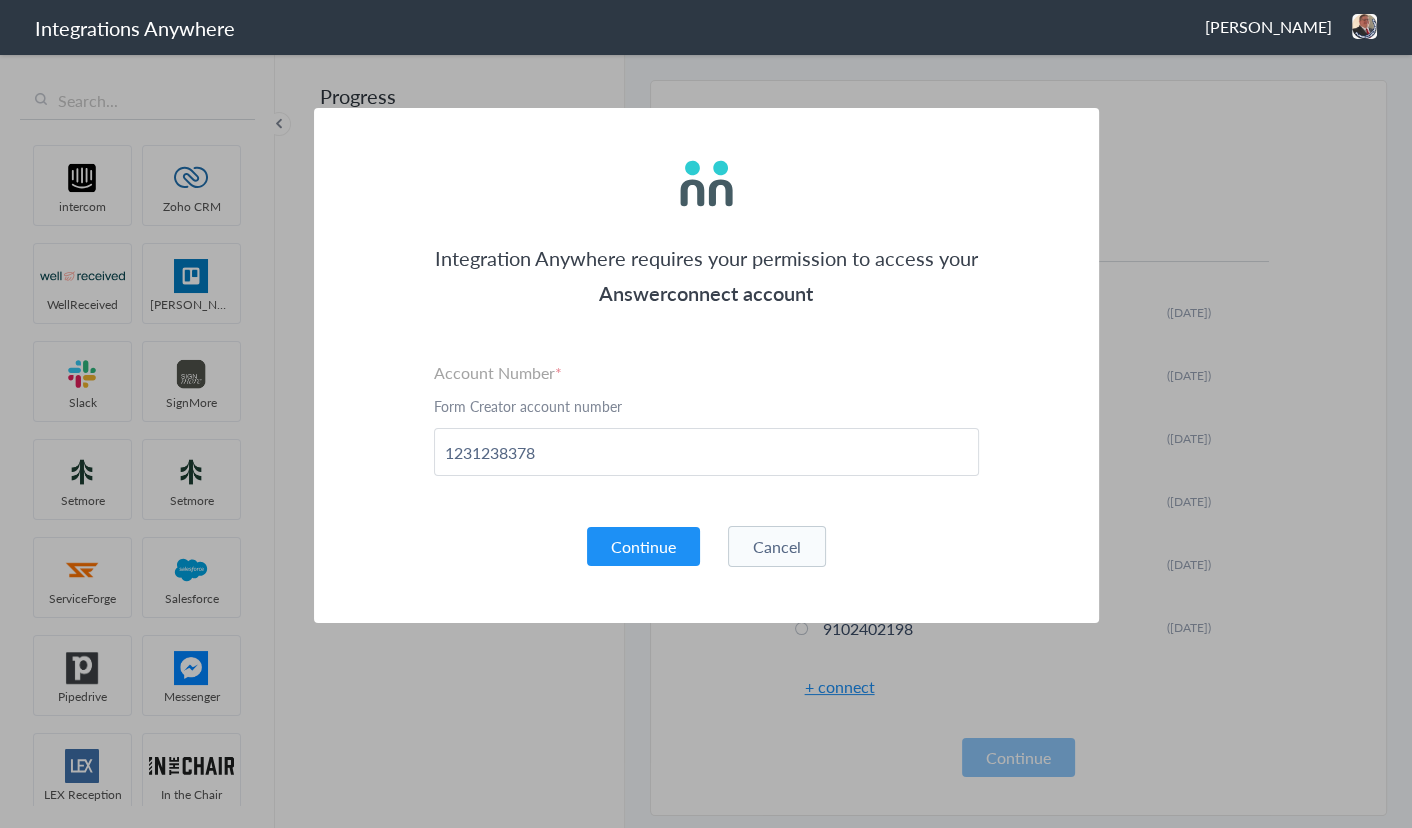 drag, startPoint x: 428, startPoint y: 501, endPoint x: 643, endPoint y: 534, distance: 217.51782 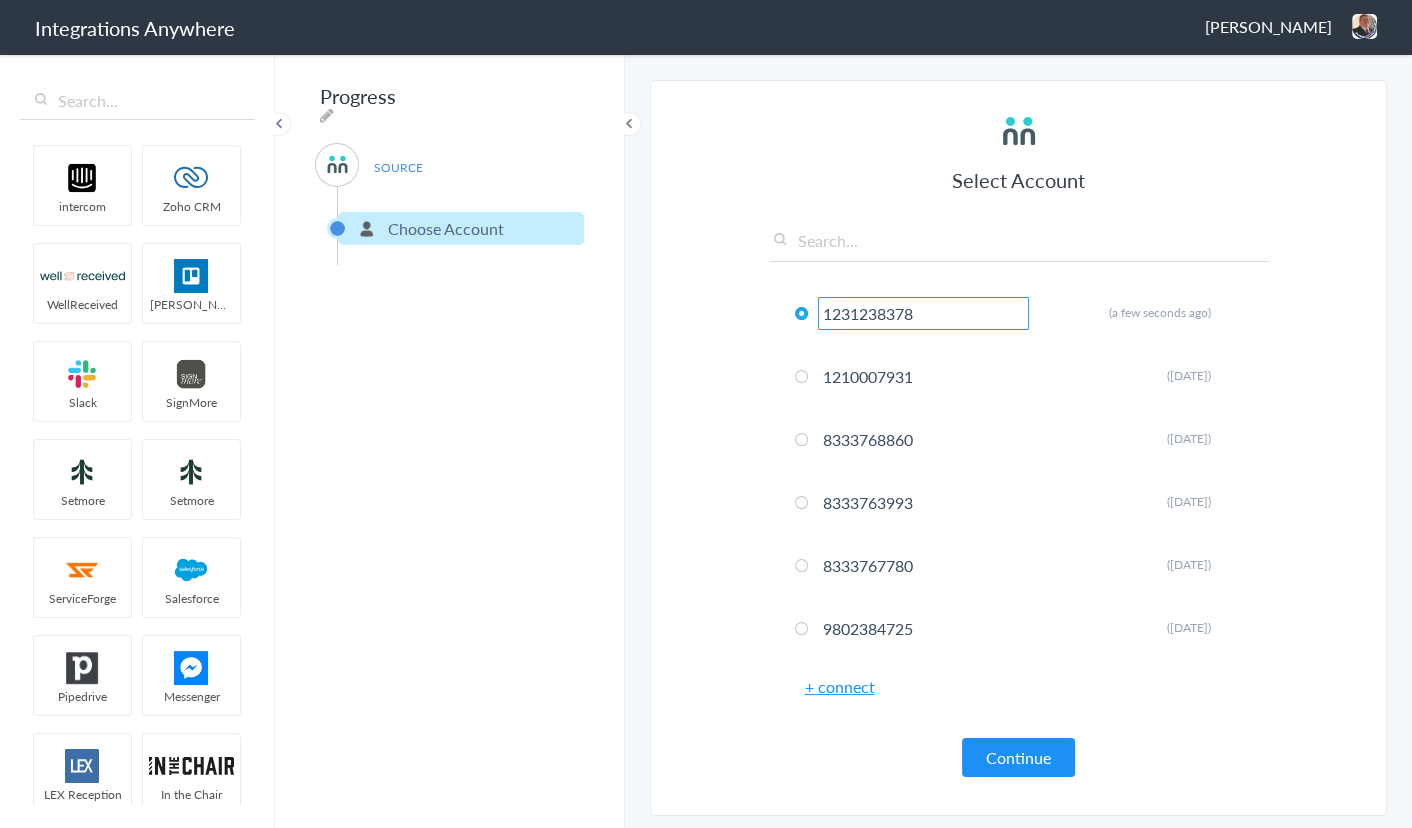 click on "Continue" at bounding box center [1018, 757] 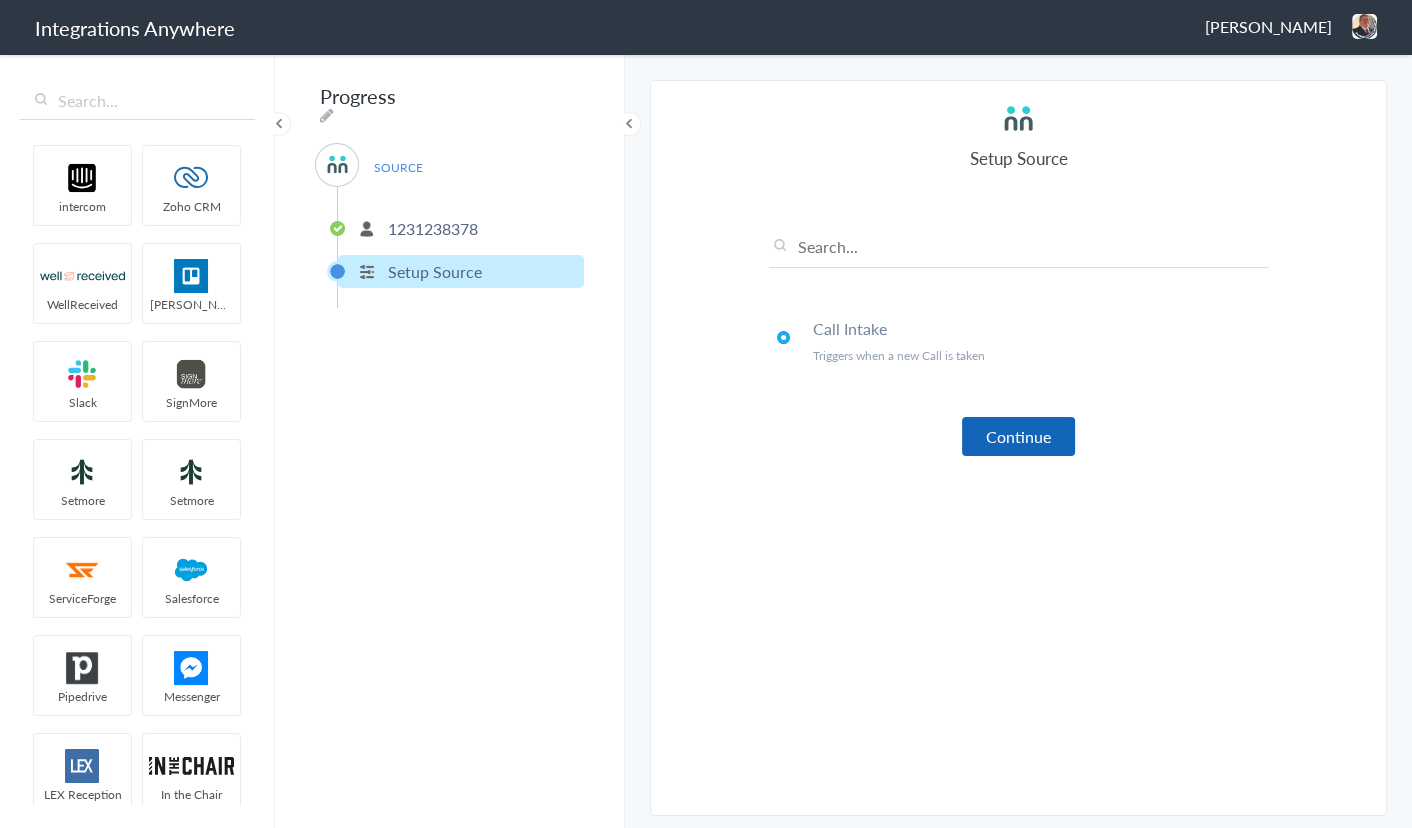 click on "Continue" at bounding box center (1018, 436) 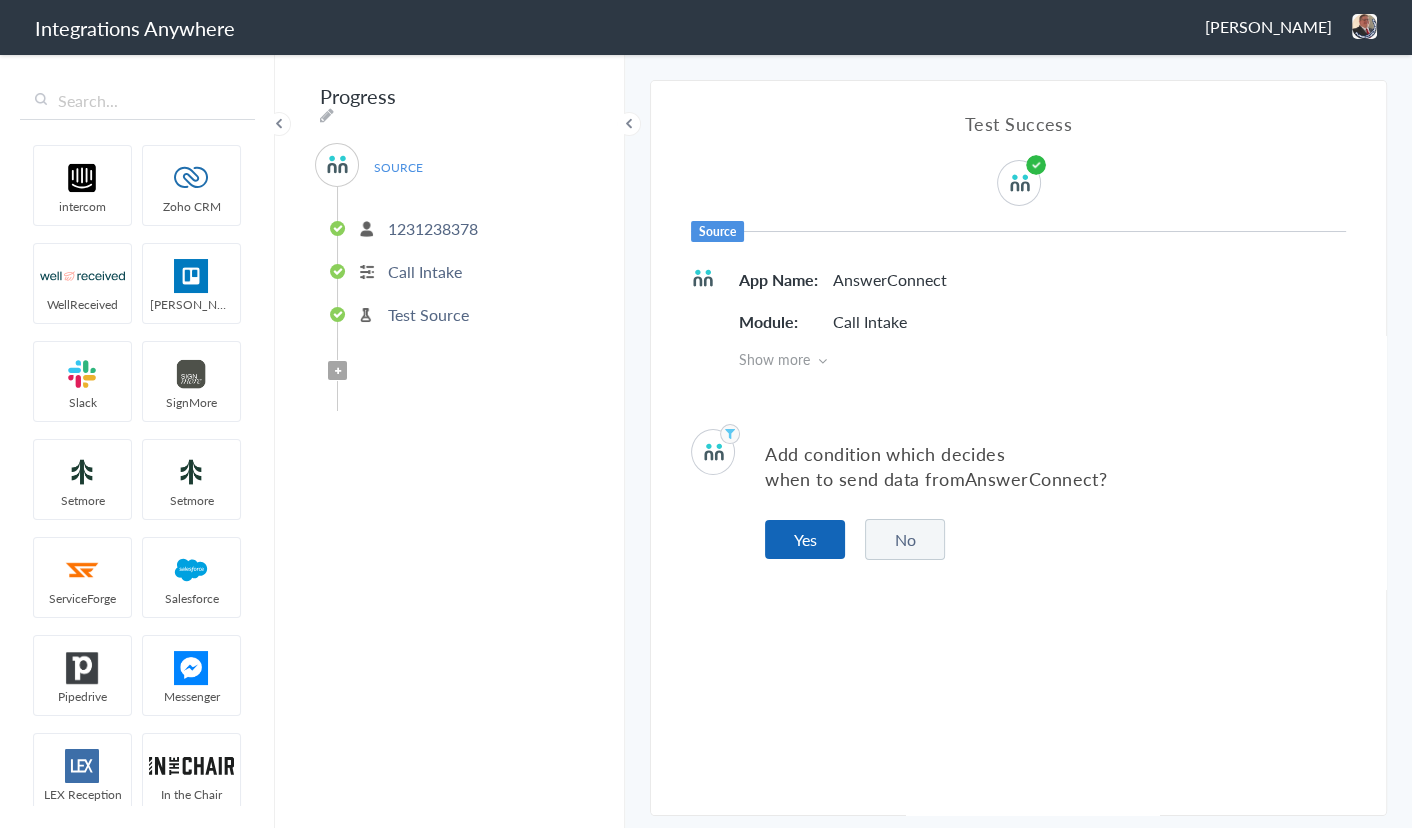 click on "Yes" at bounding box center [805, 539] 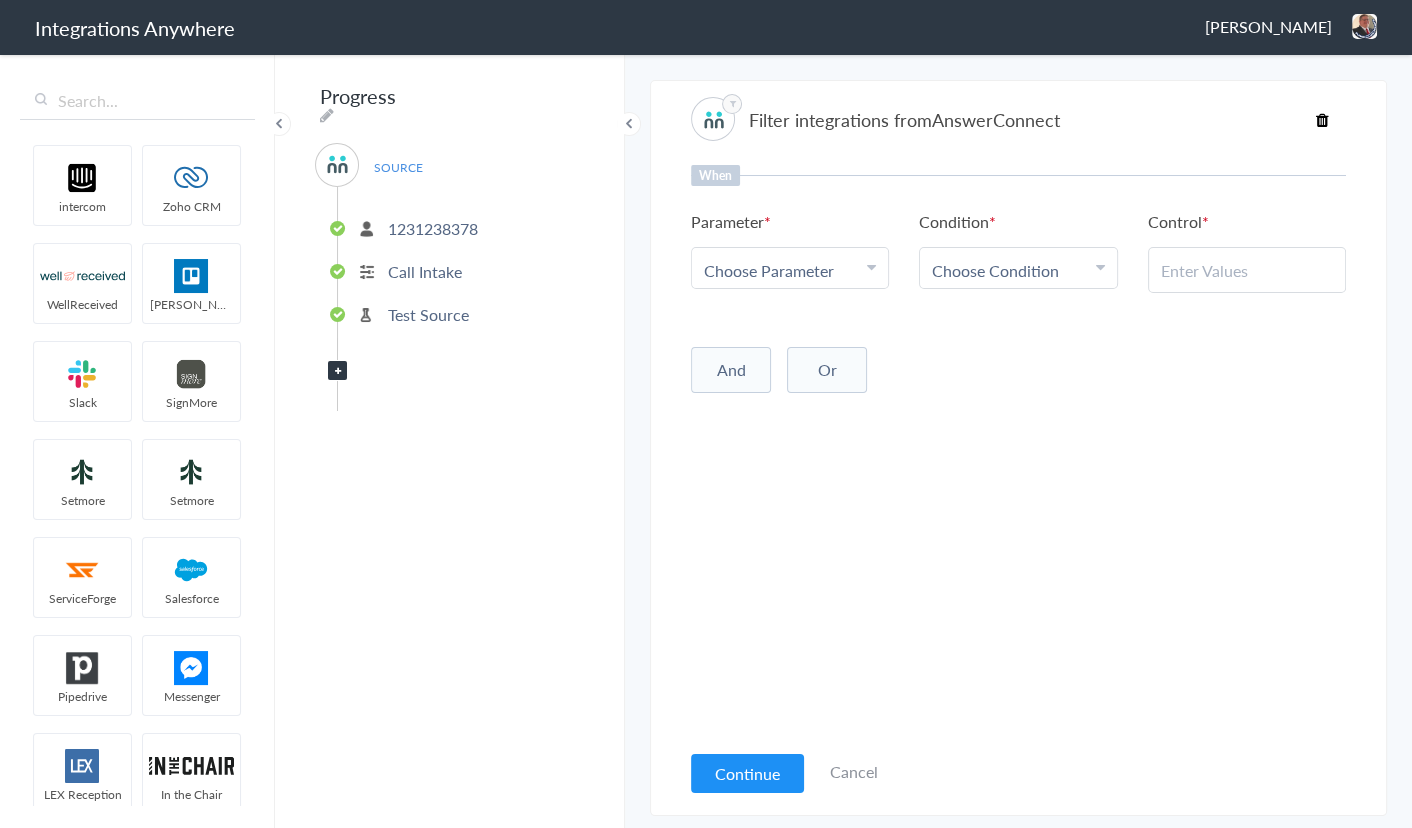 click on "Choose Parameter" at bounding box center [769, 270] 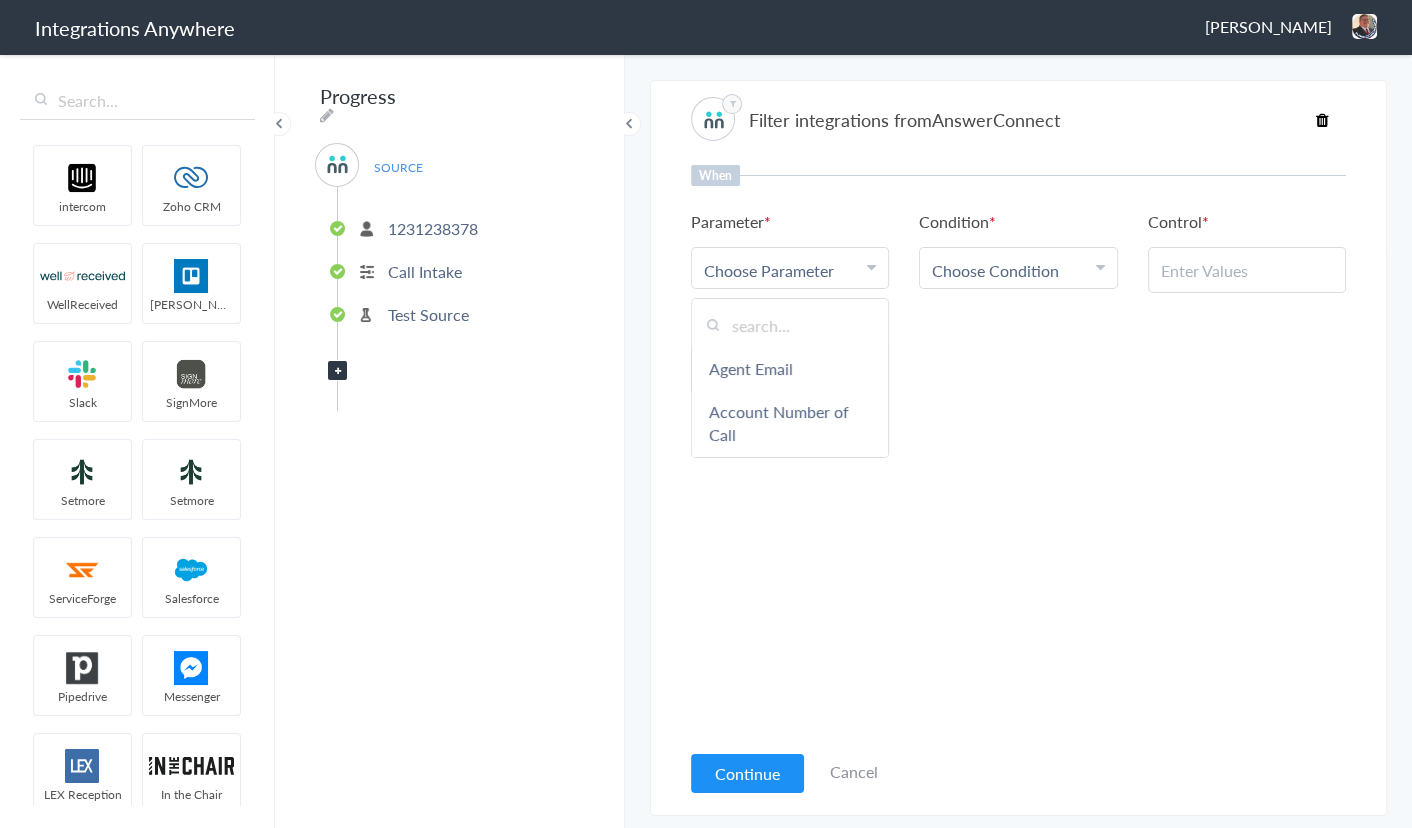 click at bounding box center (790, 325) 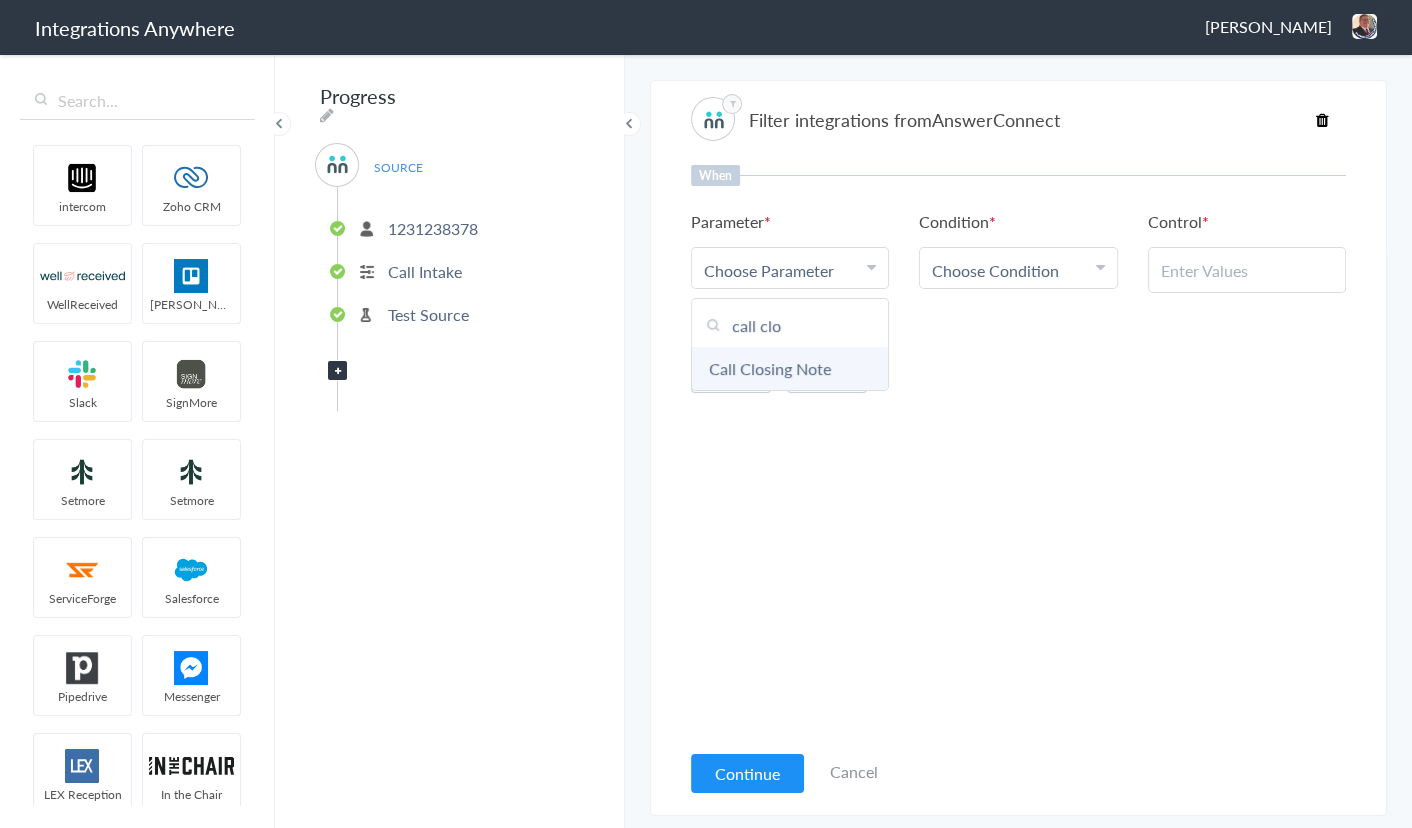 type on "call clo" 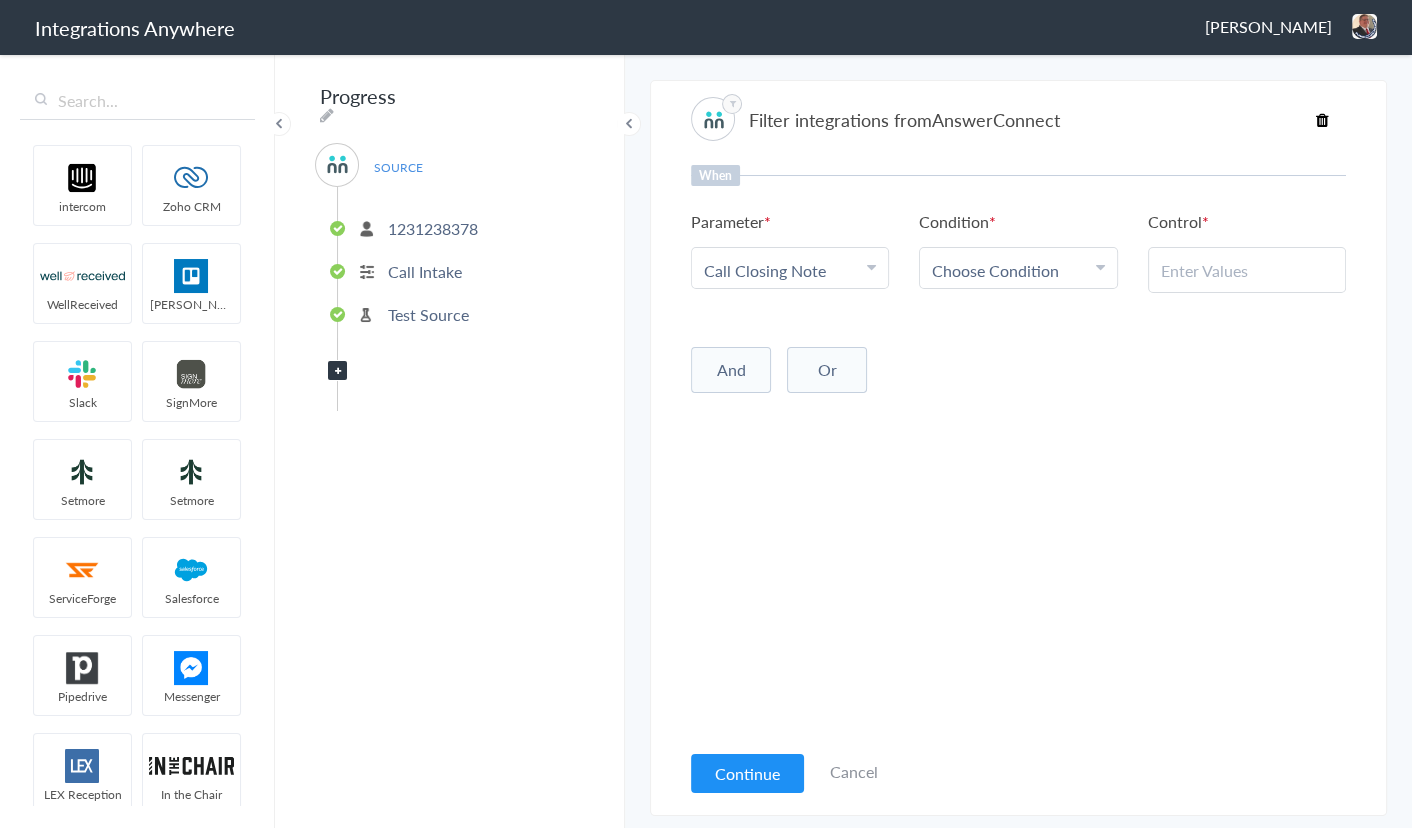 click on "Choose Condition" at bounding box center [995, 270] 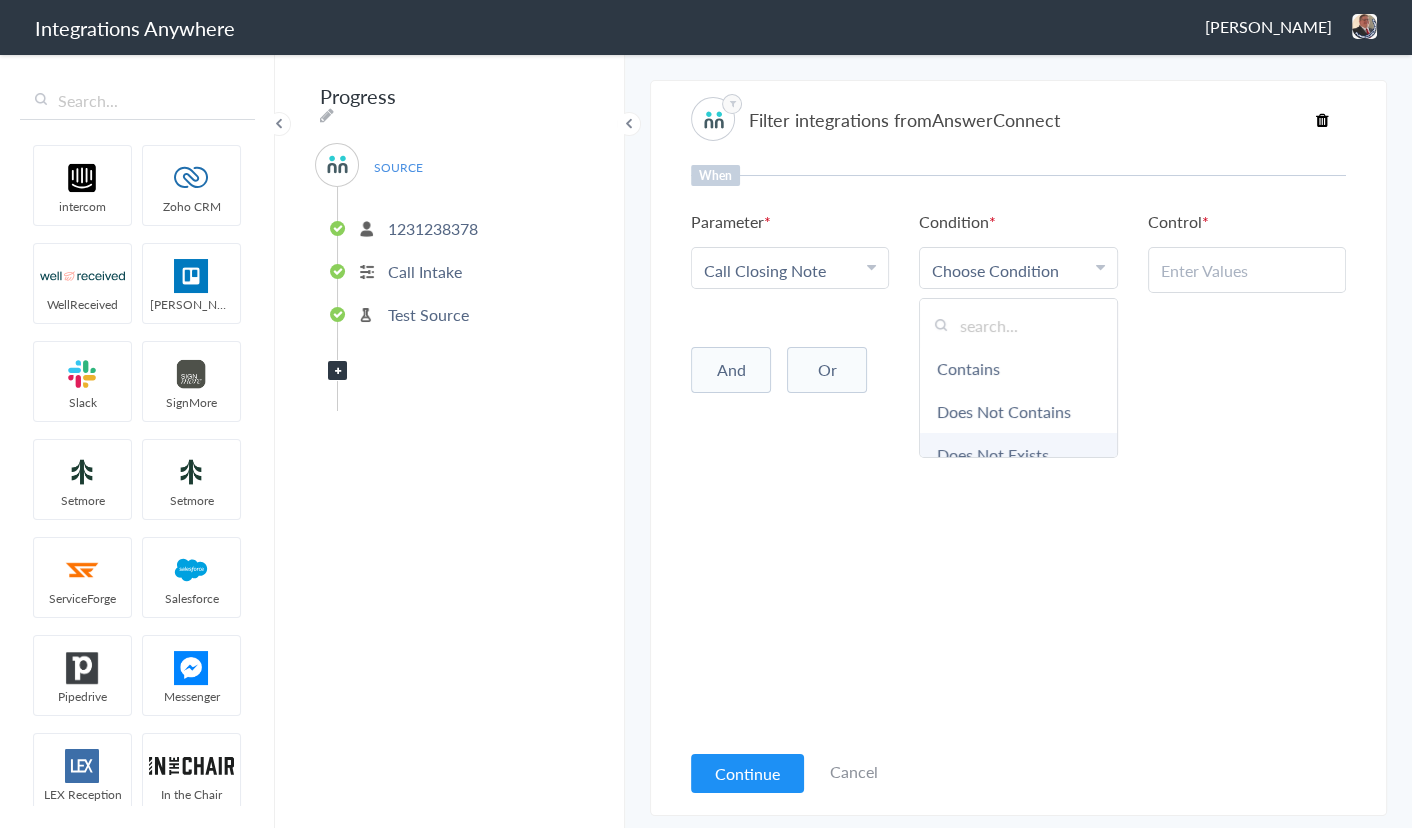 click on "Does Not Exists" at bounding box center (1018, 454) 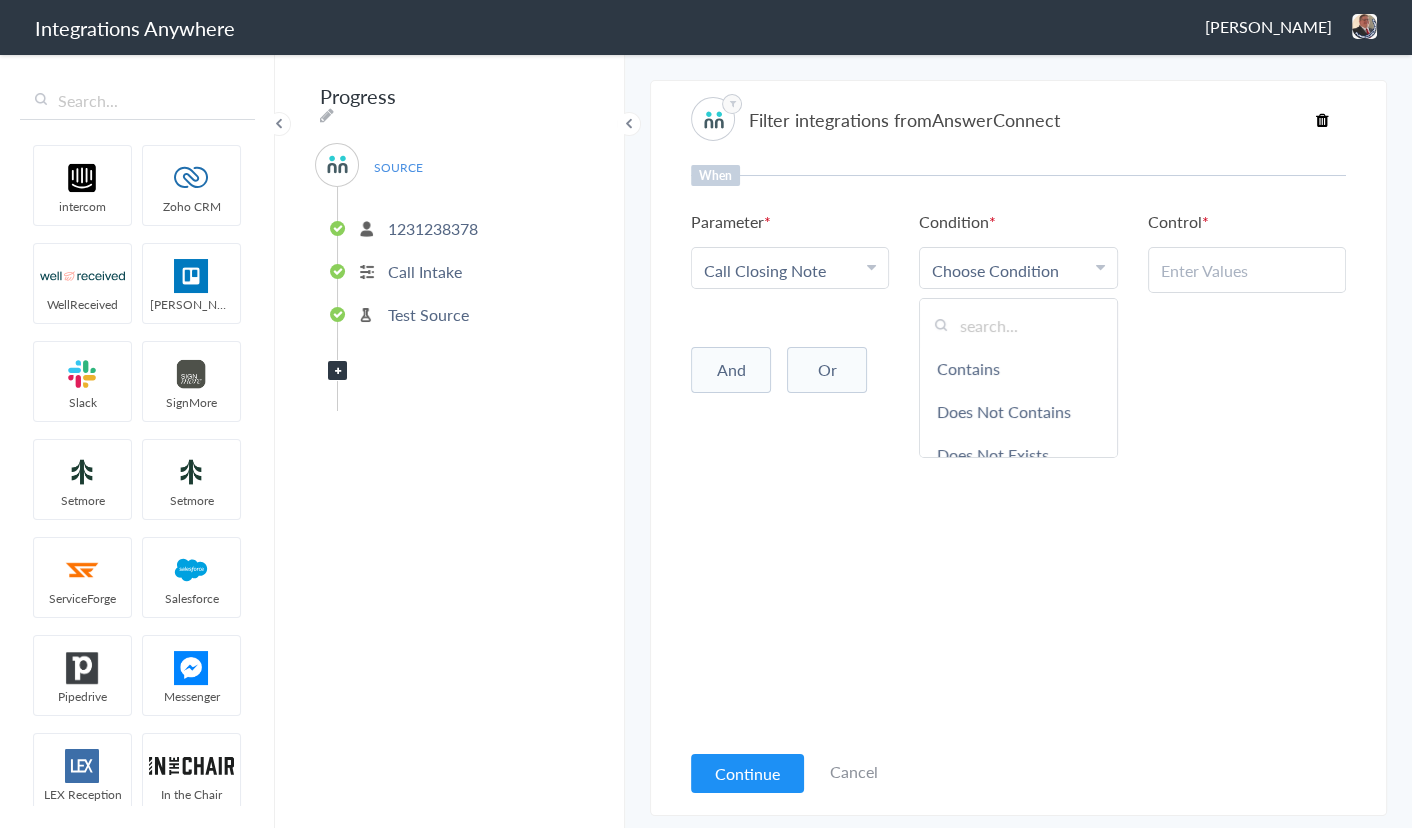 drag, startPoint x: 740, startPoint y: 504, endPoint x: 740, endPoint y: 517, distance: 13 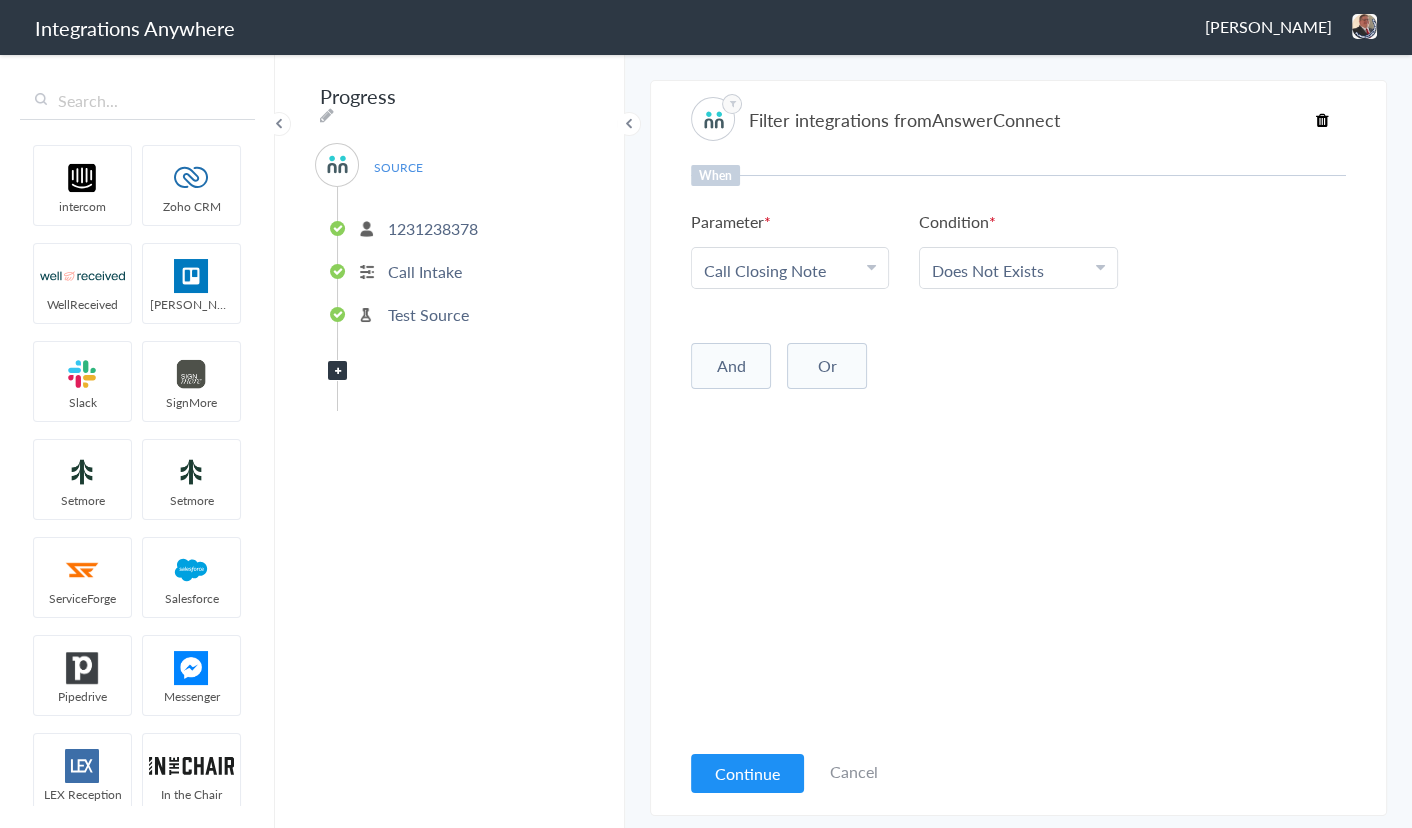 drag, startPoint x: 748, startPoint y: 768, endPoint x: 732, endPoint y: 744, distance: 28.84441 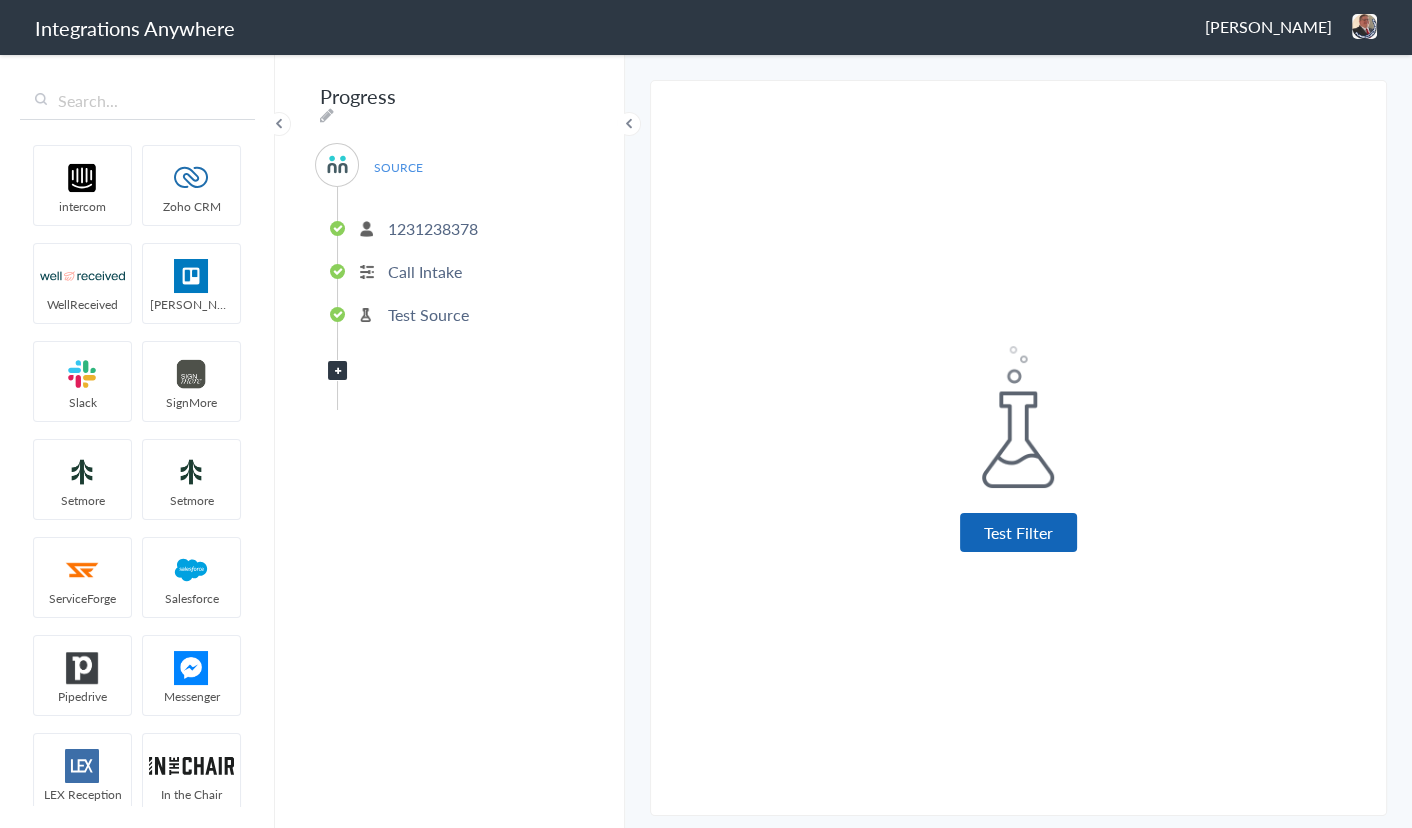 click on "Test Filter" at bounding box center [1018, 532] 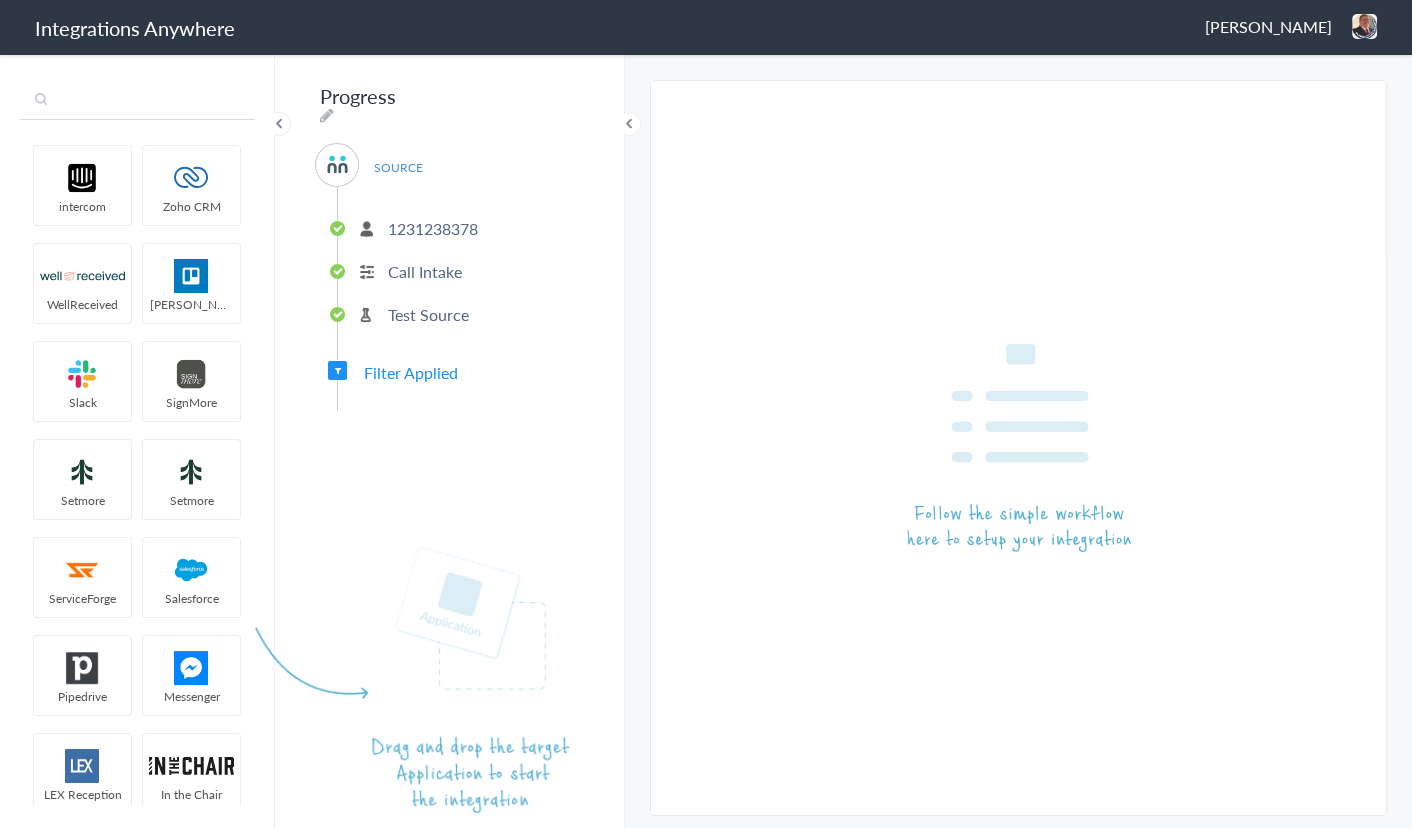 click at bounding box center (137, 101) 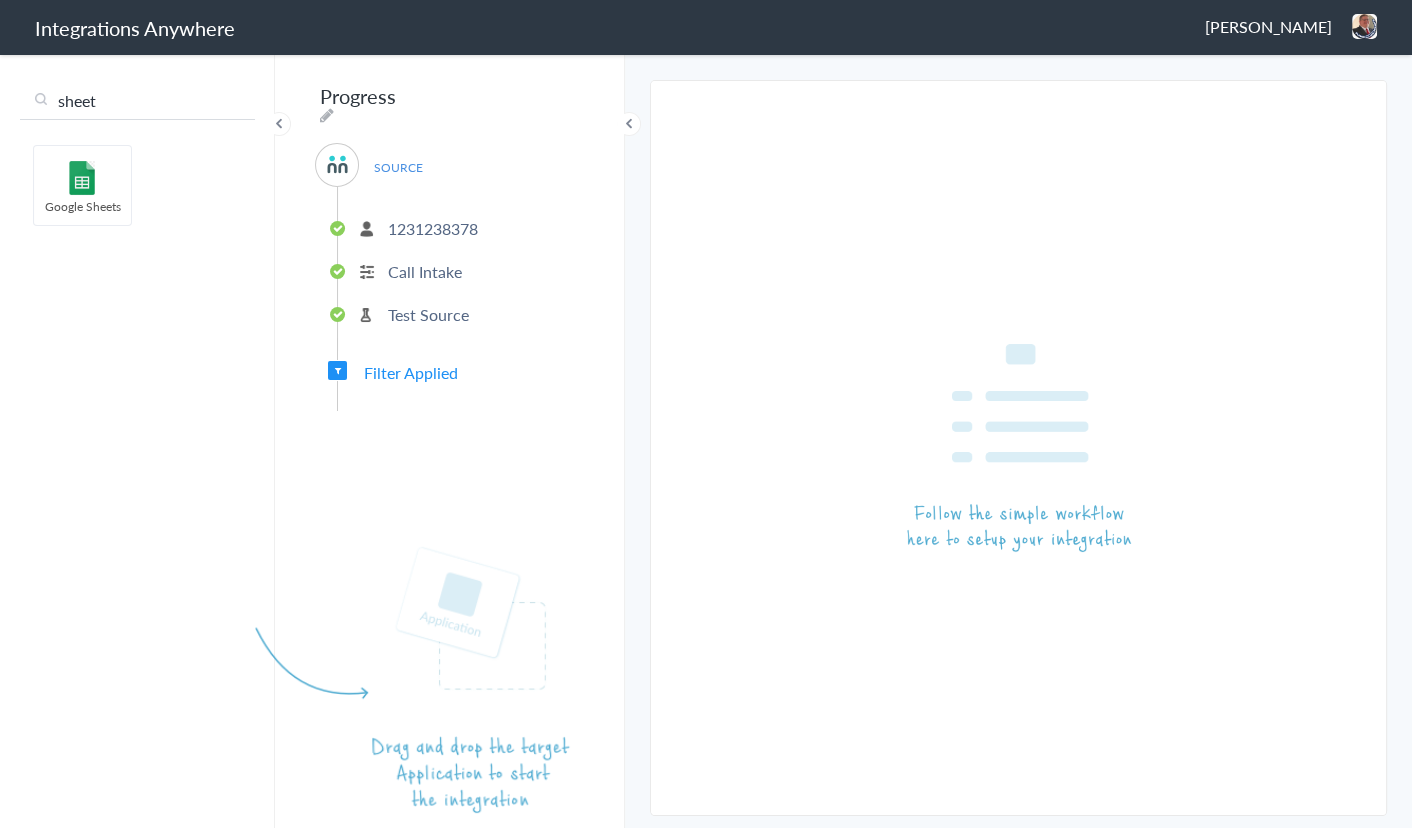 type on "sheet" 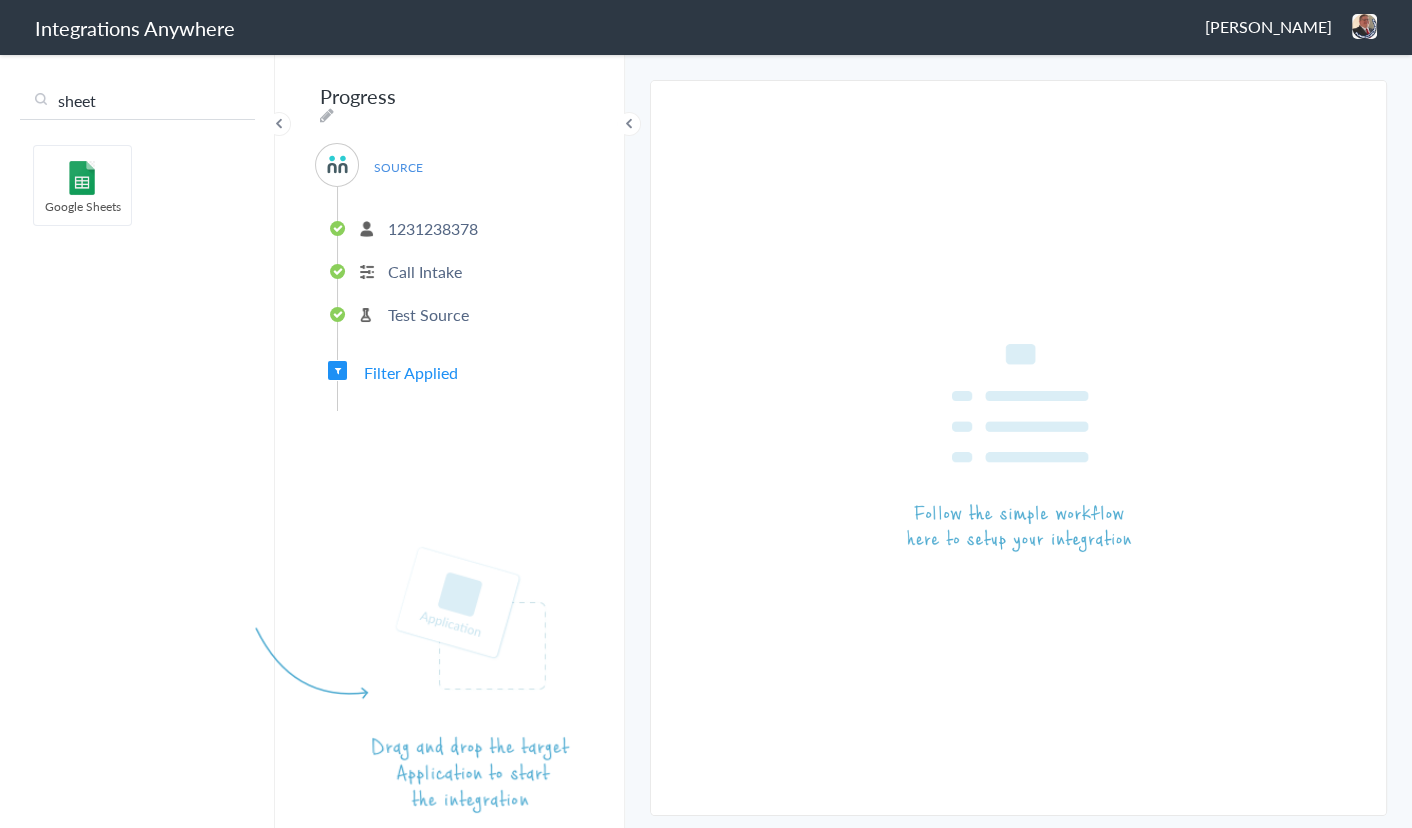 type 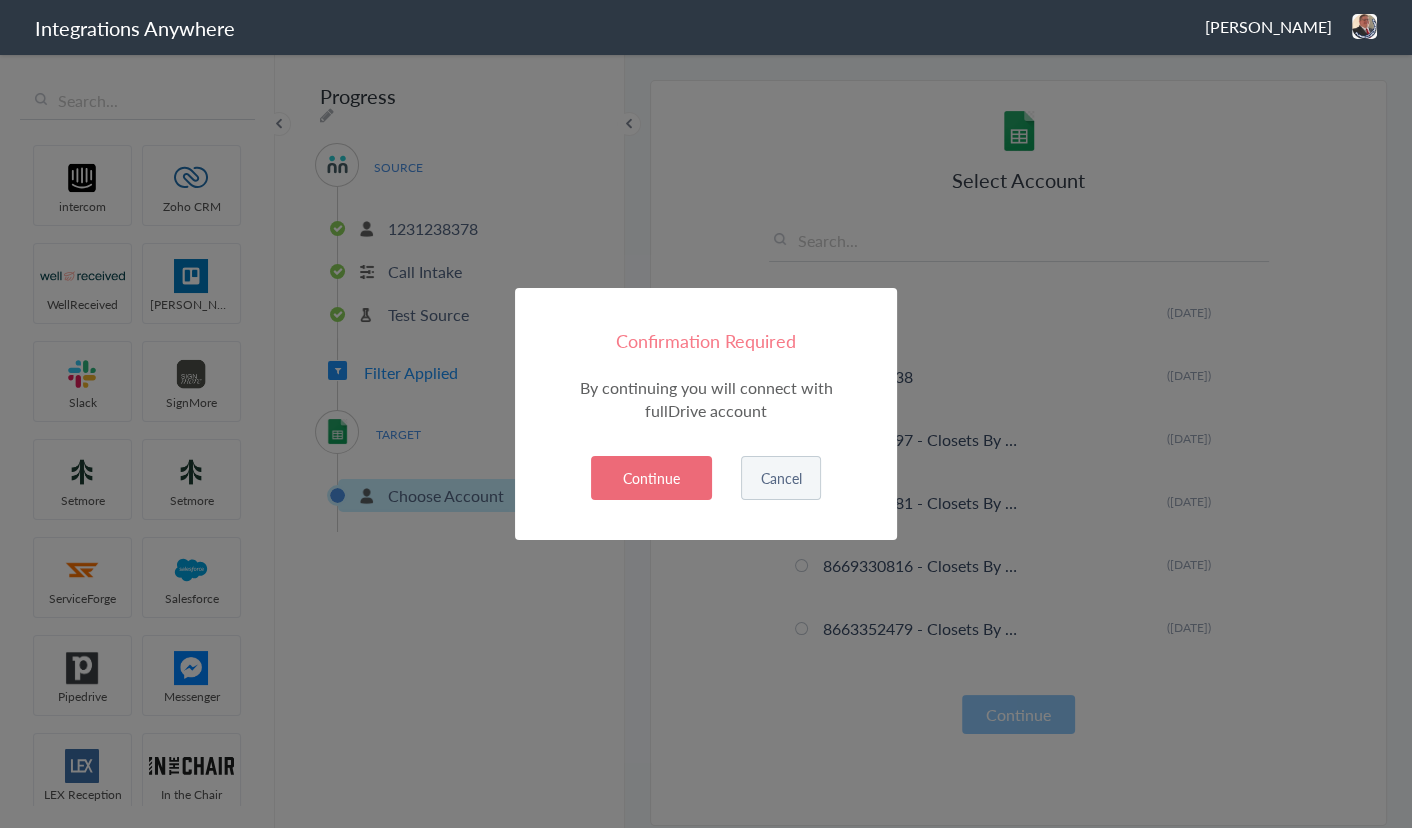 click on "Continue" at bounding box center (651, 478) 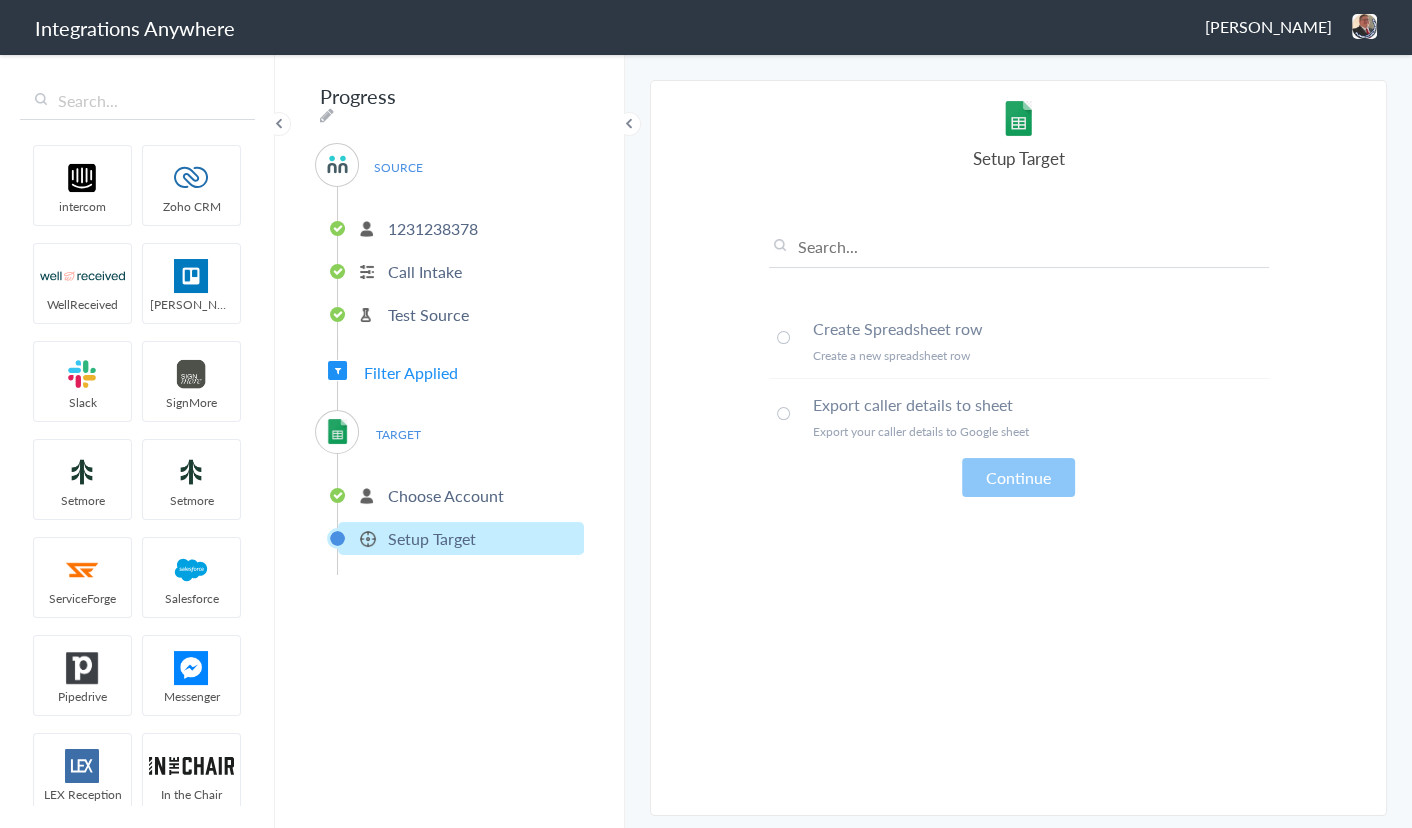 click on "Export your caller details to Google sheet" at bounding box center [1041, 431] 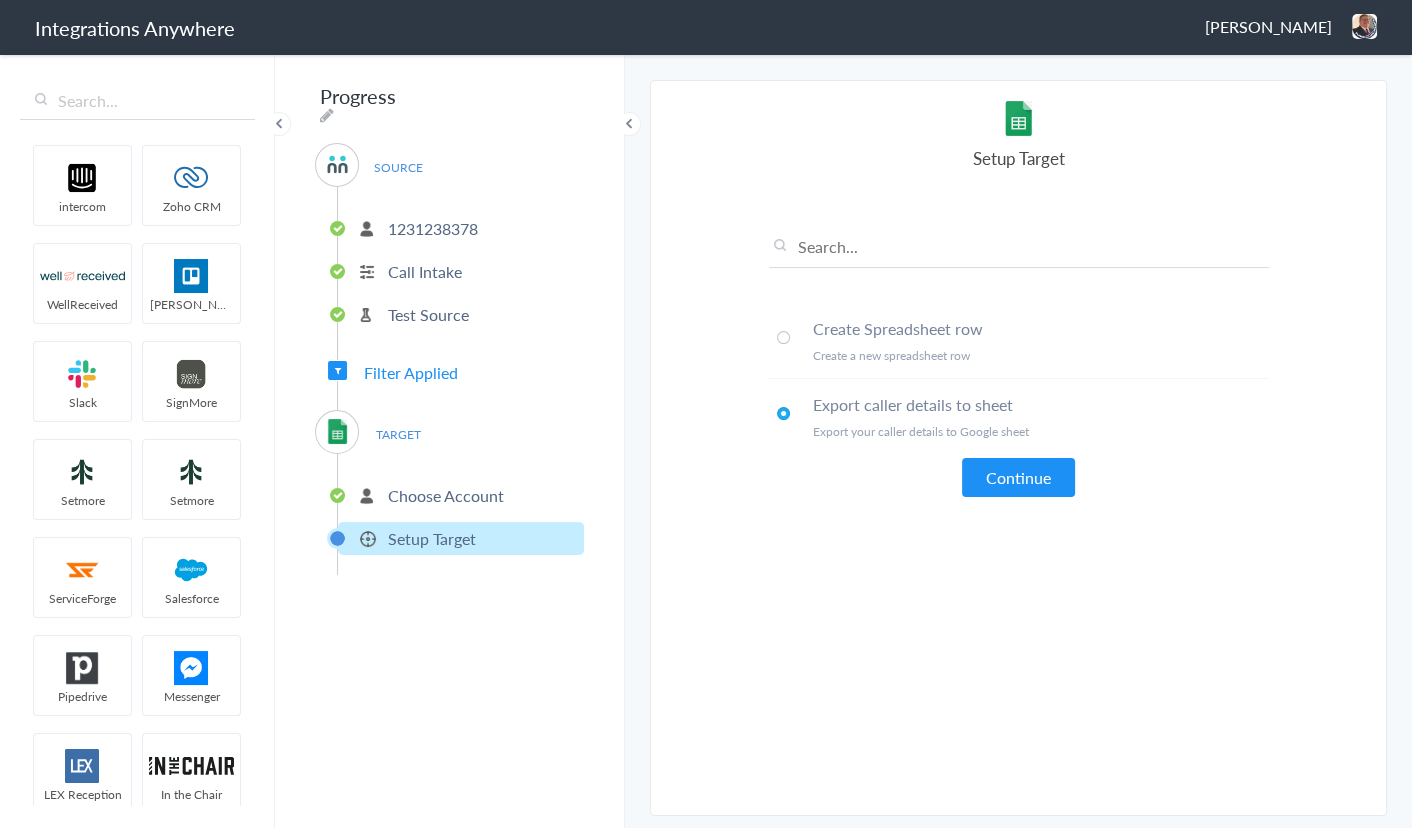 click on "Select  Account connected       Rename   Delete   (5 years ago) 8775900438       Rename   Delete   (5 years ago) 8664782497 - Closets By Design       Rename   Delete   (5 years ago) 8663352481 - Closets By Design       Rename   Delete   (5 years ago) 8669330816 - Closets By Design       Rename   Delete   (5 years ago) 8663352479 - Closets By Design       Rename   Delete   (5 years ago) 8664782843 - Closets By Design       Rename   Delete   (5 years ago) 8669330791 - Closets By Design       Rename   Delete   (5 years ago) 8669693959 - Closets By Design       Rename   Delete   (5 years ago) 8669771571 - Closets By Design       Rename   Delete   (5 years ago) 8773133505 - Closets By Design       Rename   Delete   (5 years ago) 8669771608 - Closets By Design       Rename   Delete   (5 years ago) 8664782697 - Closets By Design       Rename   Delete   (5 years ago) 8669181135 - Closets By Design       Rename   Delete   (5 years ago) 8669330715 - Closets By Design       Rename   Delete   (5 years ago)" at bounding box center [1019, 448] 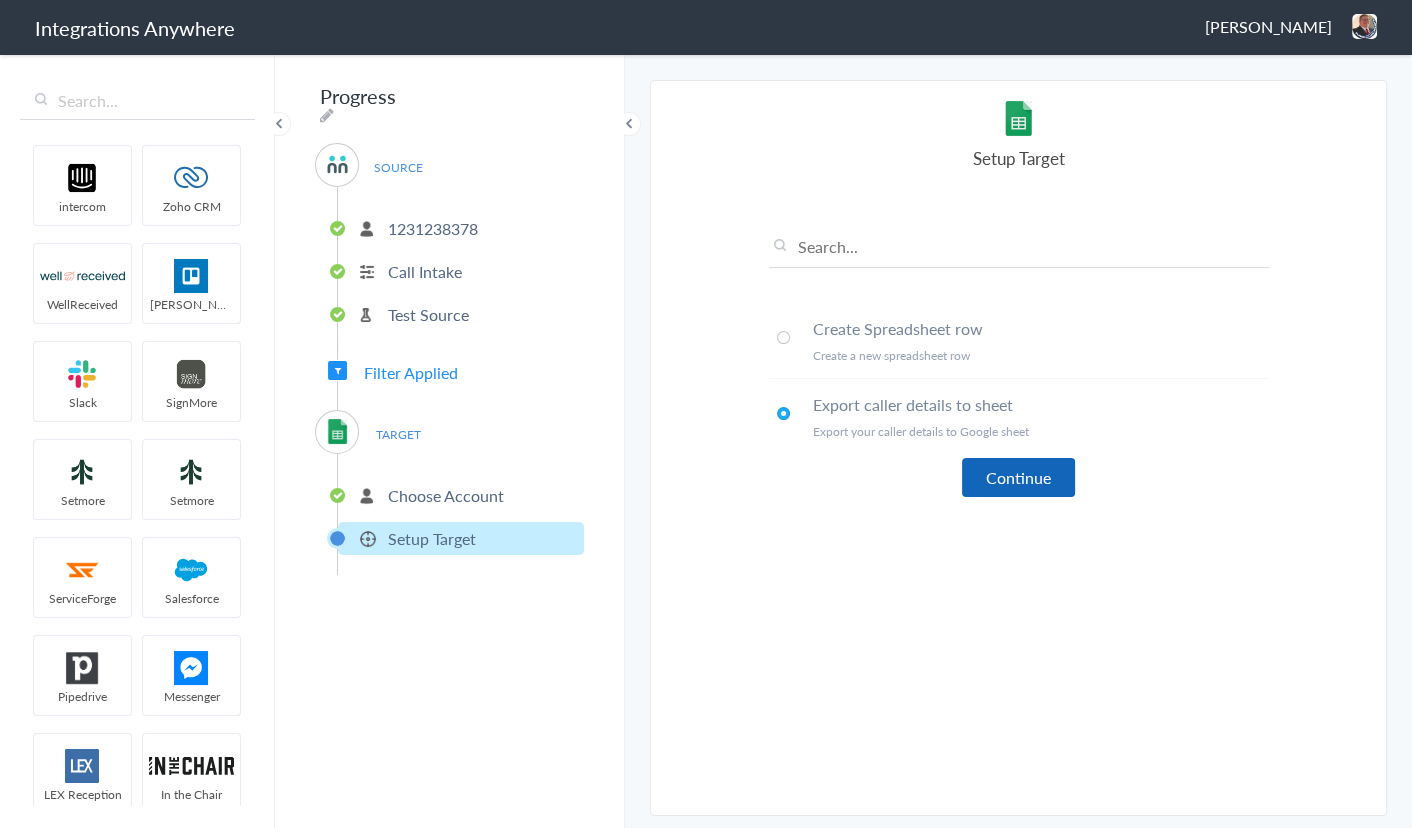 click on "Continue" at bounding box center (1018, 477) 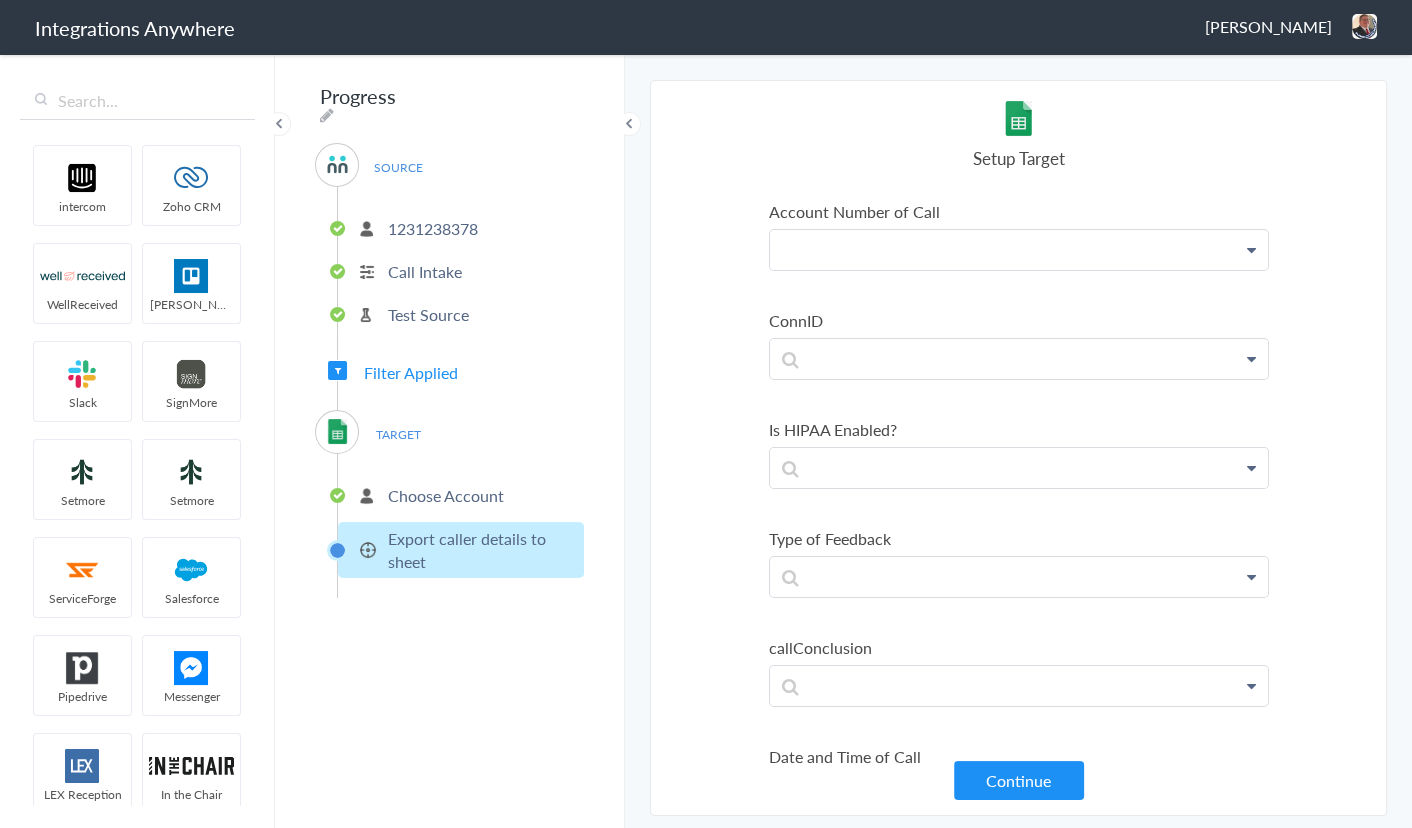 click at bounding box center (1019, 250) 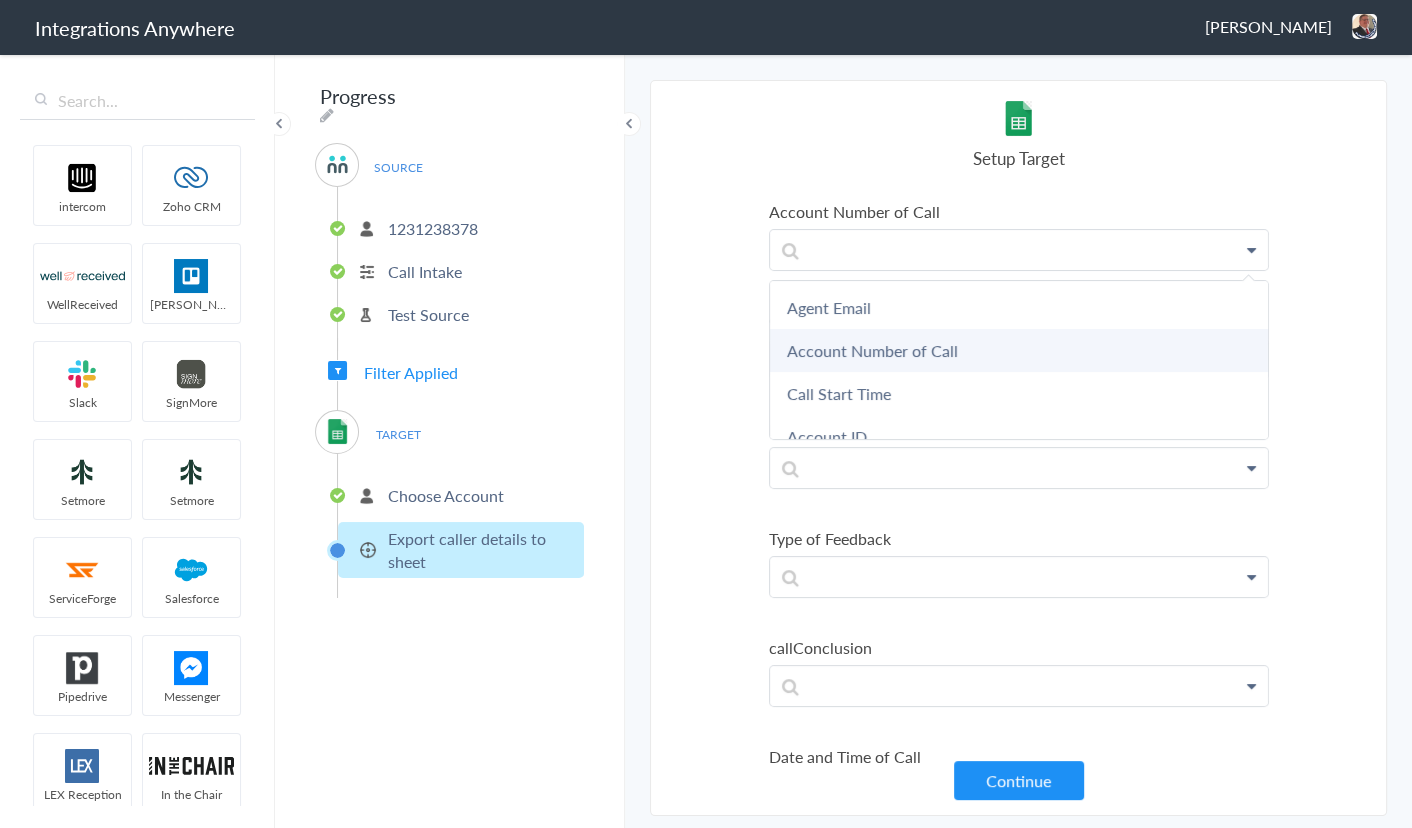click on "Account Number of Call" at bounding box center [1019, 350] 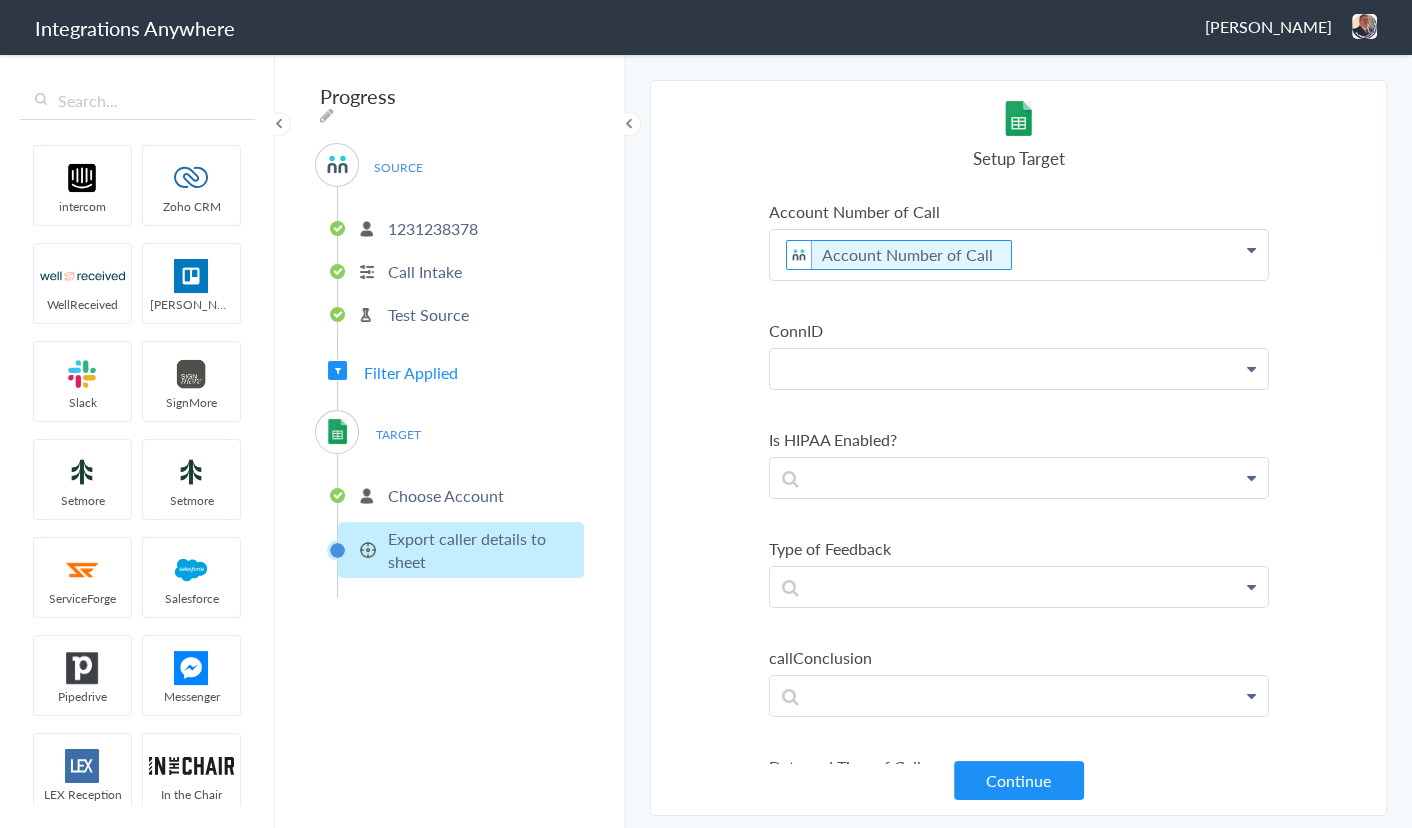 click at bounding box center (1019, 255) 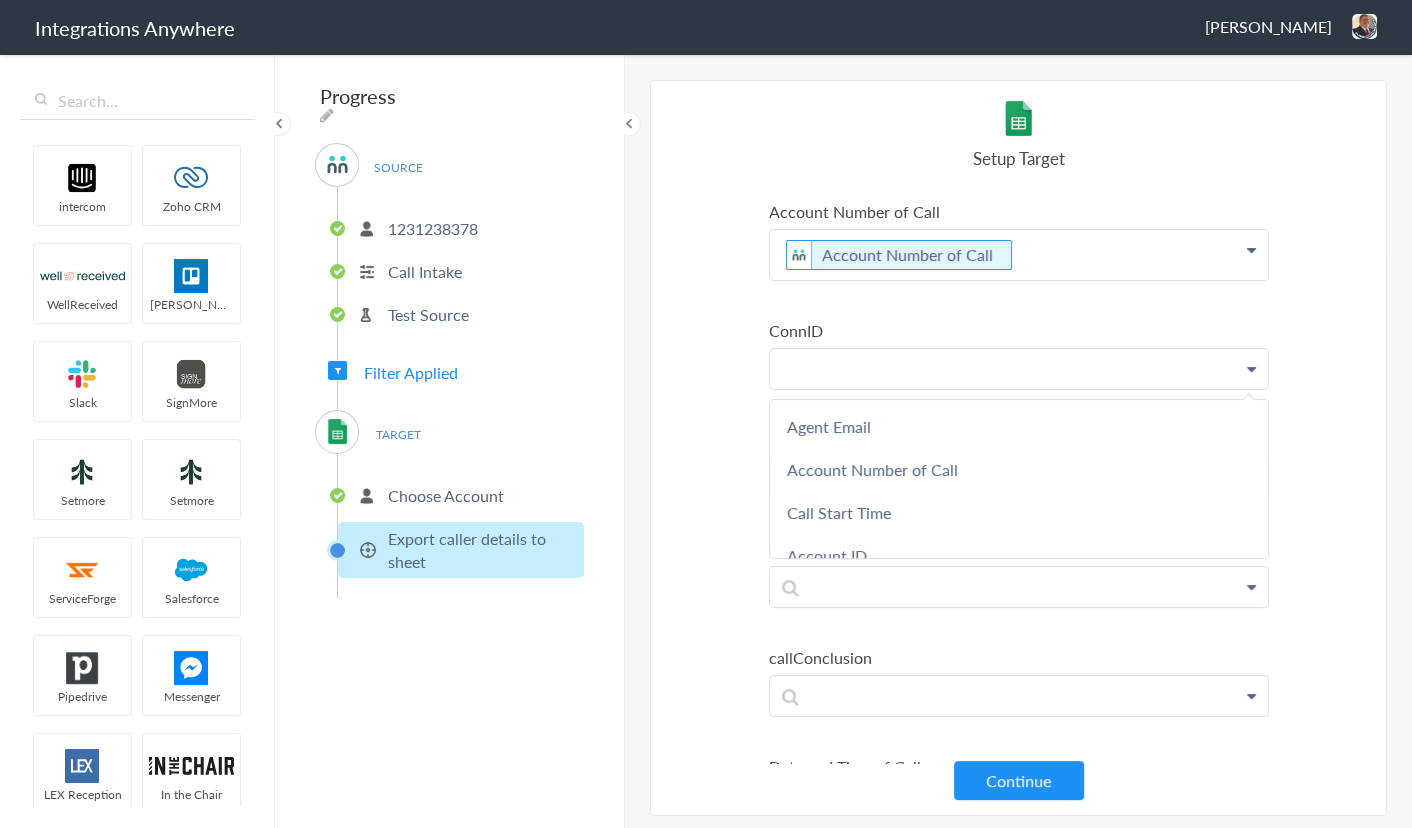 type 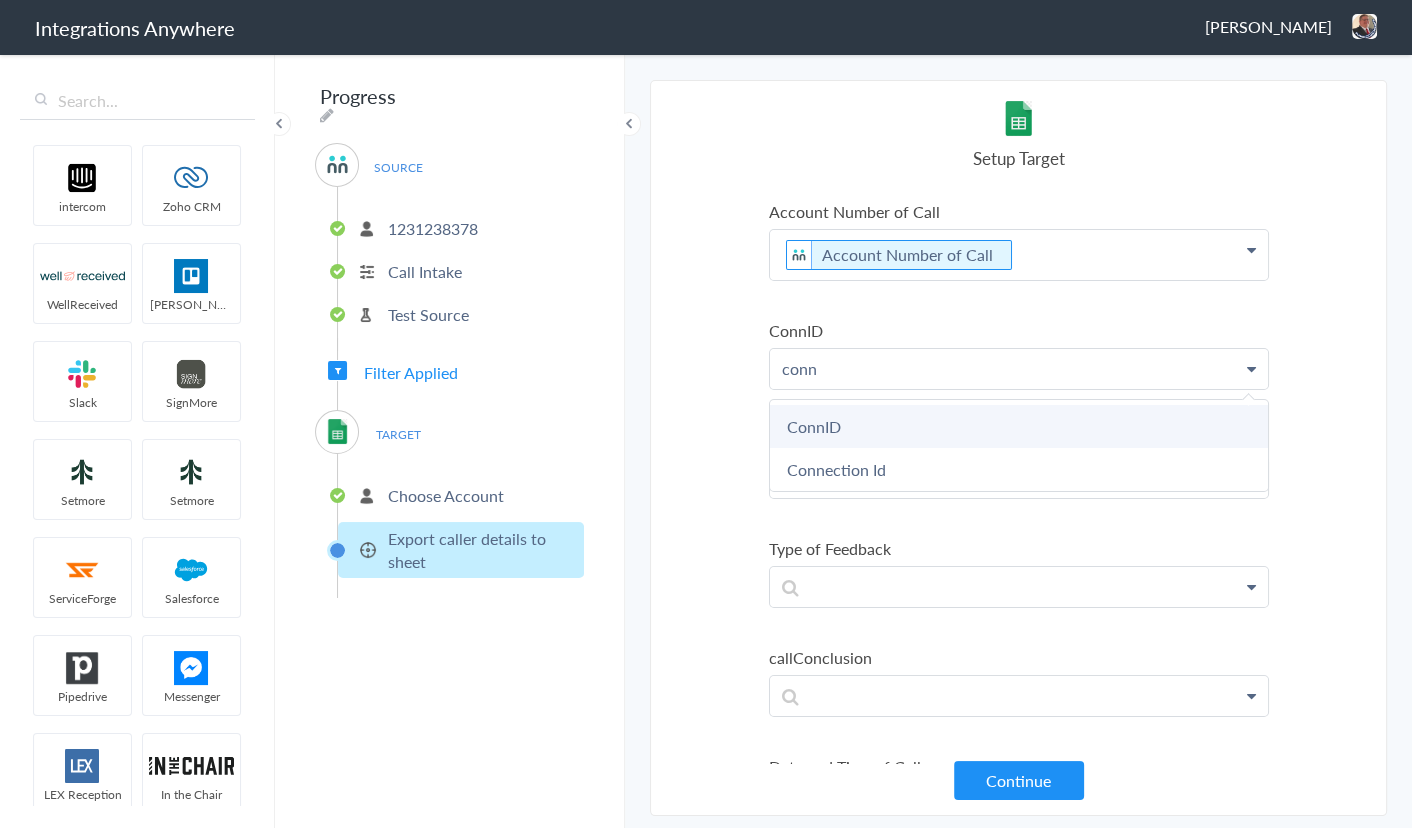 click on "ConnID" at bounding box center [0, 0] 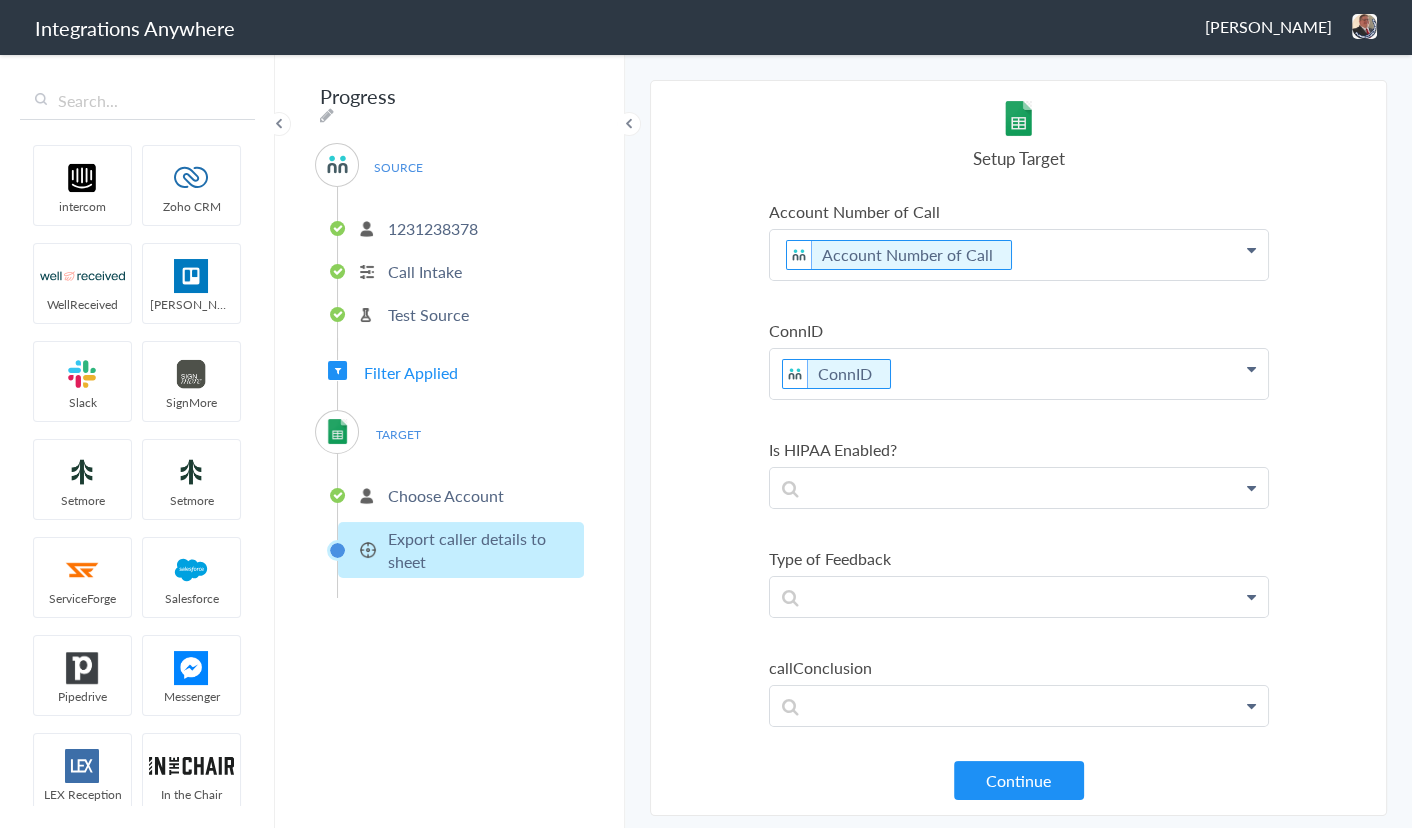 scroll, scrollTop: 90, scrollLeft: 0, axis: vertical 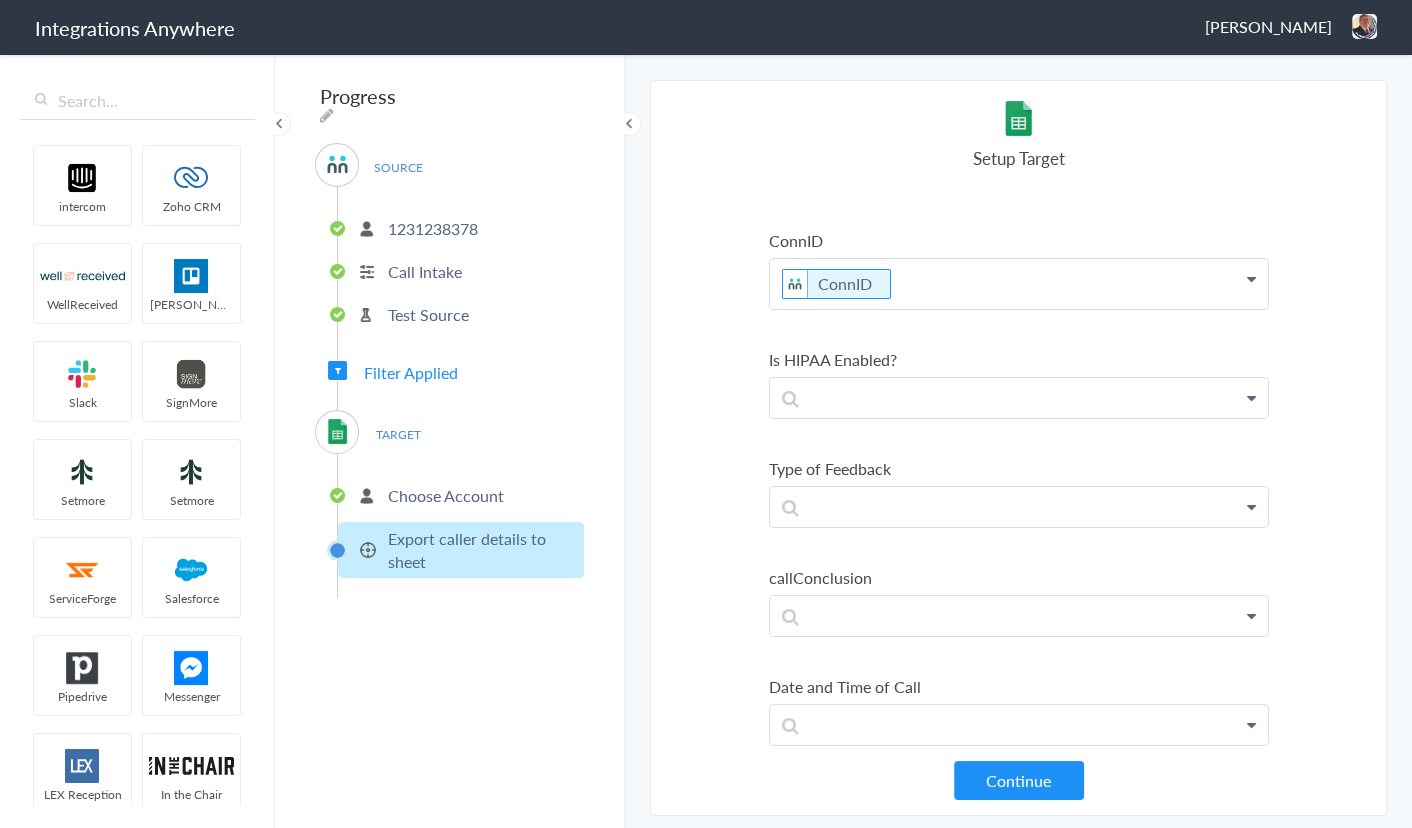 click on "Is HIPAA Enabled? Agent Email Account Number of Call Call Start Time Account ID Date stamp ConnID Is HIPAA Enabled? Type of Feedback HistoryId Date and Time of Call Call Feedback accountNumber Feedback Source Message Page URL Is this Positive Feedback? Call End Time Client Follow Up Needed? Original DS Task URL Connection Id Caller ID Staff ID Call Closing Note" at bounding box center (1019, 383) 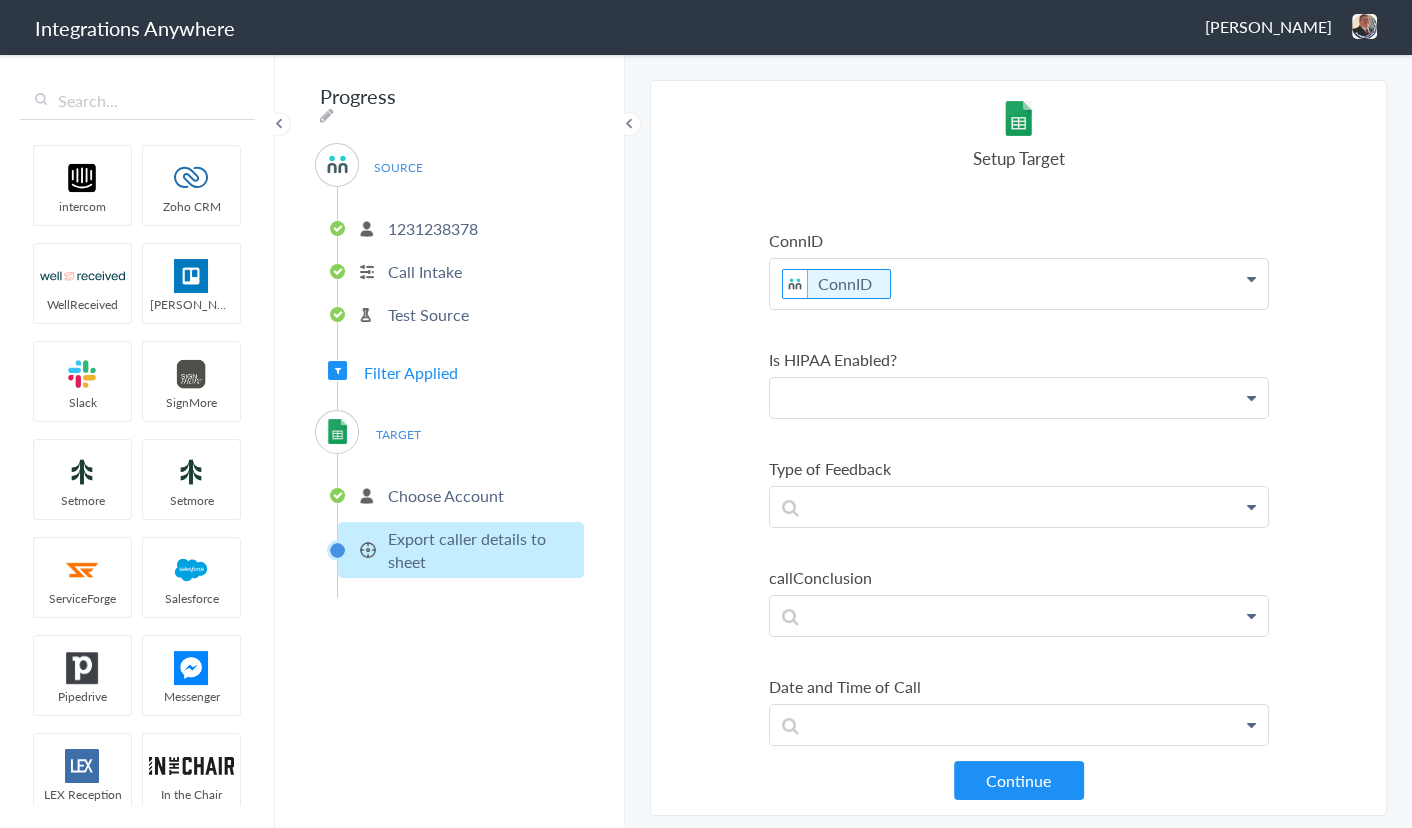 click at bounding box center [1019, 165] 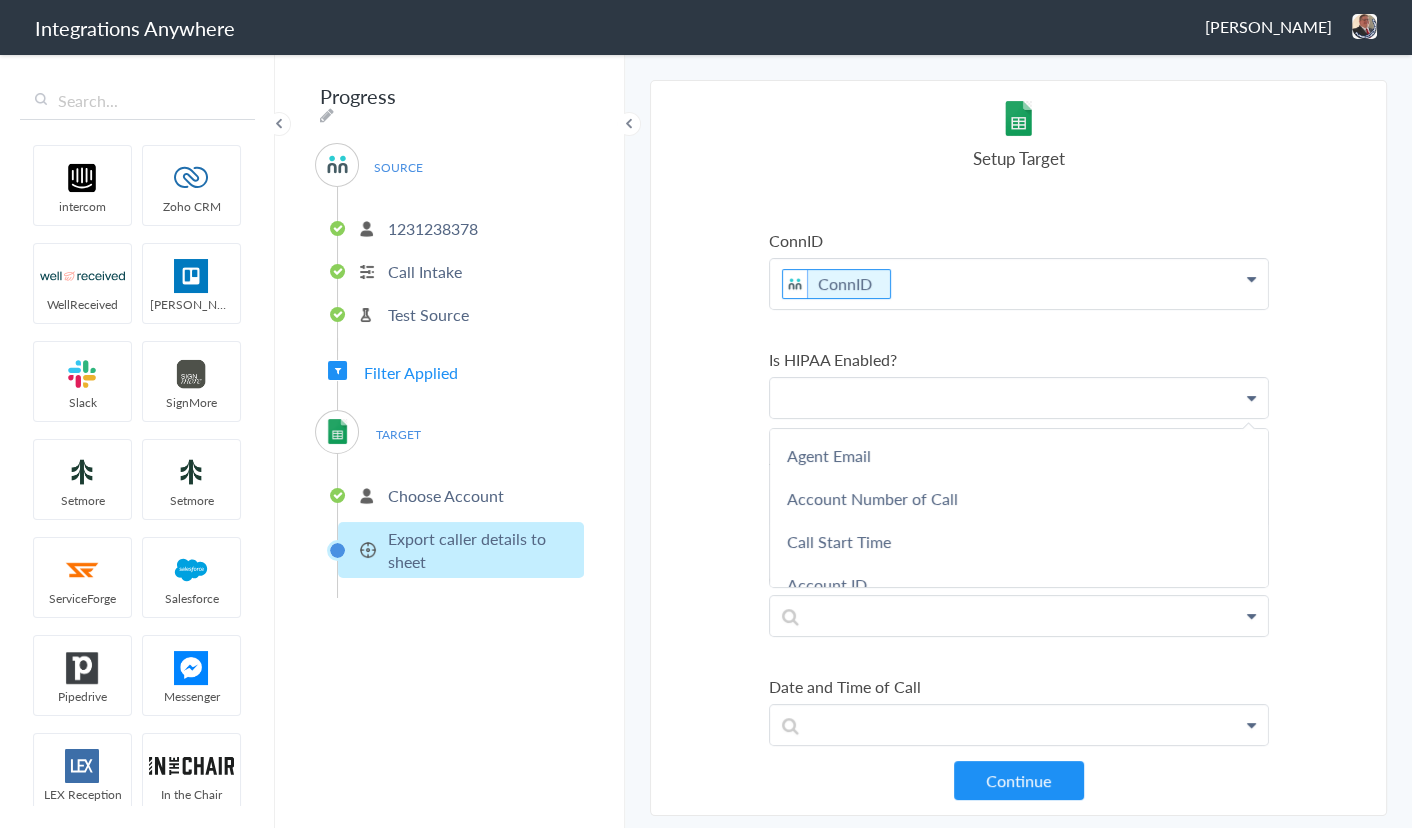 type 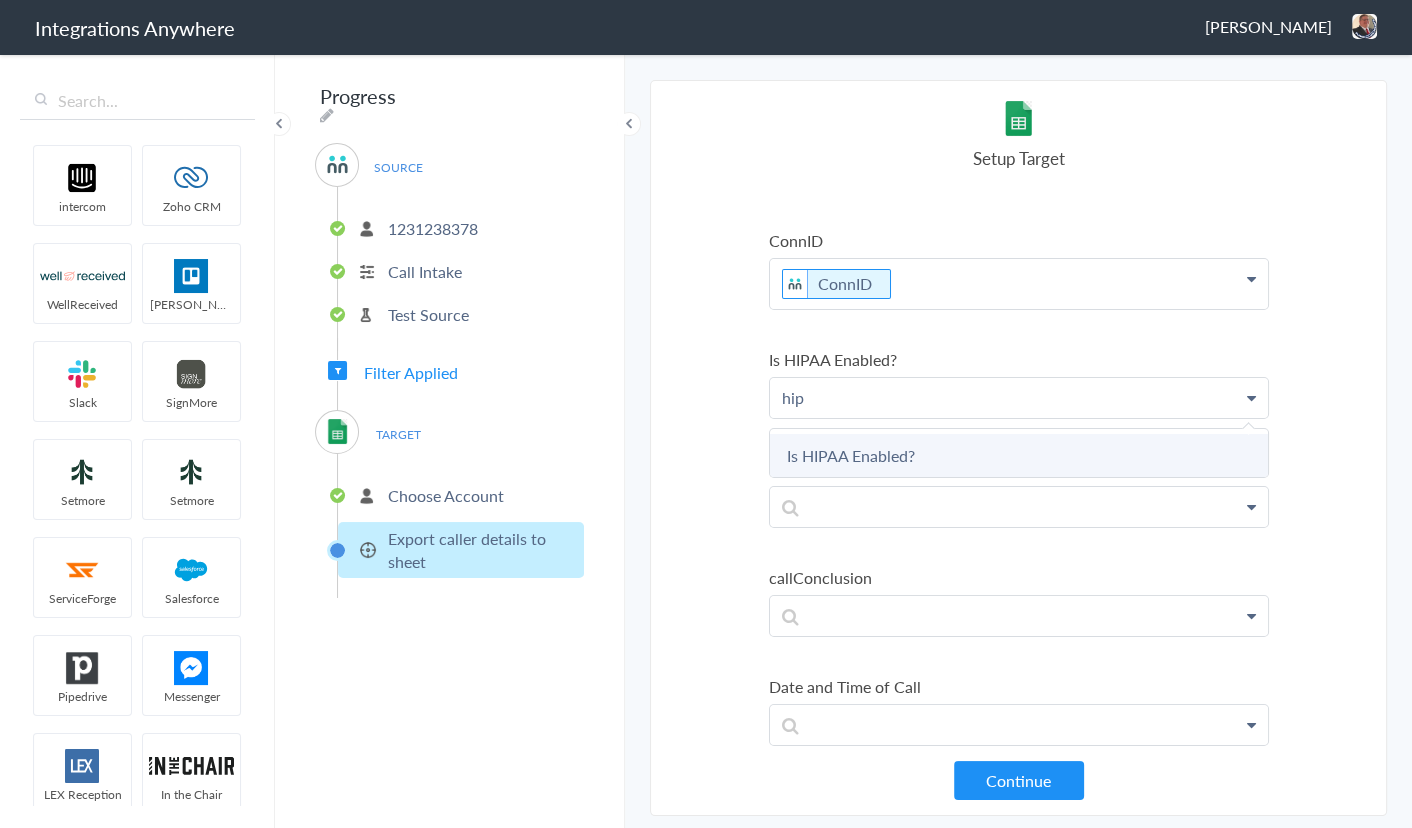 click on "Is HIPAA Enabled?" at bounding box center [0, 0] 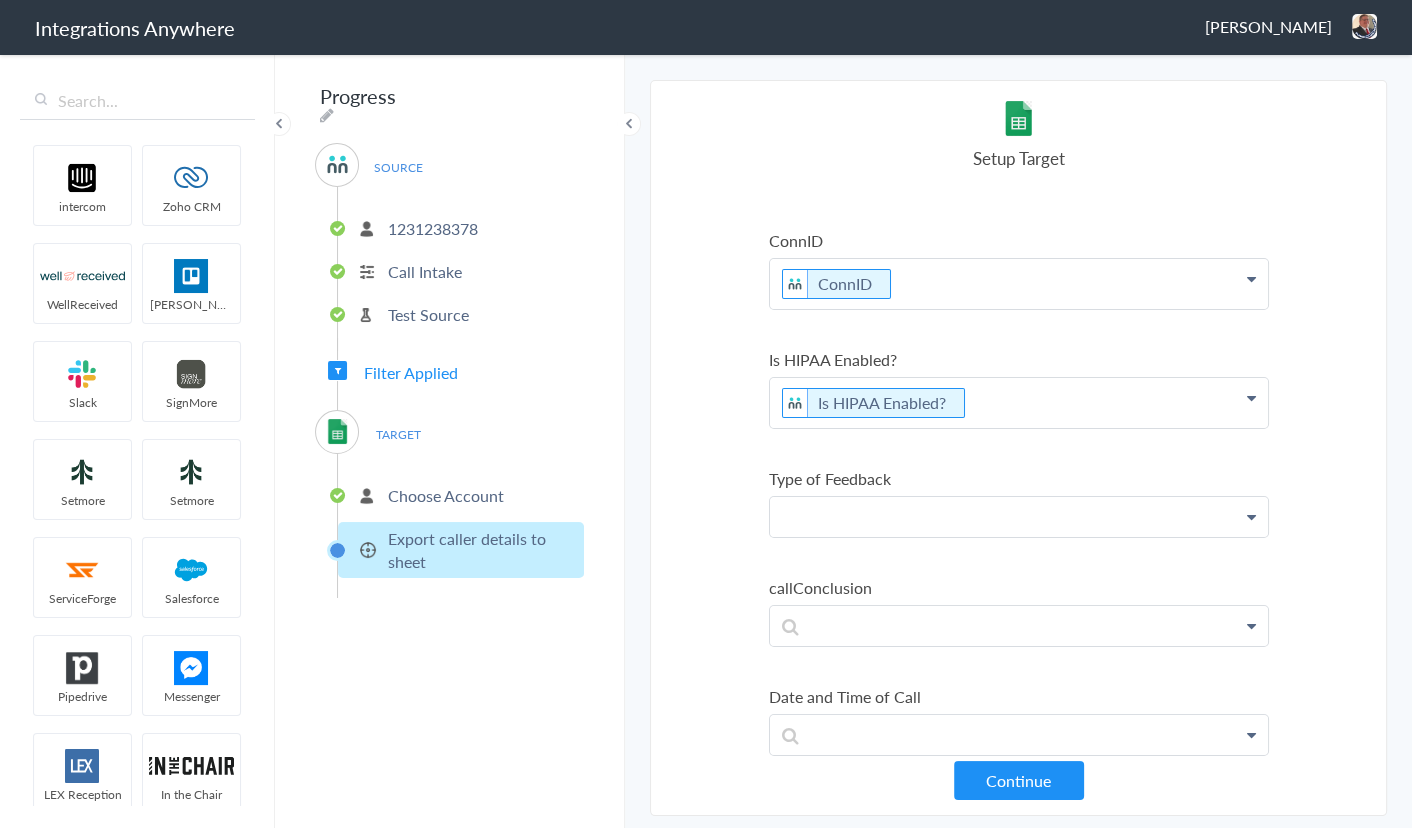 click at bounding box center [1019, 165] 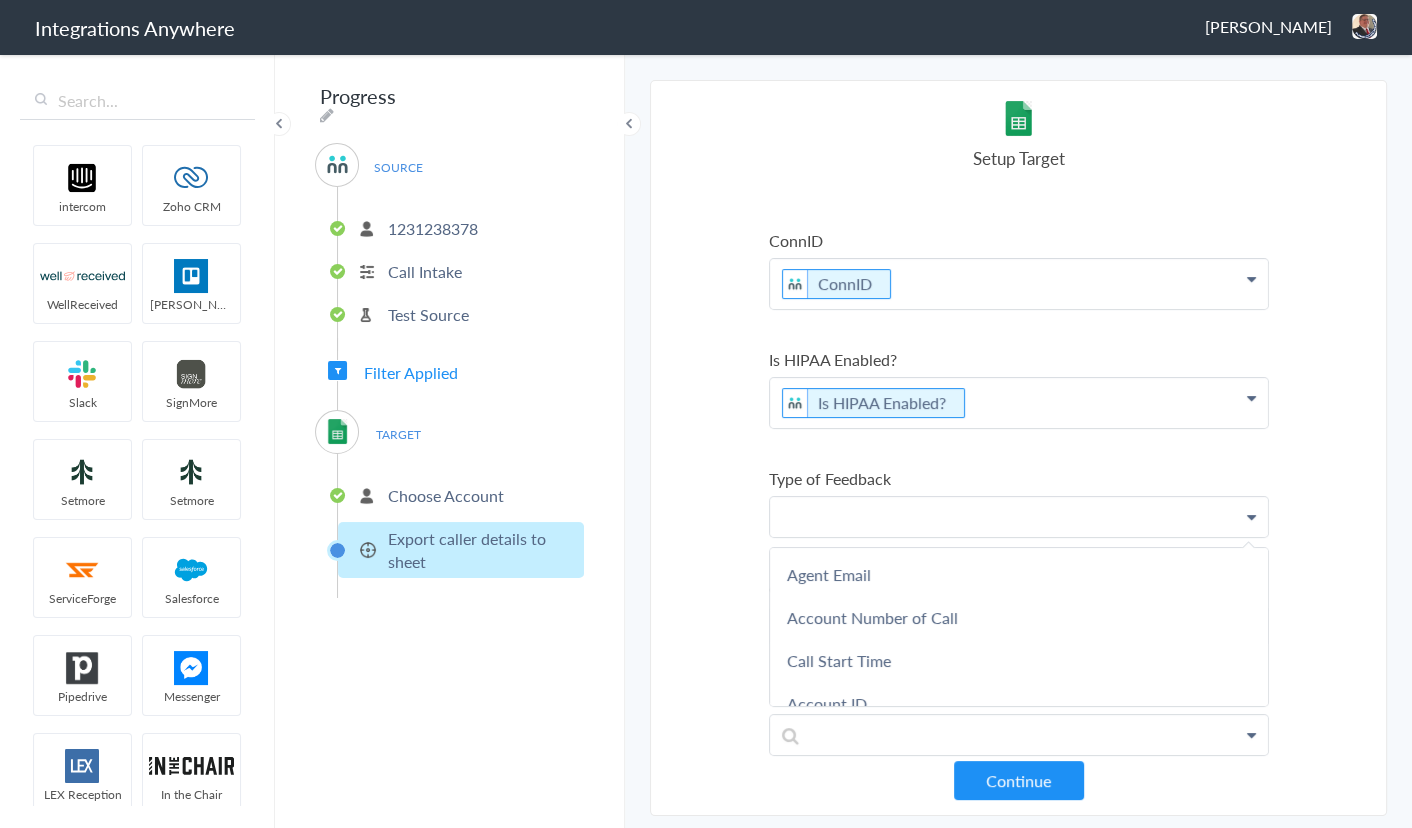 type 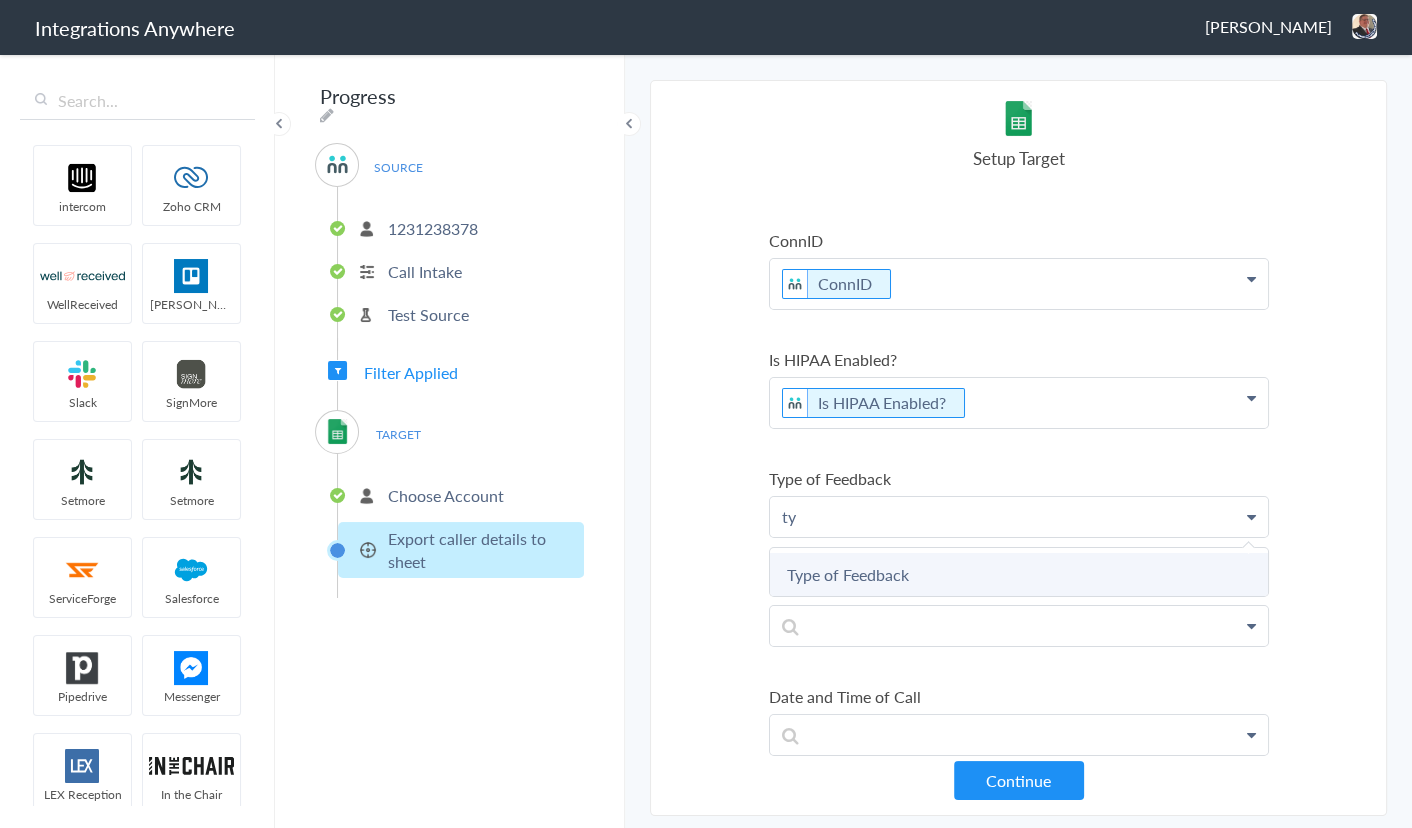 click on "Type of Feedback" at bounding box center [0, 0] 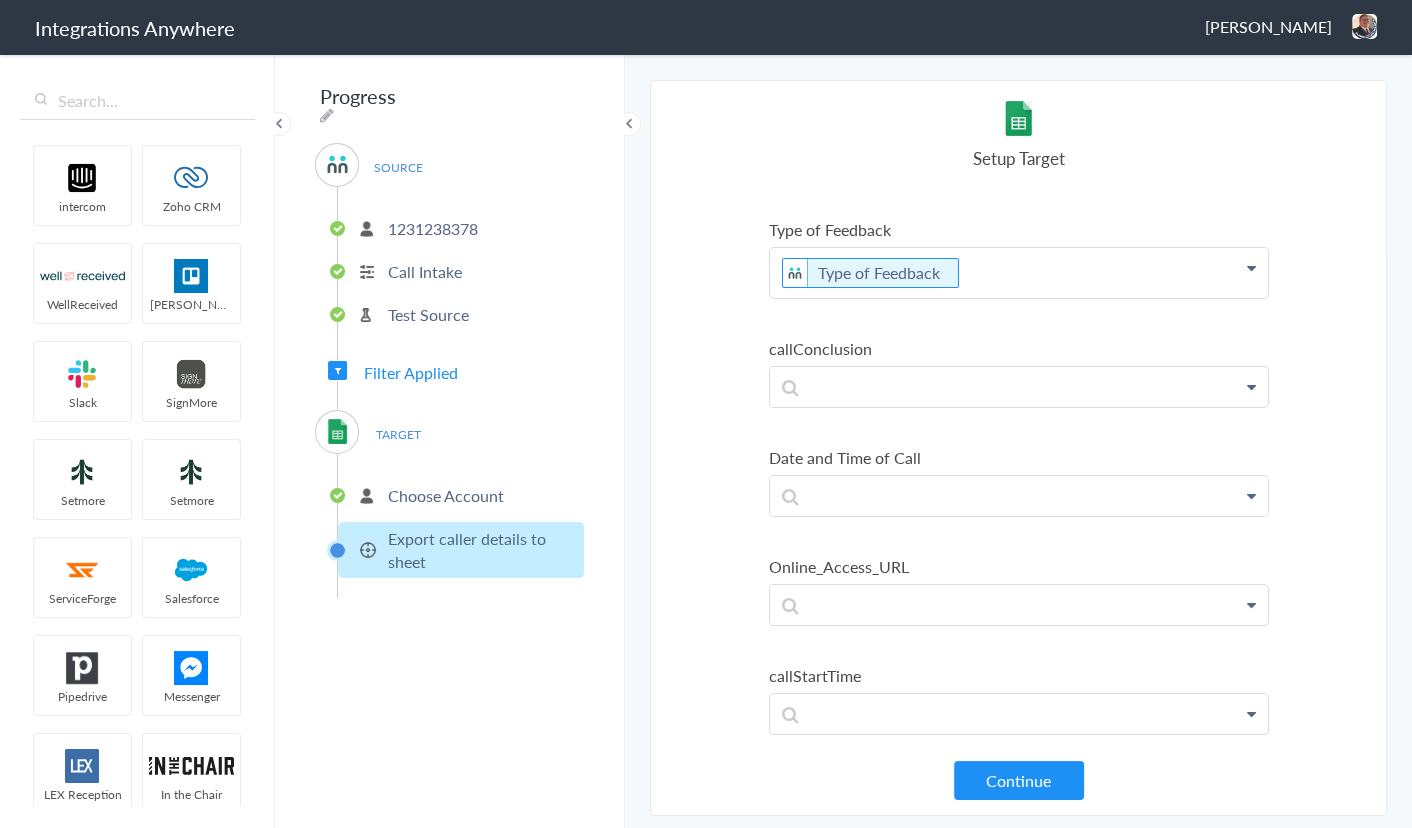 scroll, scrollTop: 454, scrollLeft: 0, axis: vertical 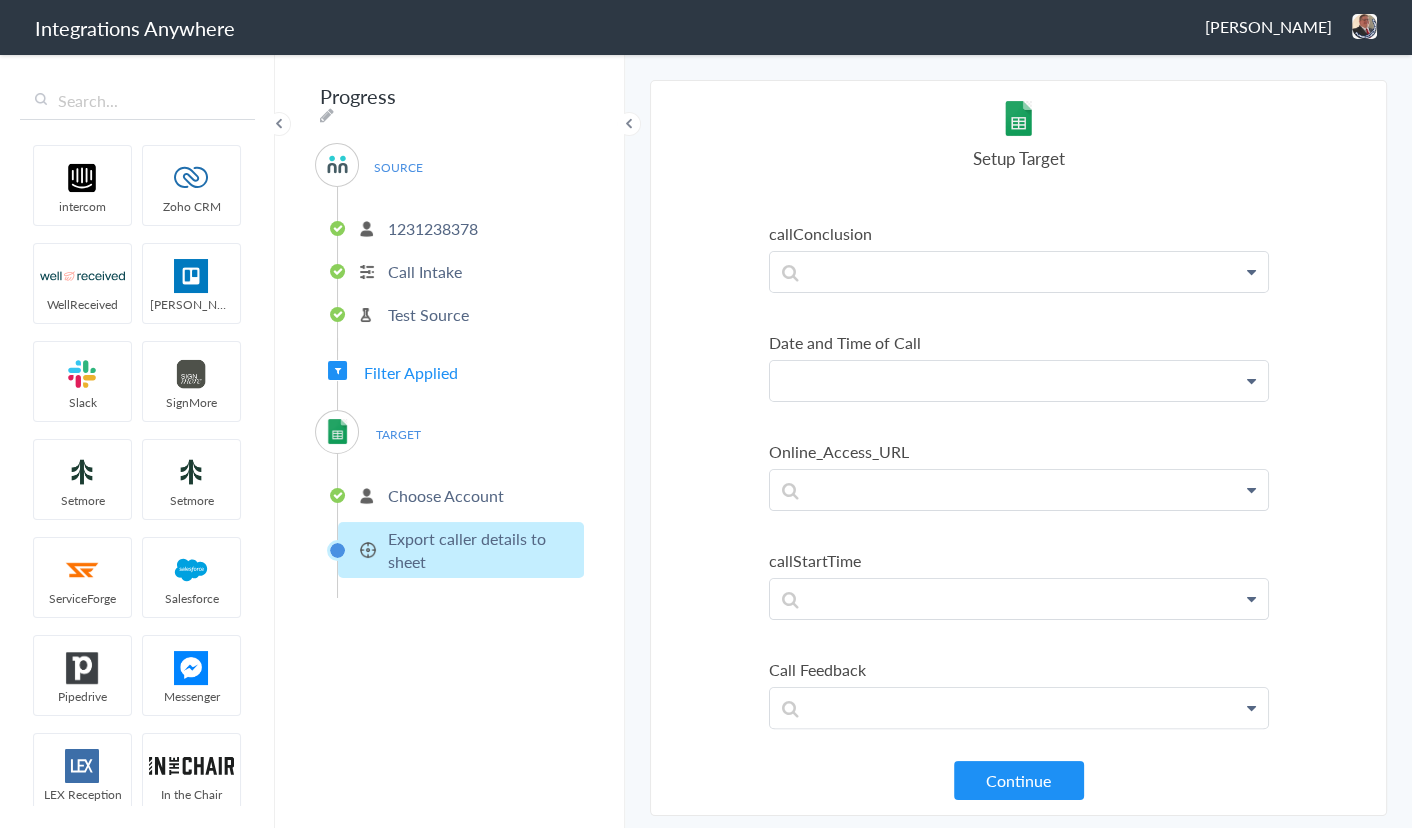 type 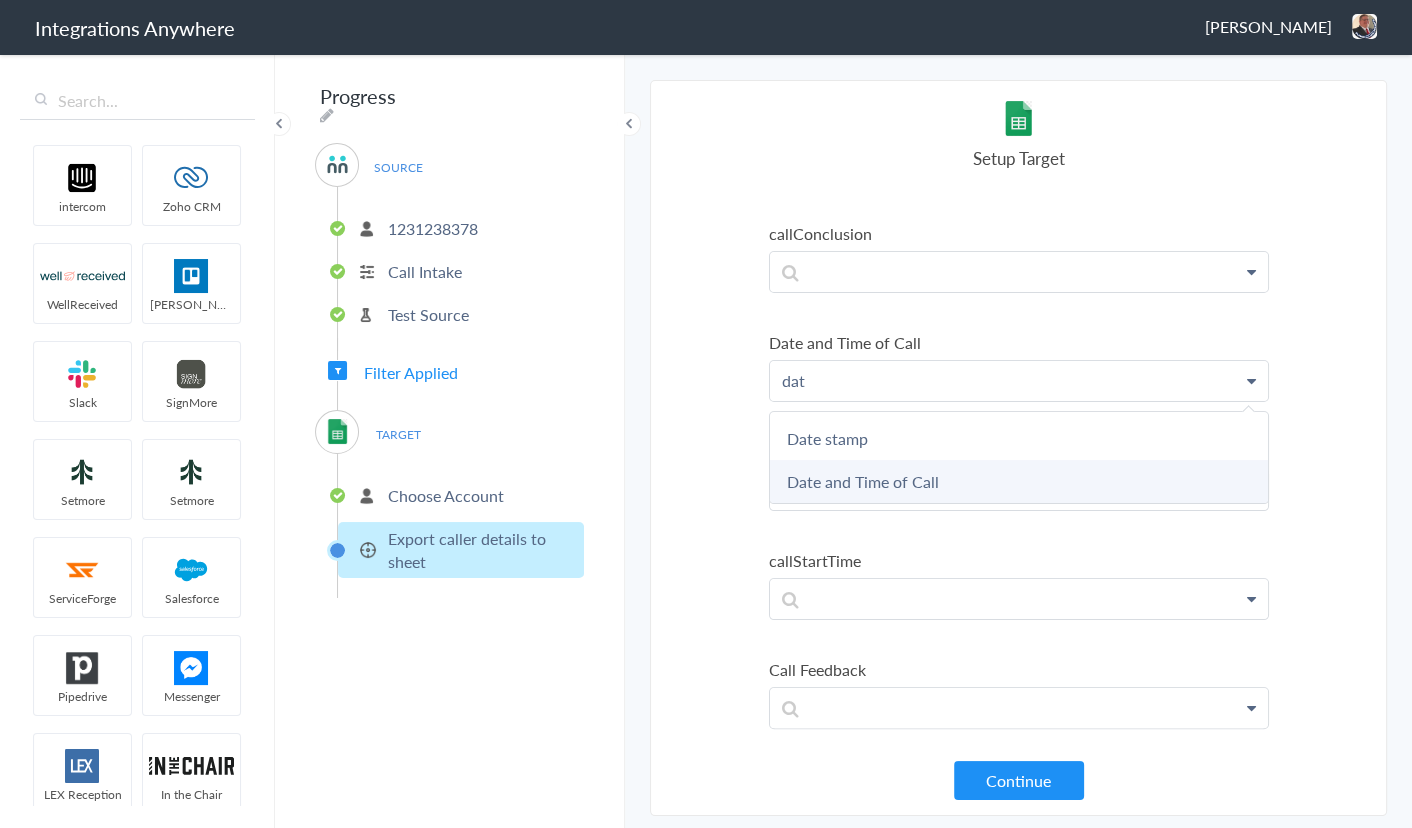 click on "Date and Time of Call" at bounding box center [0, 0] 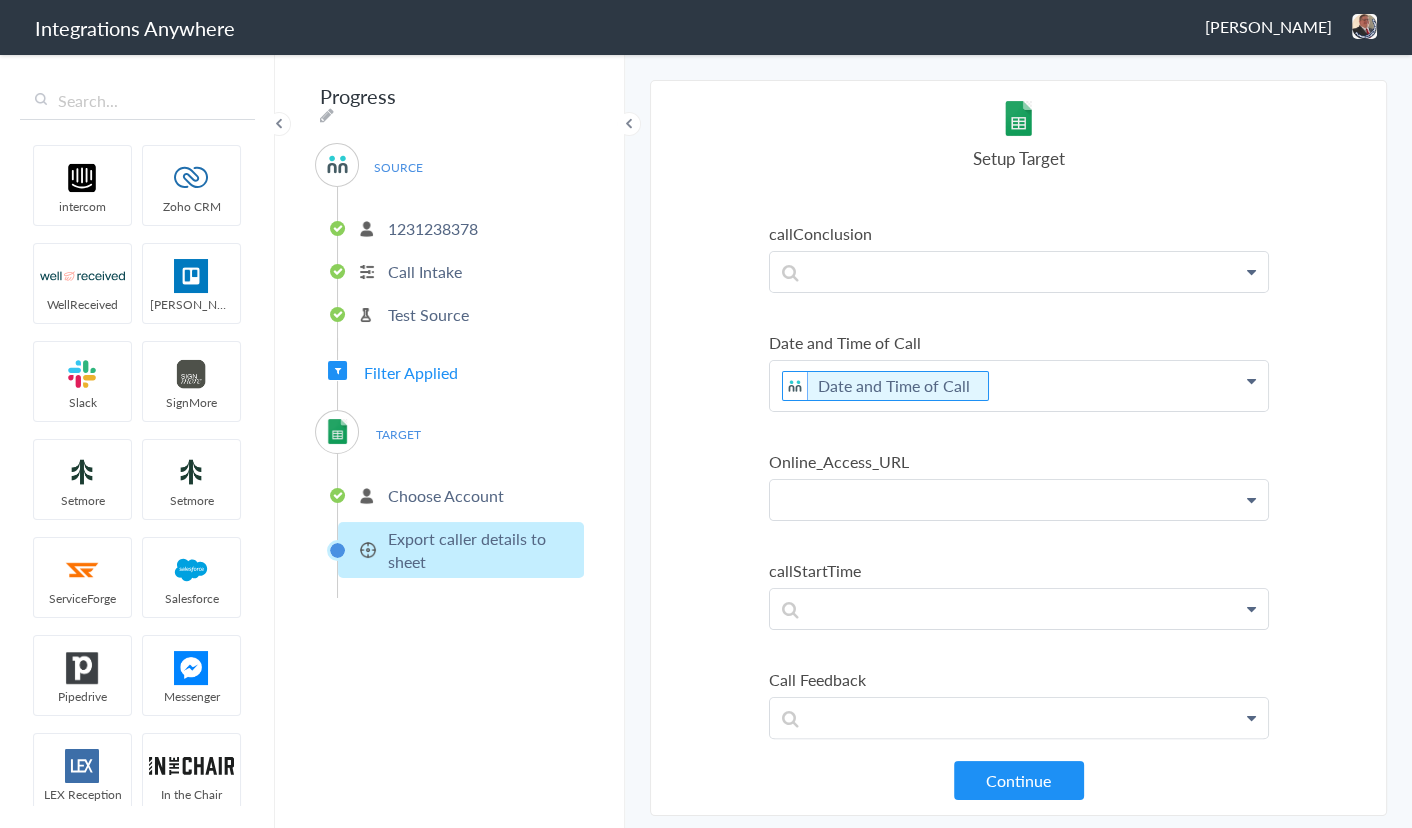click at bounding box center (1019, -199) 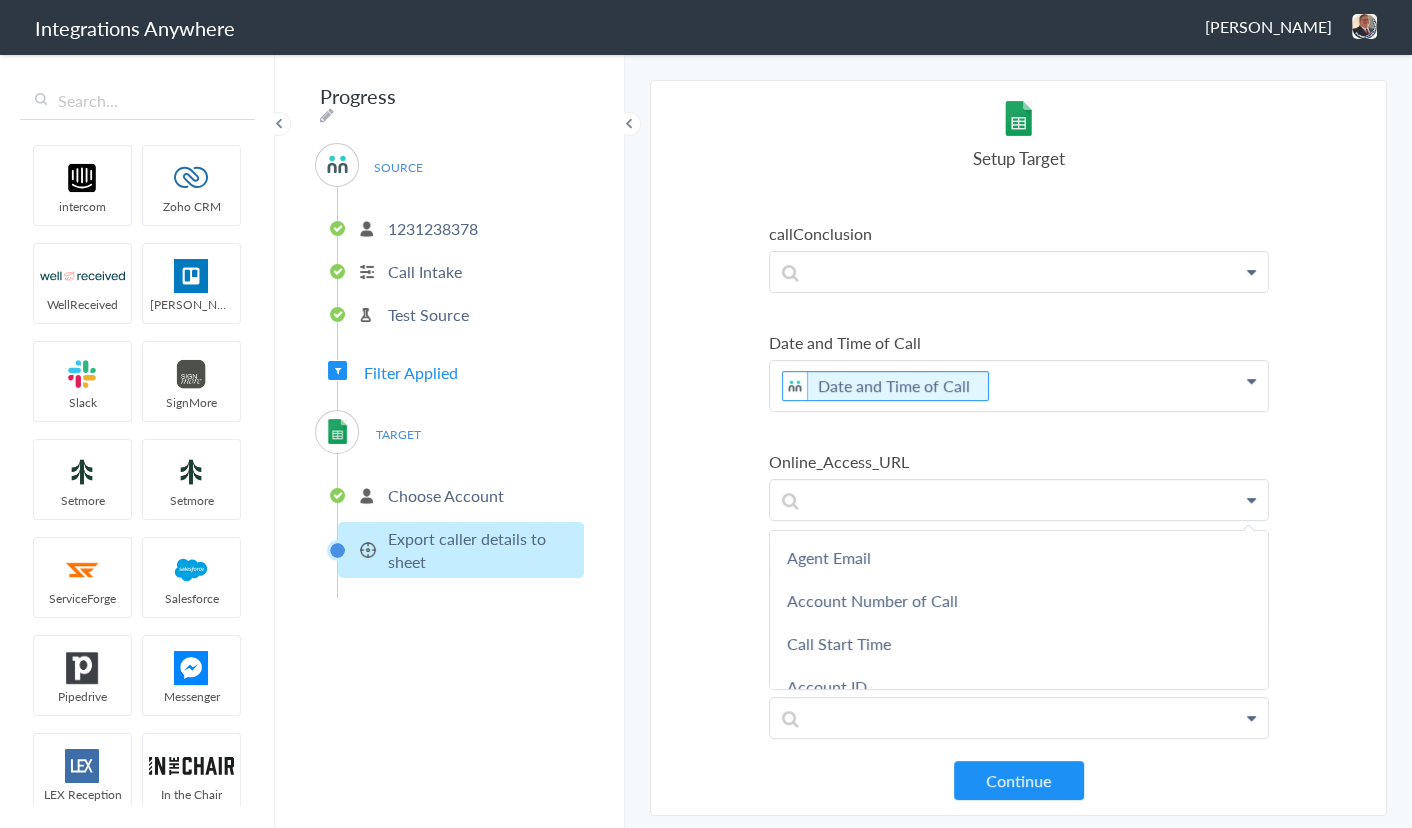 click on "Online_Access_URL" at bounding box center (1019, 461) 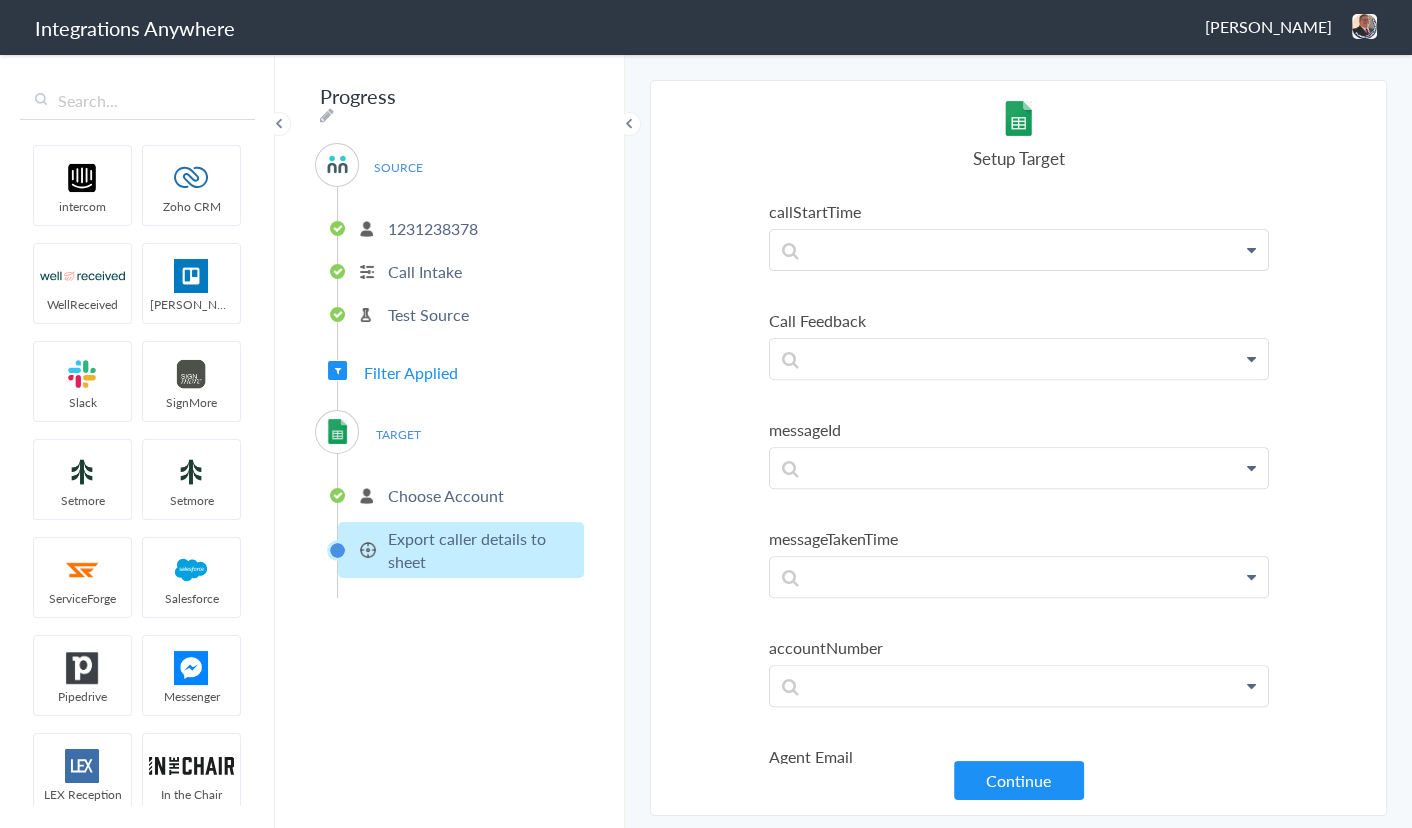 scroll, scrollTop: 818, scrollLeft: 0, axis: vertical 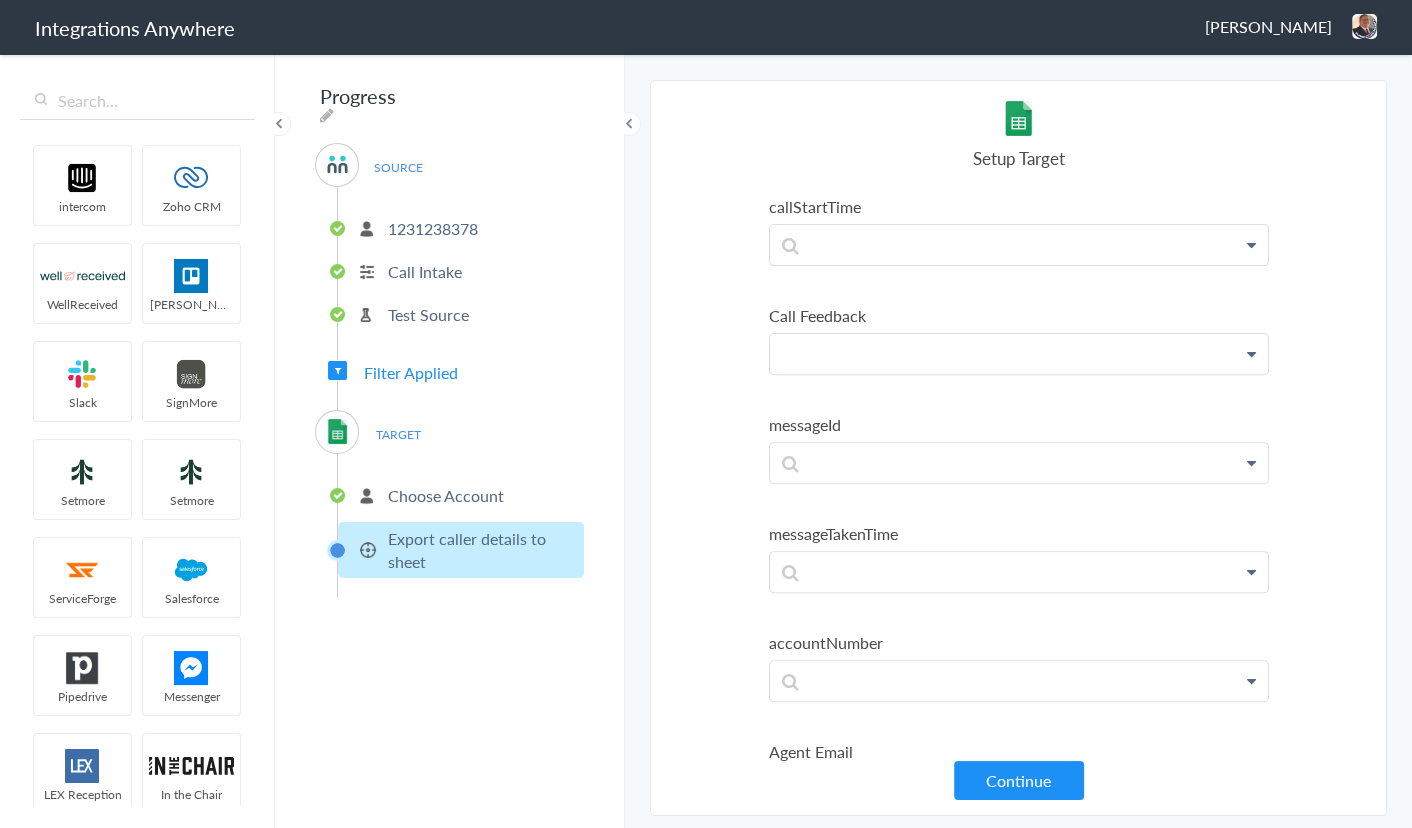 click at bounding box center (1019, -563) 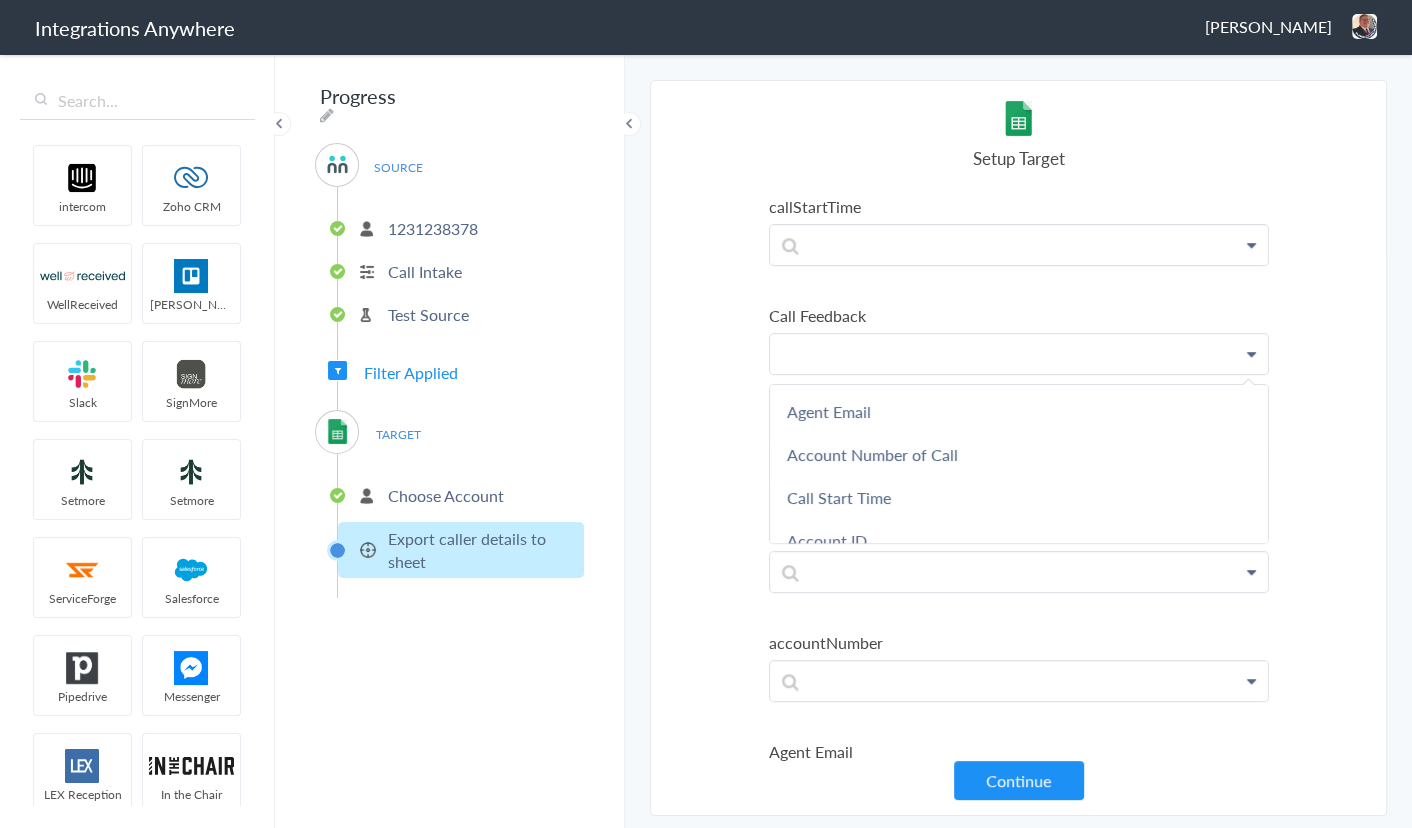 type 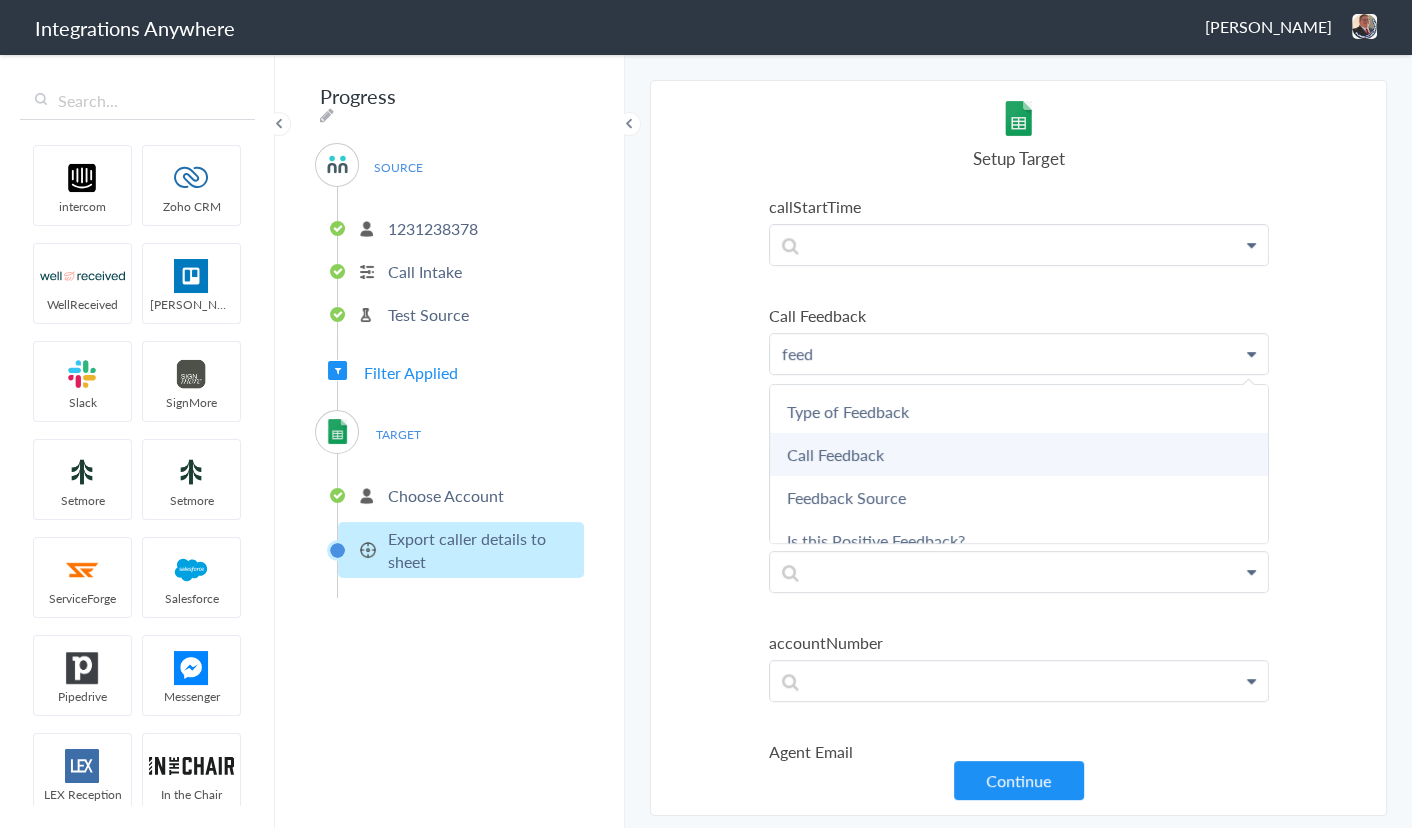 click on "Call Feedback" at bounding box center (0, 0) 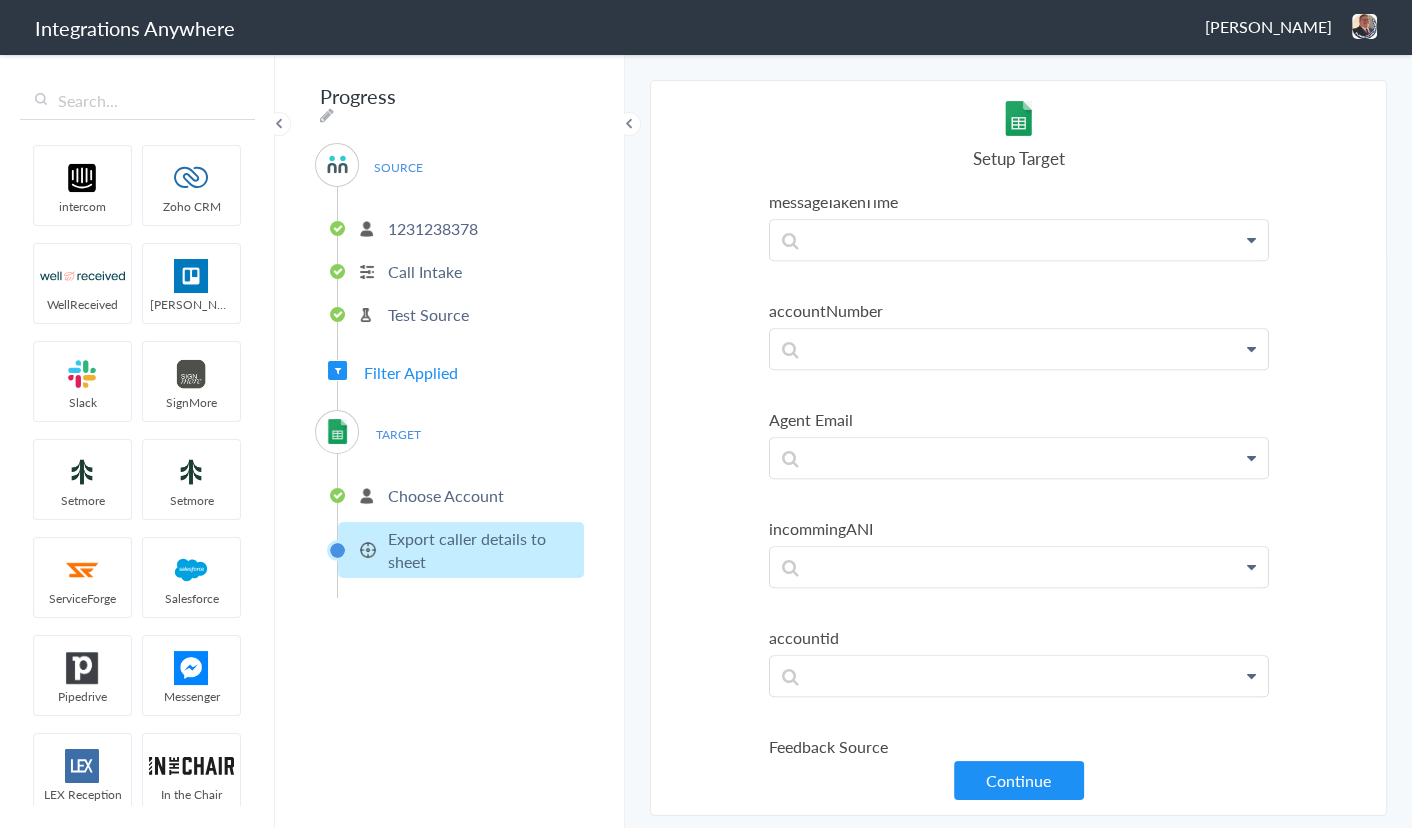 scroll, scrollTop: 1181, scrollLeft: 0, axis: vertical 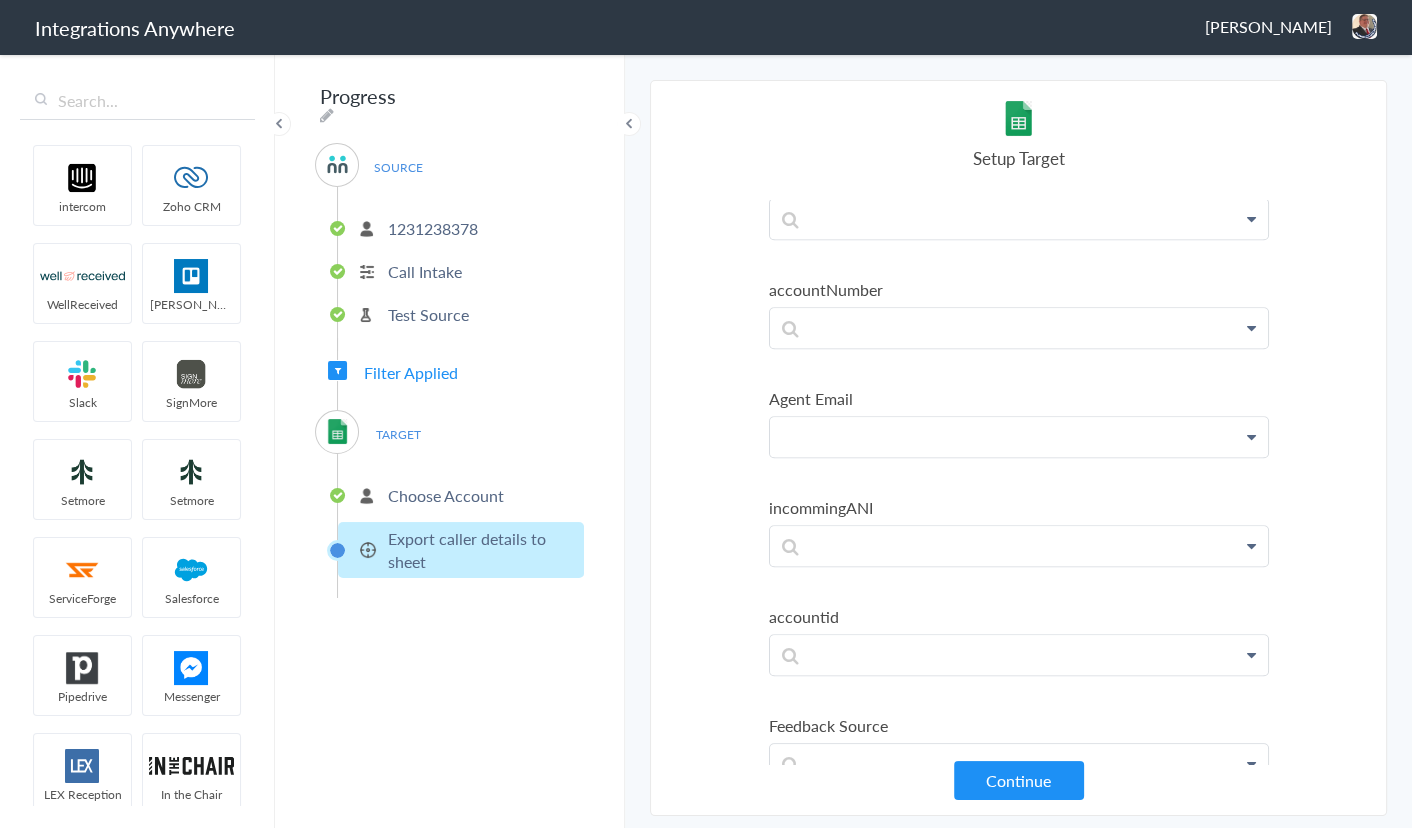 click at bounding box center [1019, -926] 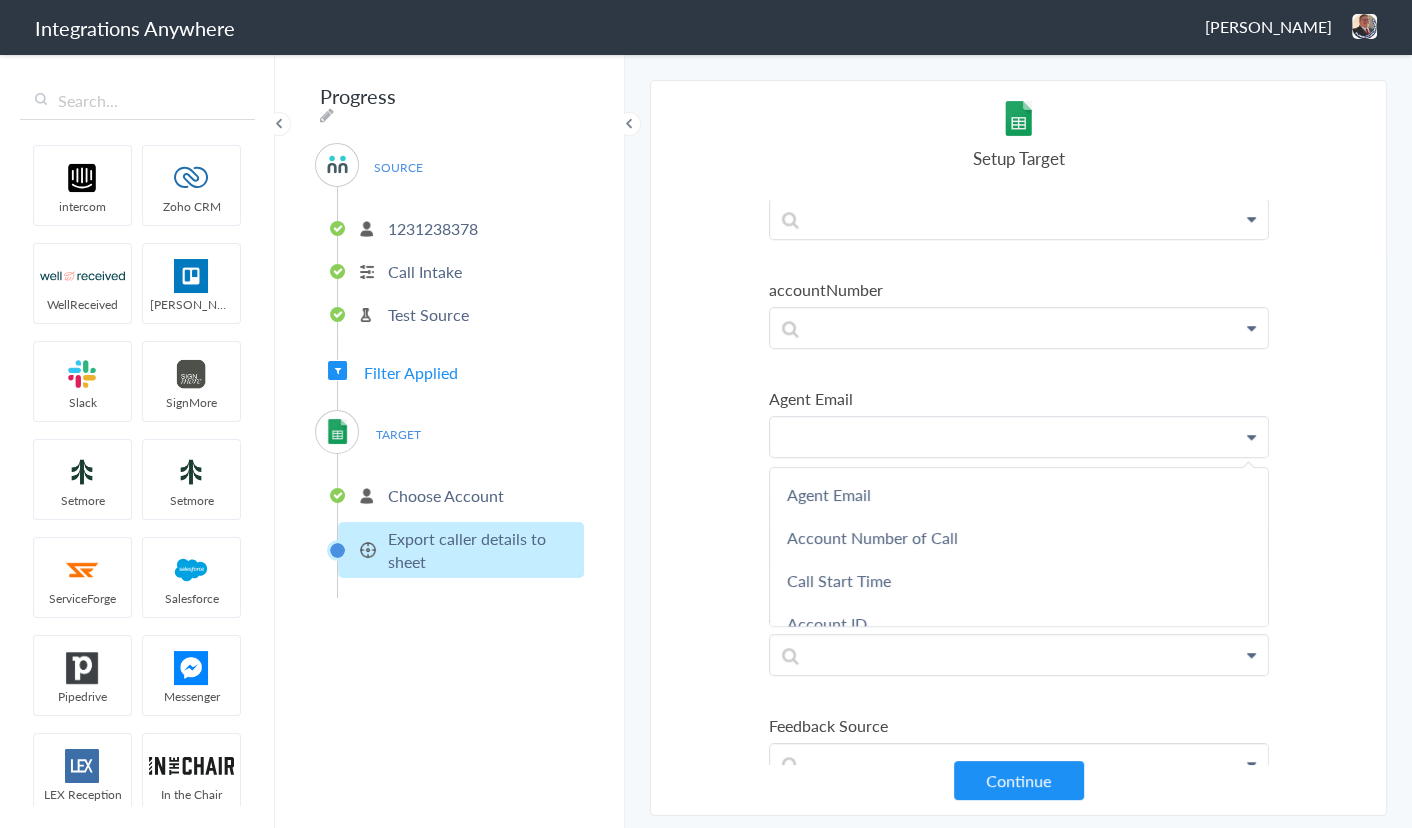 type 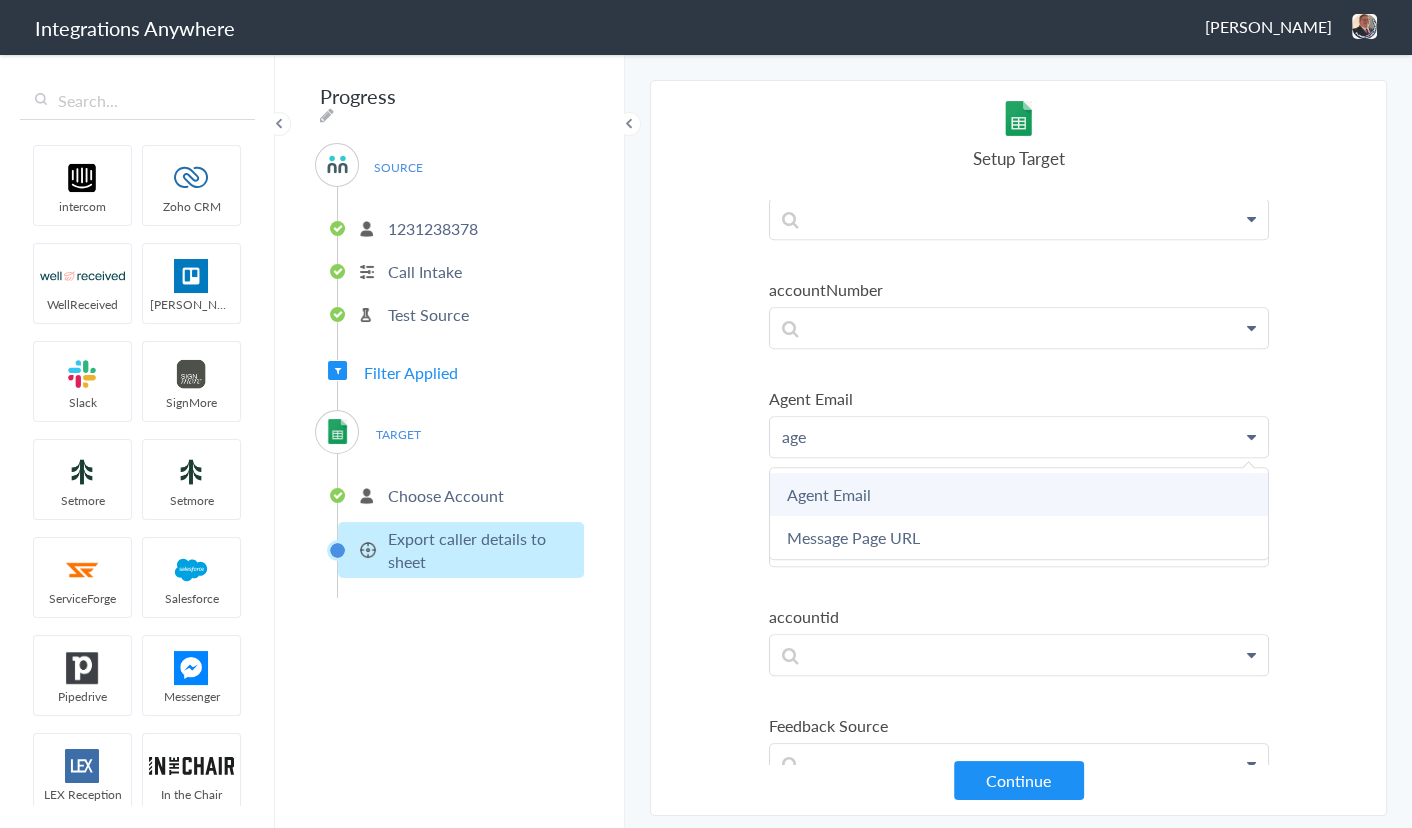 click on "Agent Email" at bounding box center [0, 0] 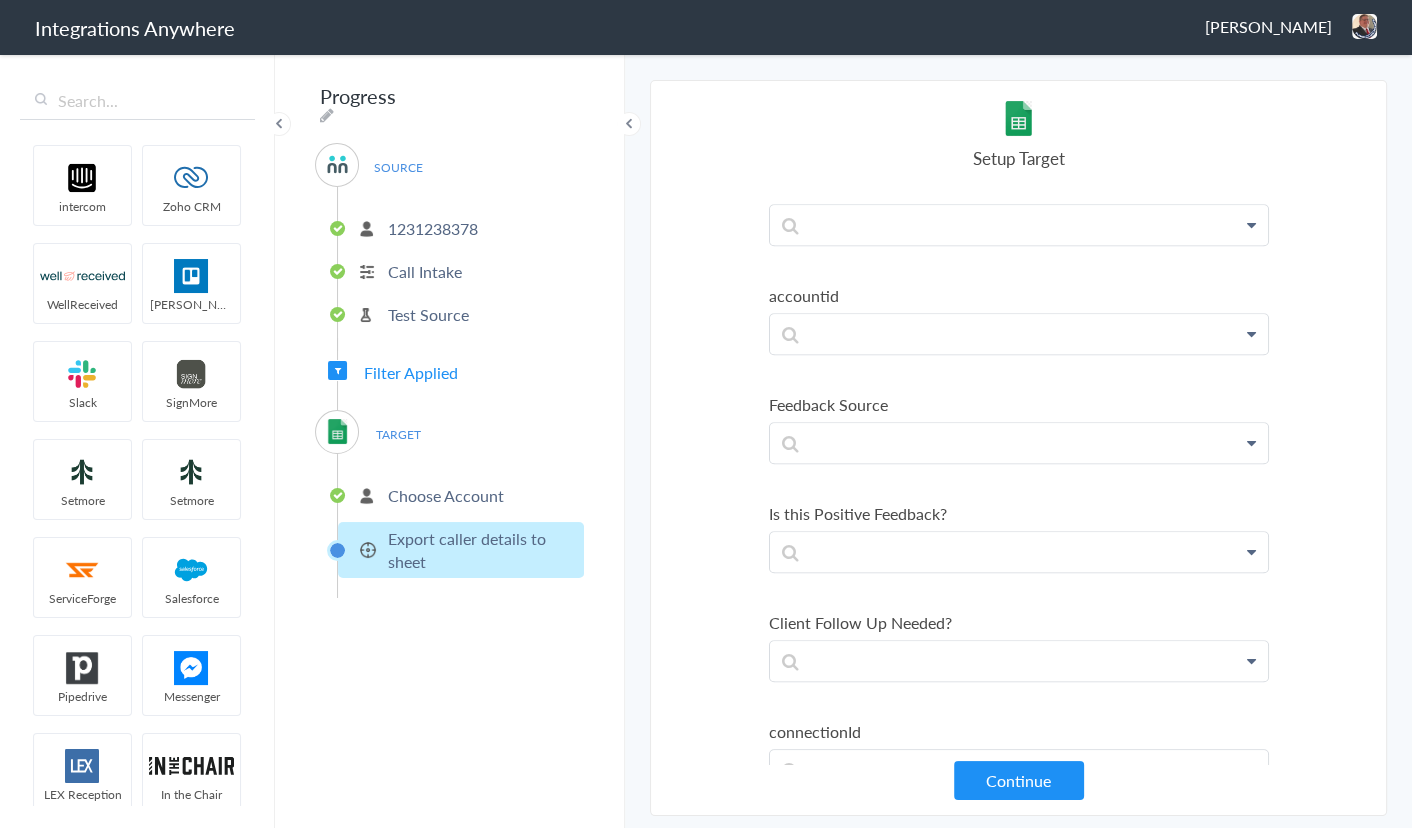 scroll, scrollTop: 1545, scrollLeft: 0, axis: vertical 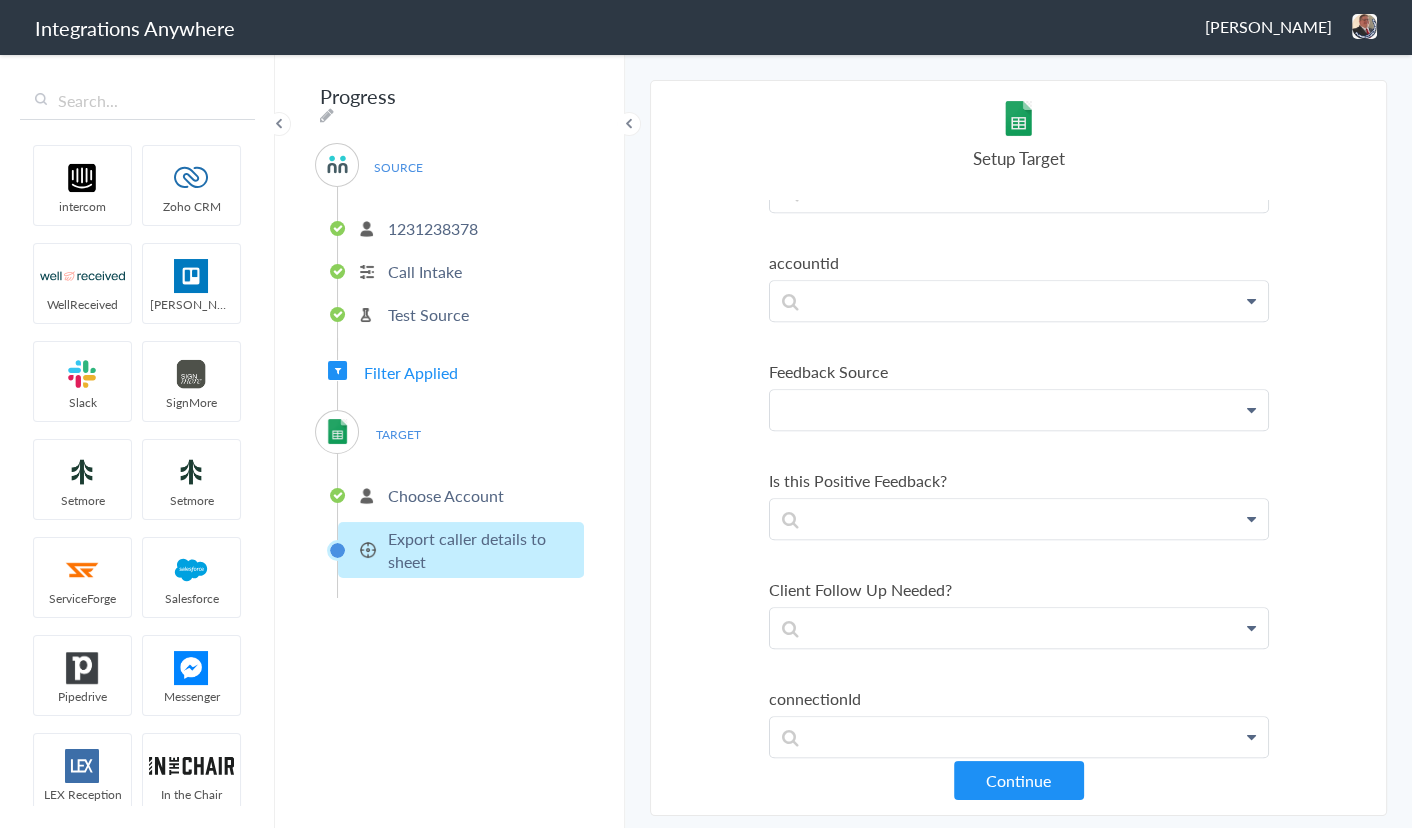 click at bounding box center (1019, -1290) 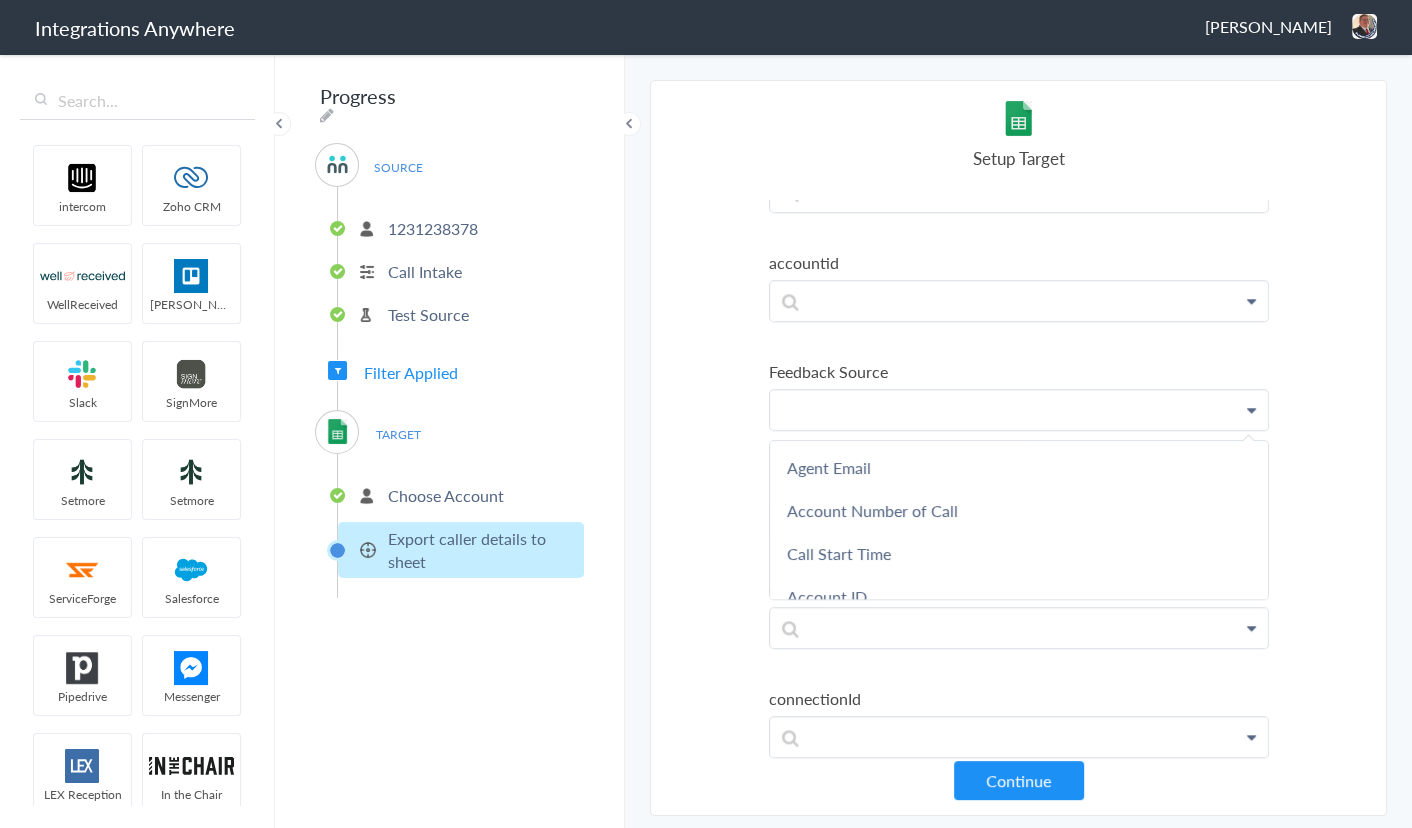type 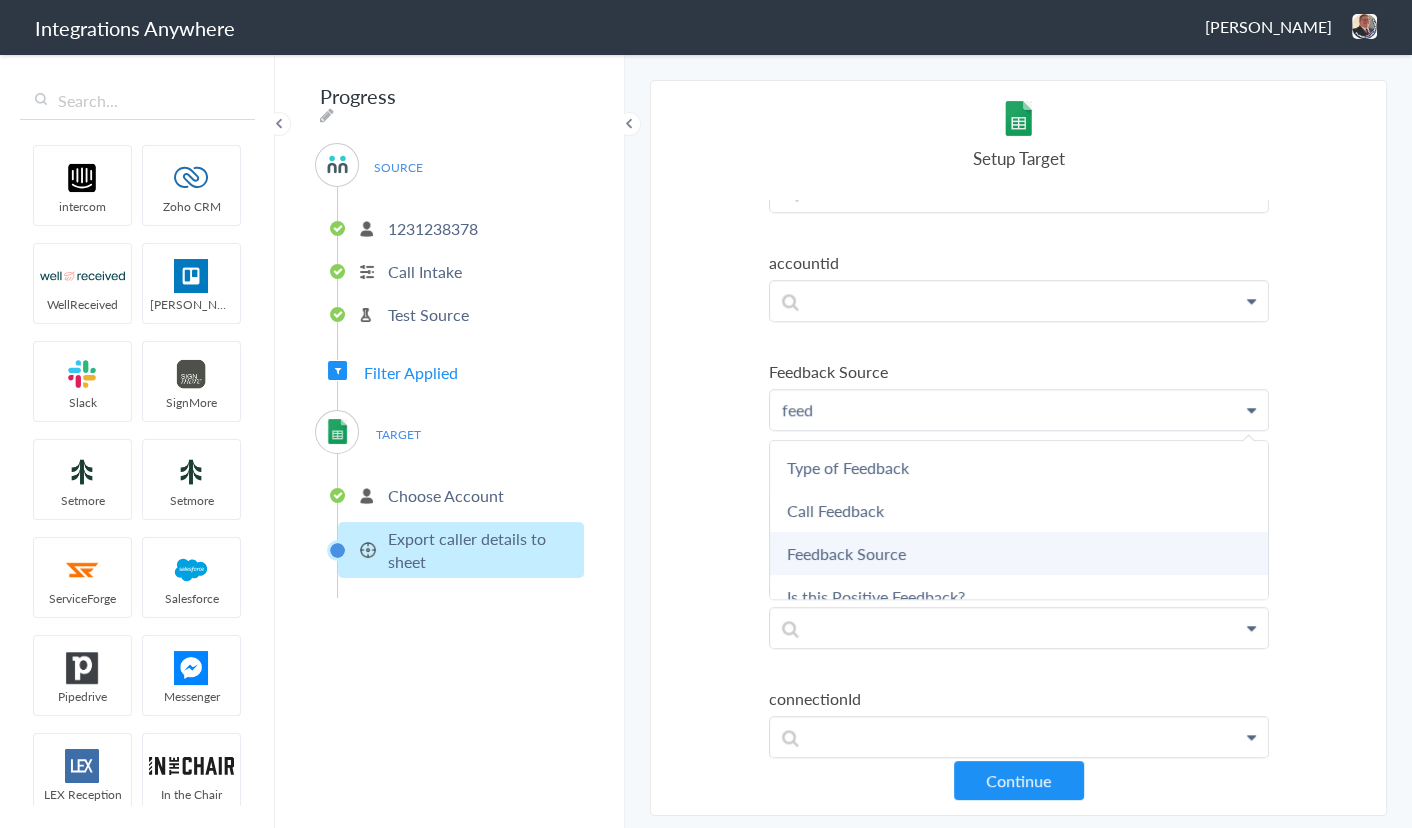 click on "Feedback Source" at bounding box center (0, 0) 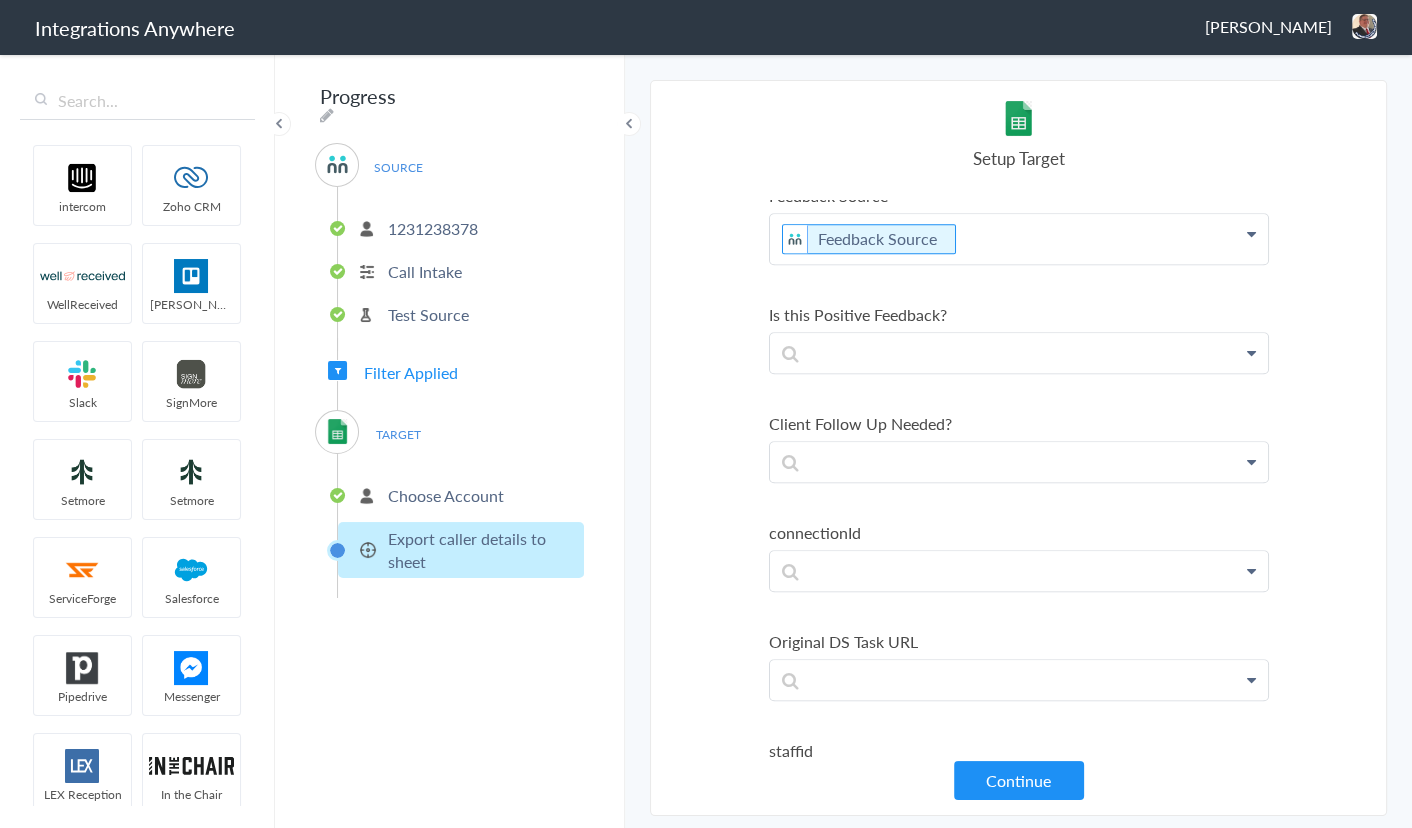 scroll, scrollTop: 1727, scrollLeft: 0, axis: vertical 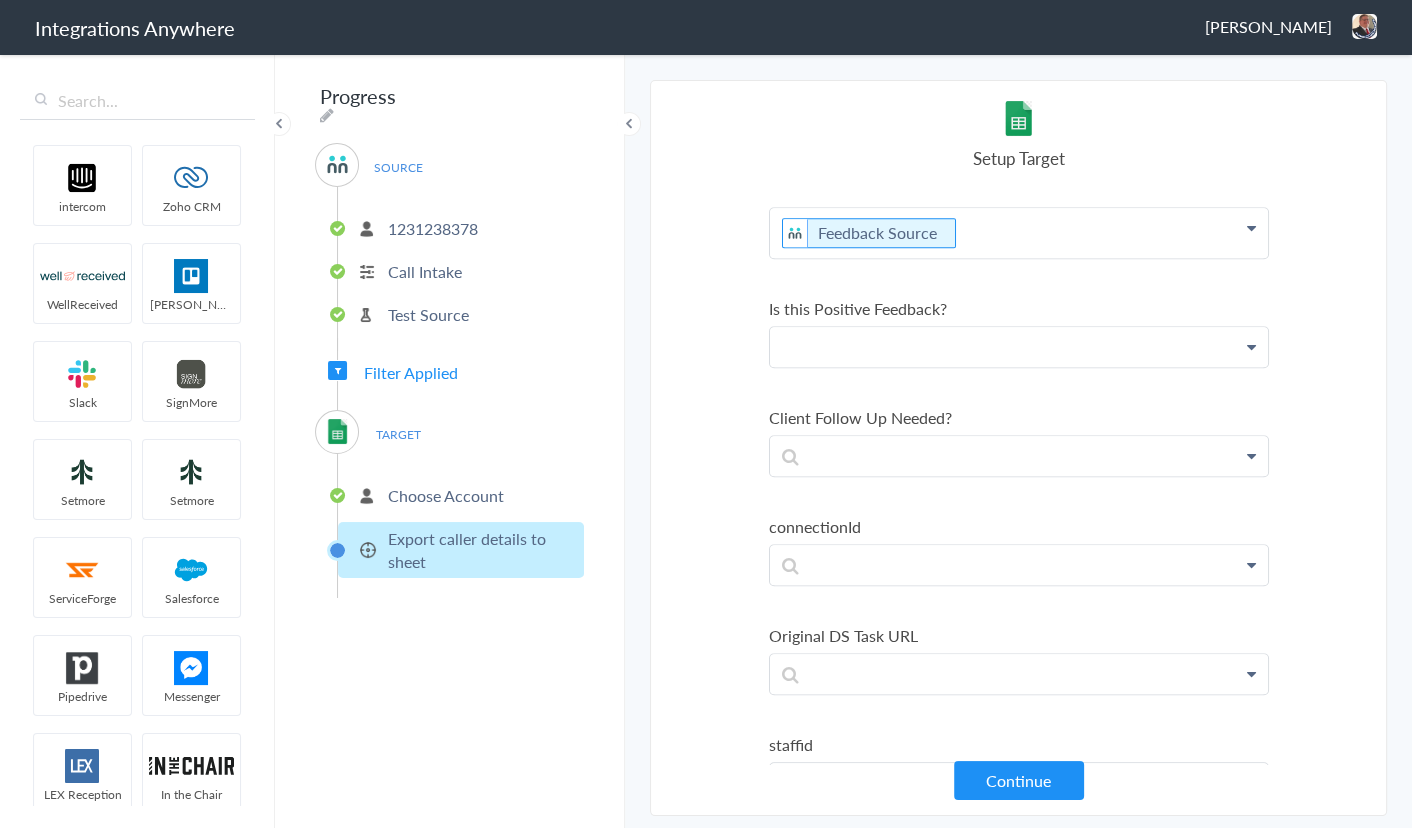 click at bounding box center (1019, -1472) 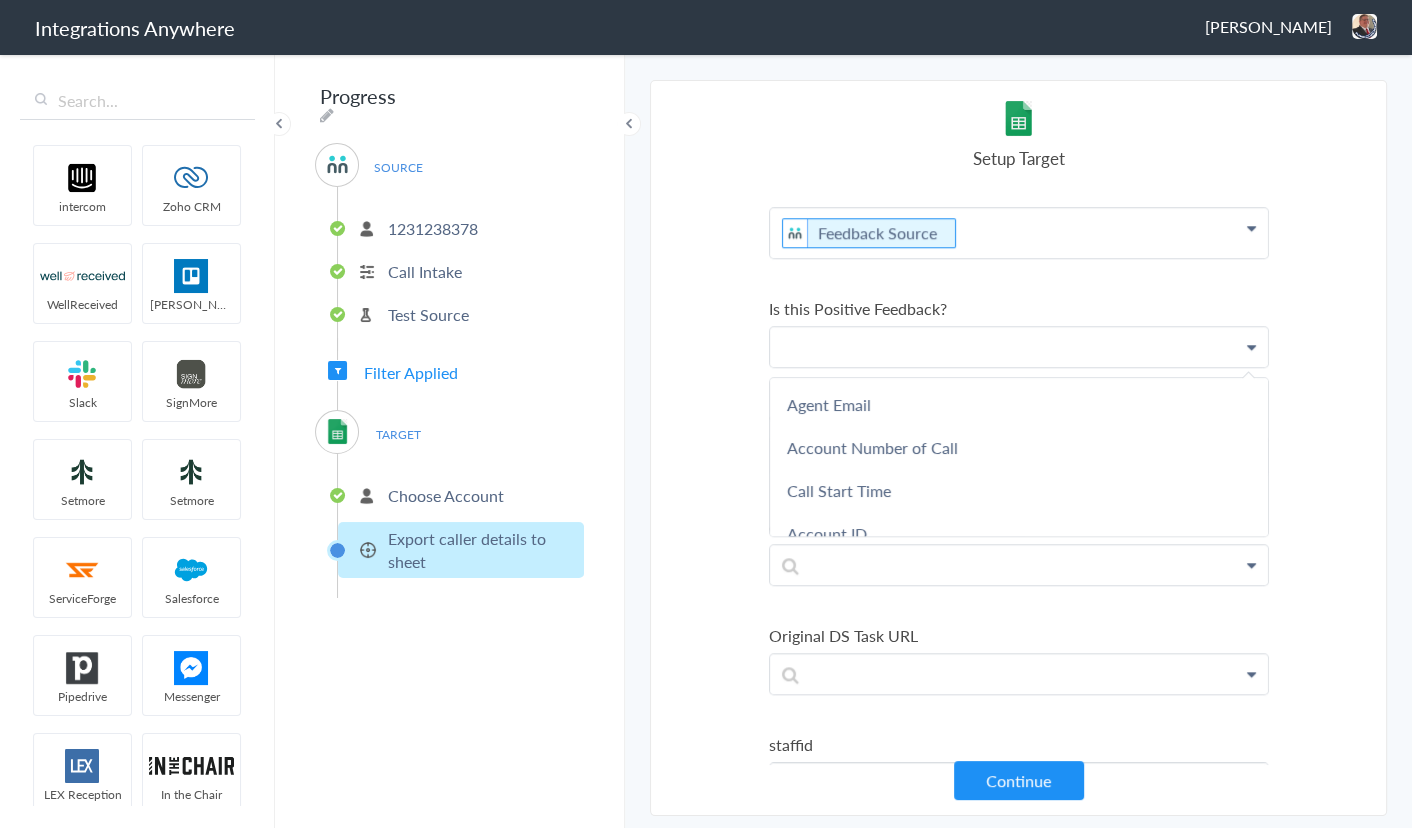 type 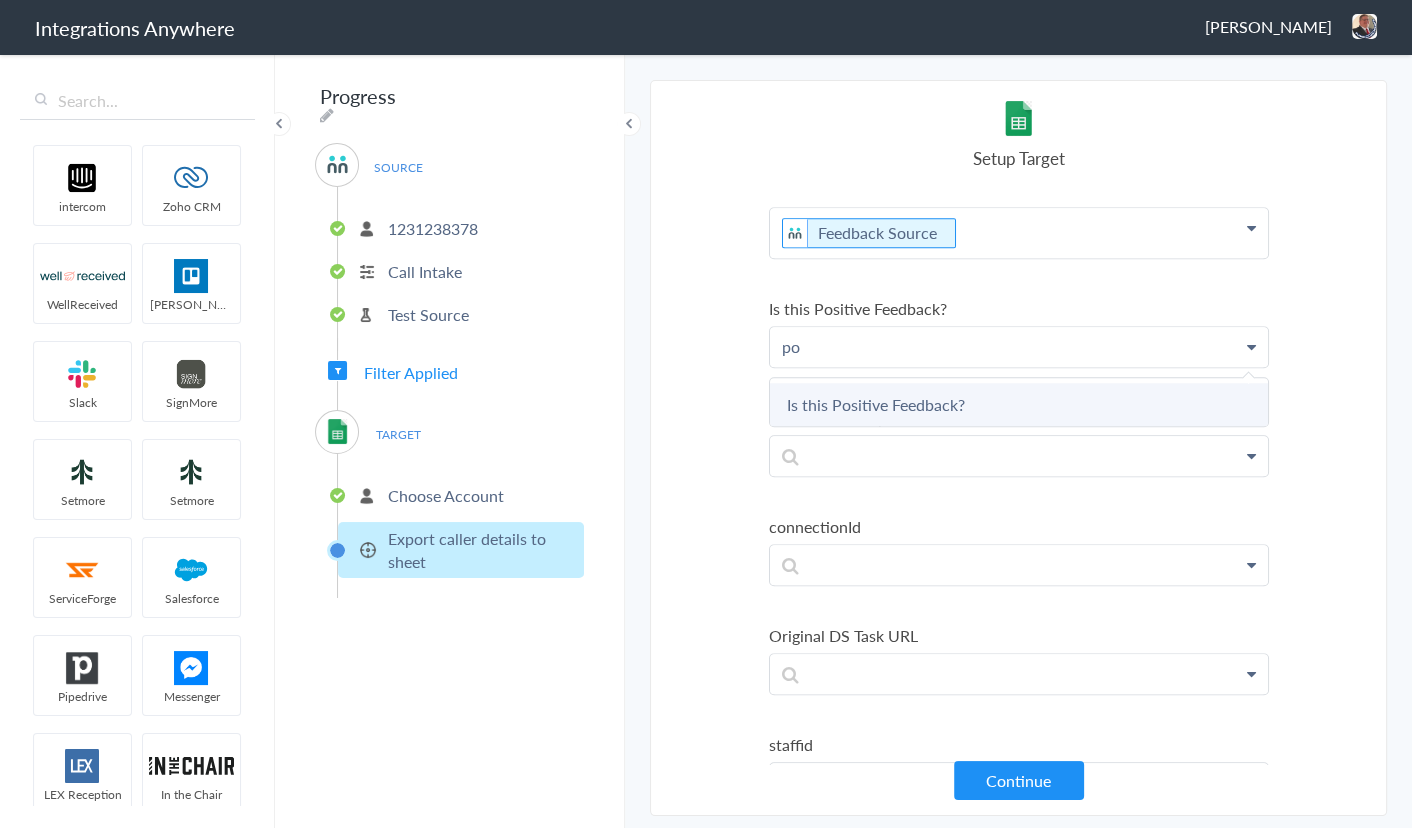 click on "Is this Positive Feedback?" at bounding box center (0, 0) 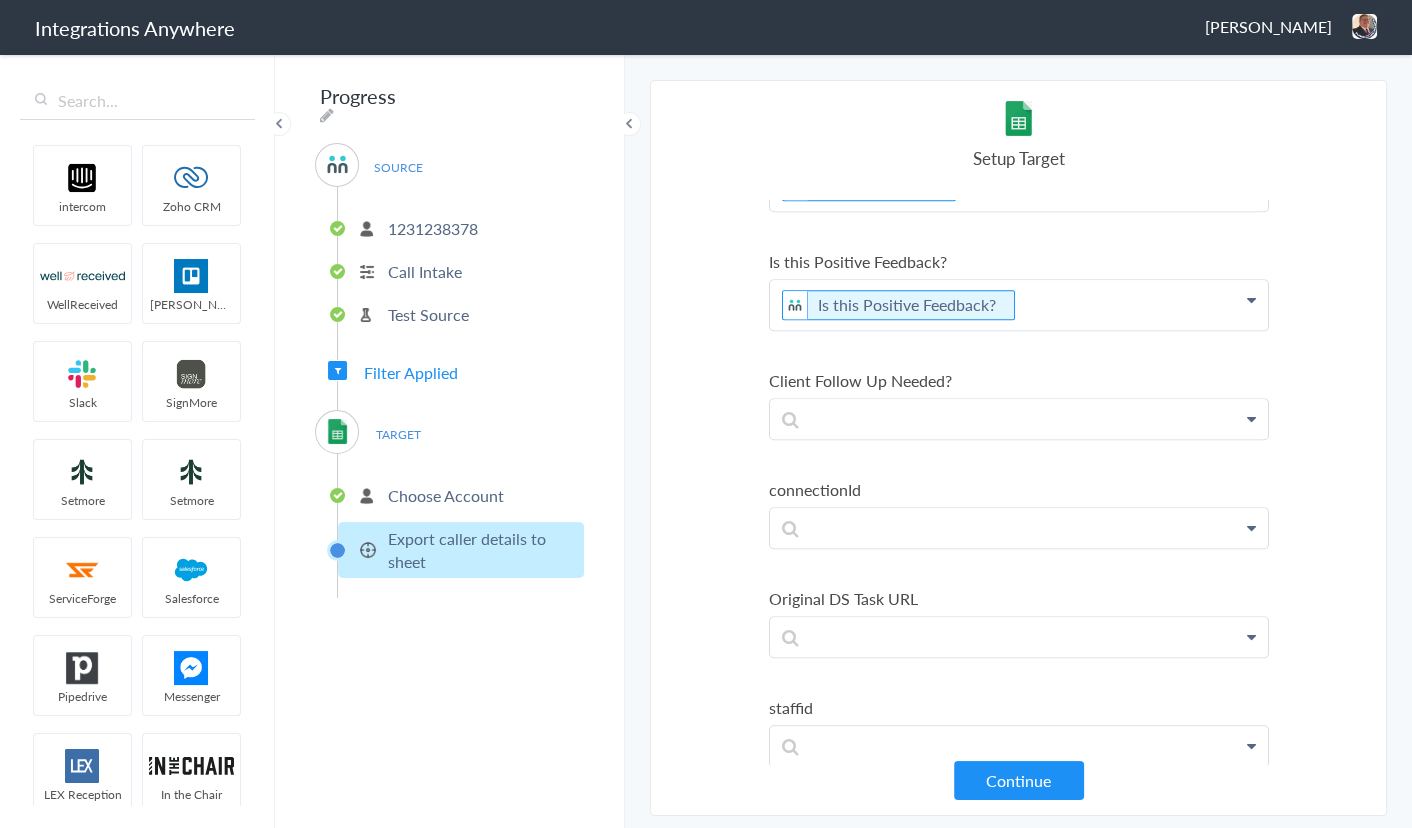 scroll, scrollTop: 1800, scrollLeft: 0, axis: vertical 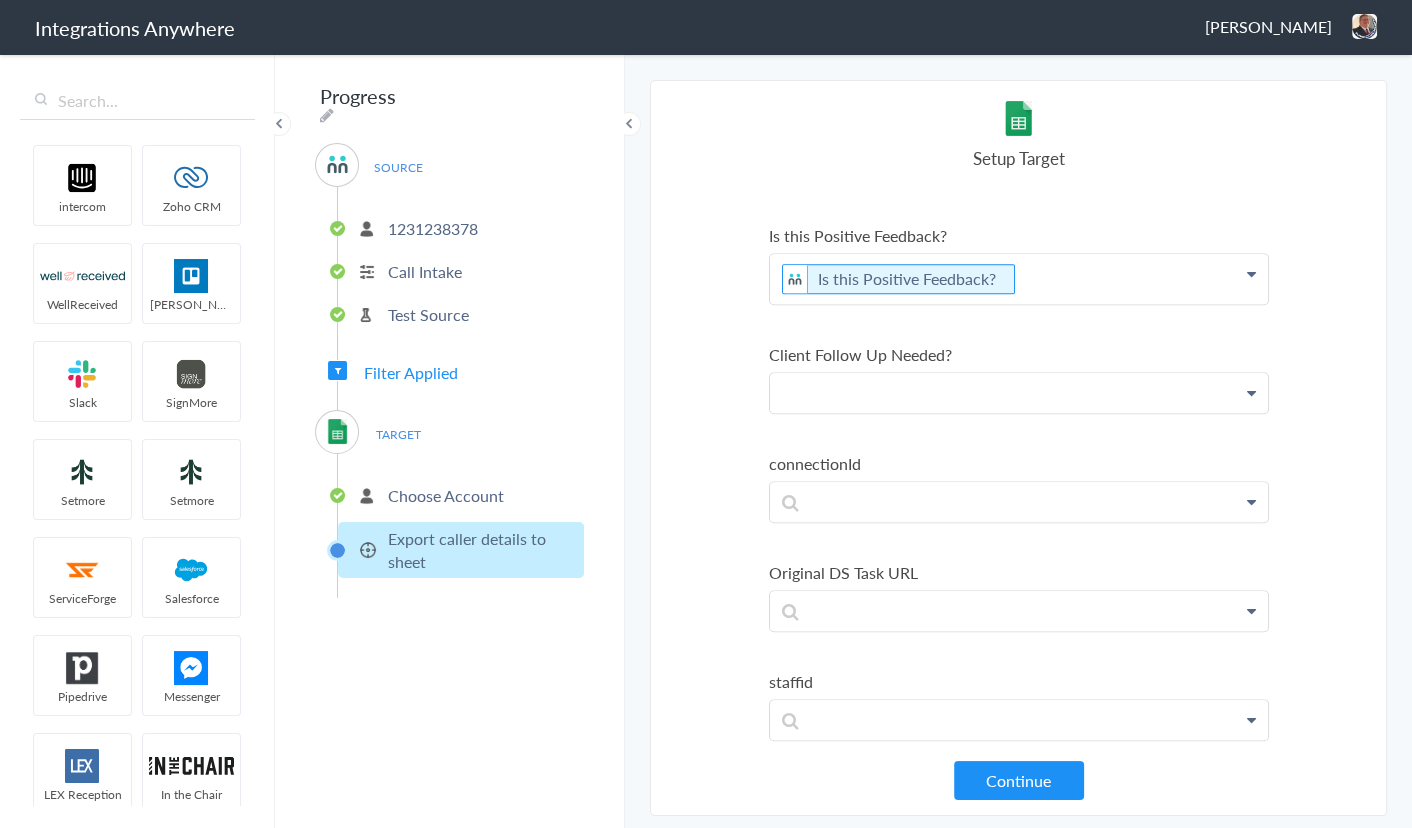 click at bounding box center (1019, -1545) 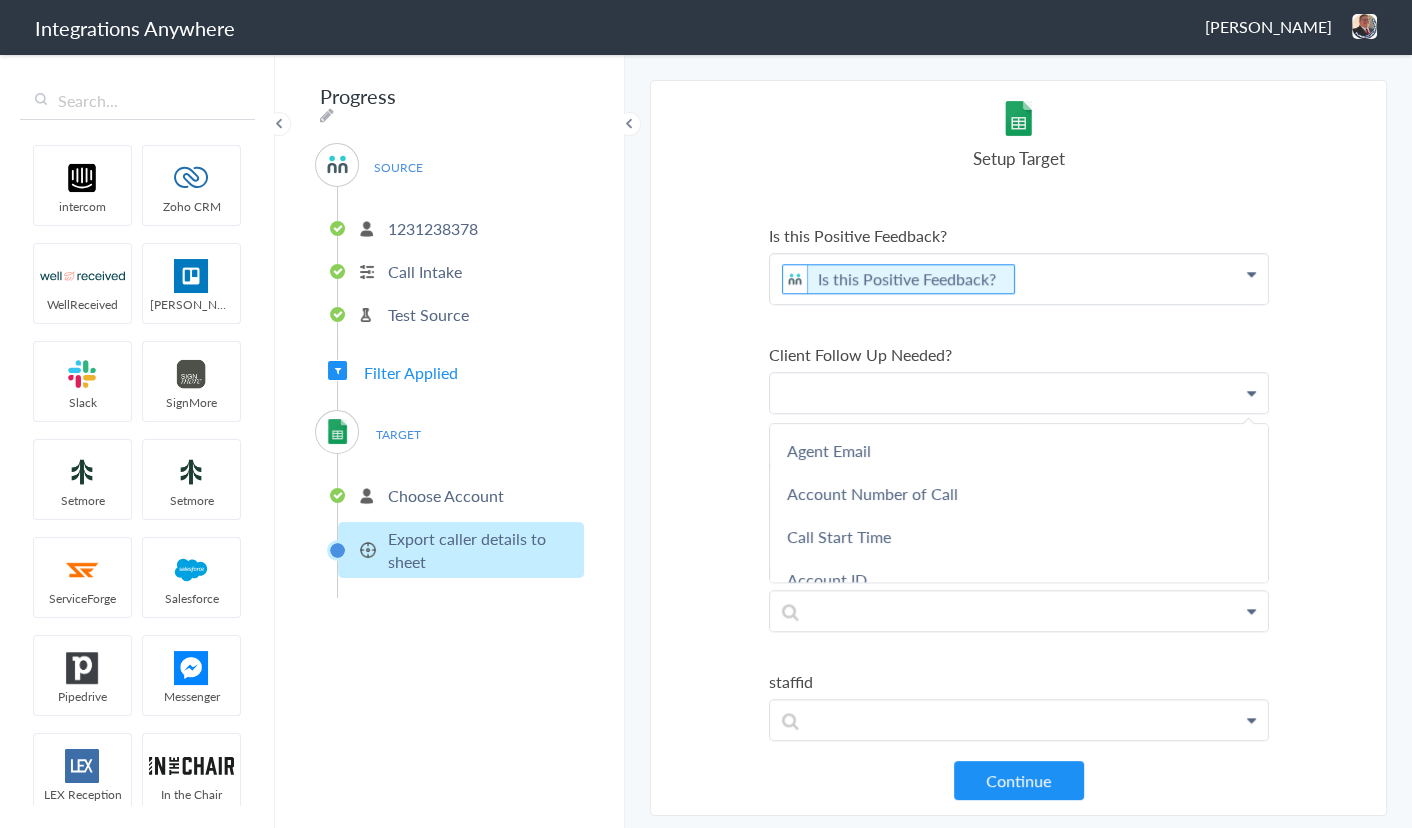 type 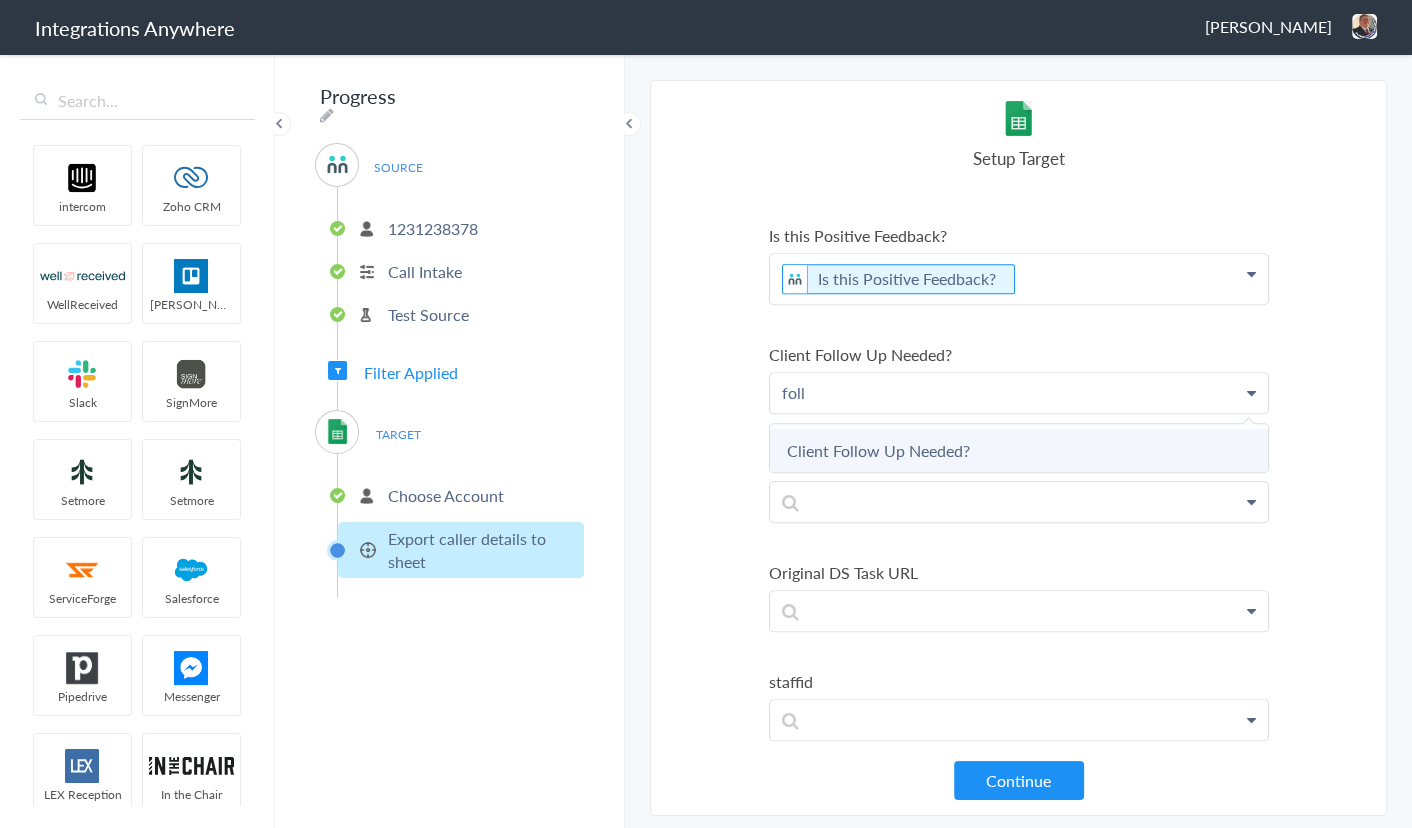 click on "Client Follow Up Needed?" at bounding box center (0, 0) 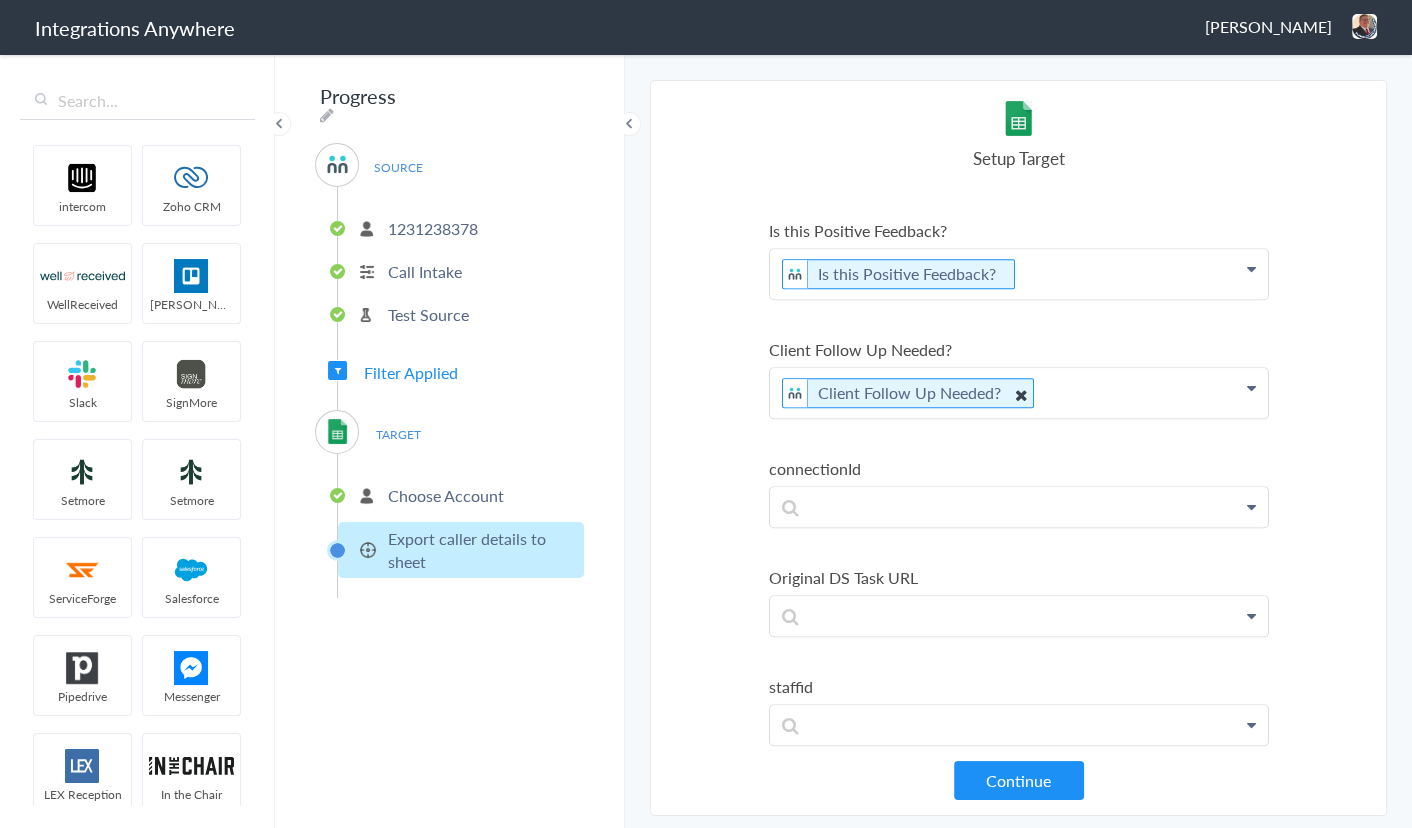 scroll, scrollTop: 1810, scrollLeft: 0, axis: vertical 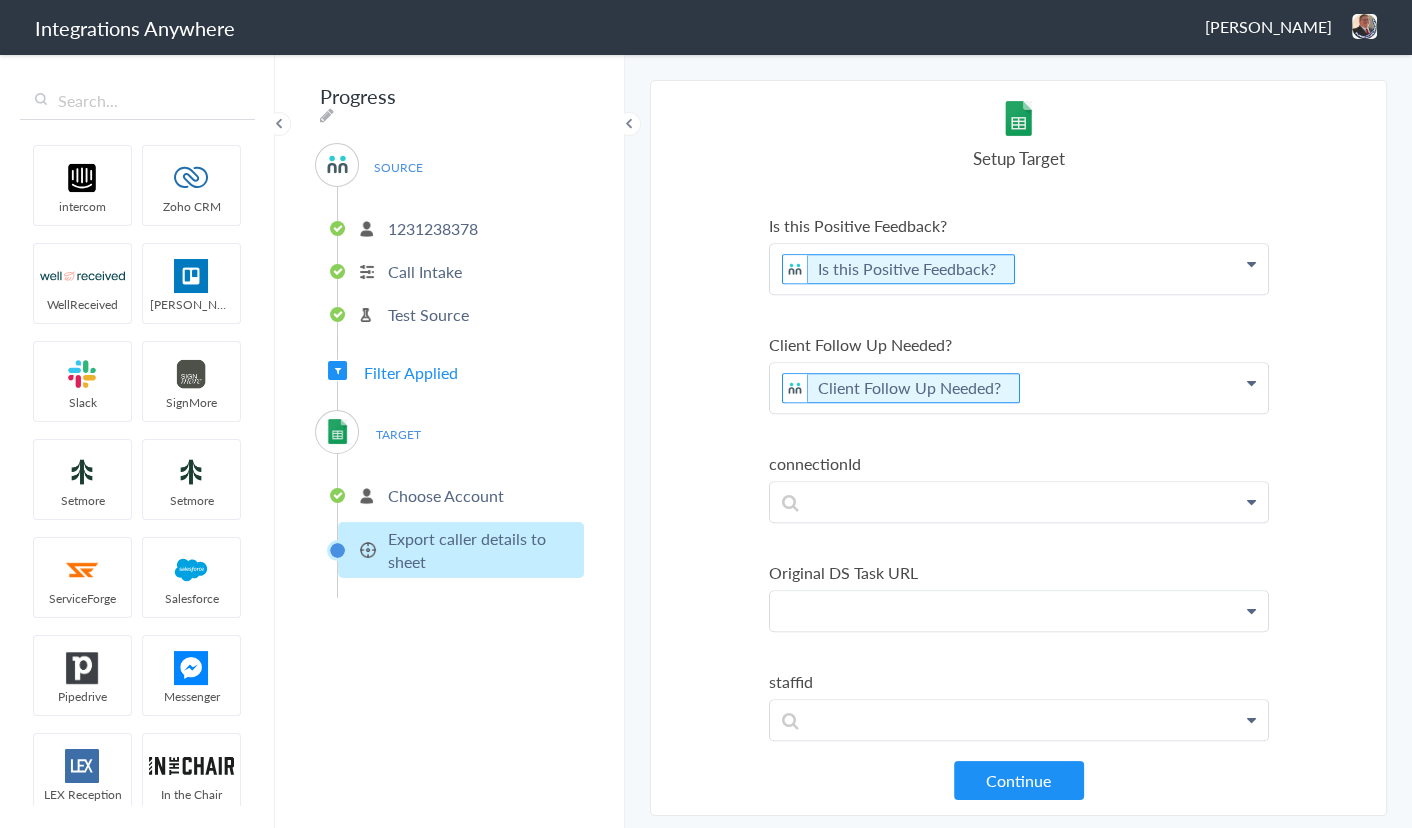 click at bounding box center [1019, -1555] 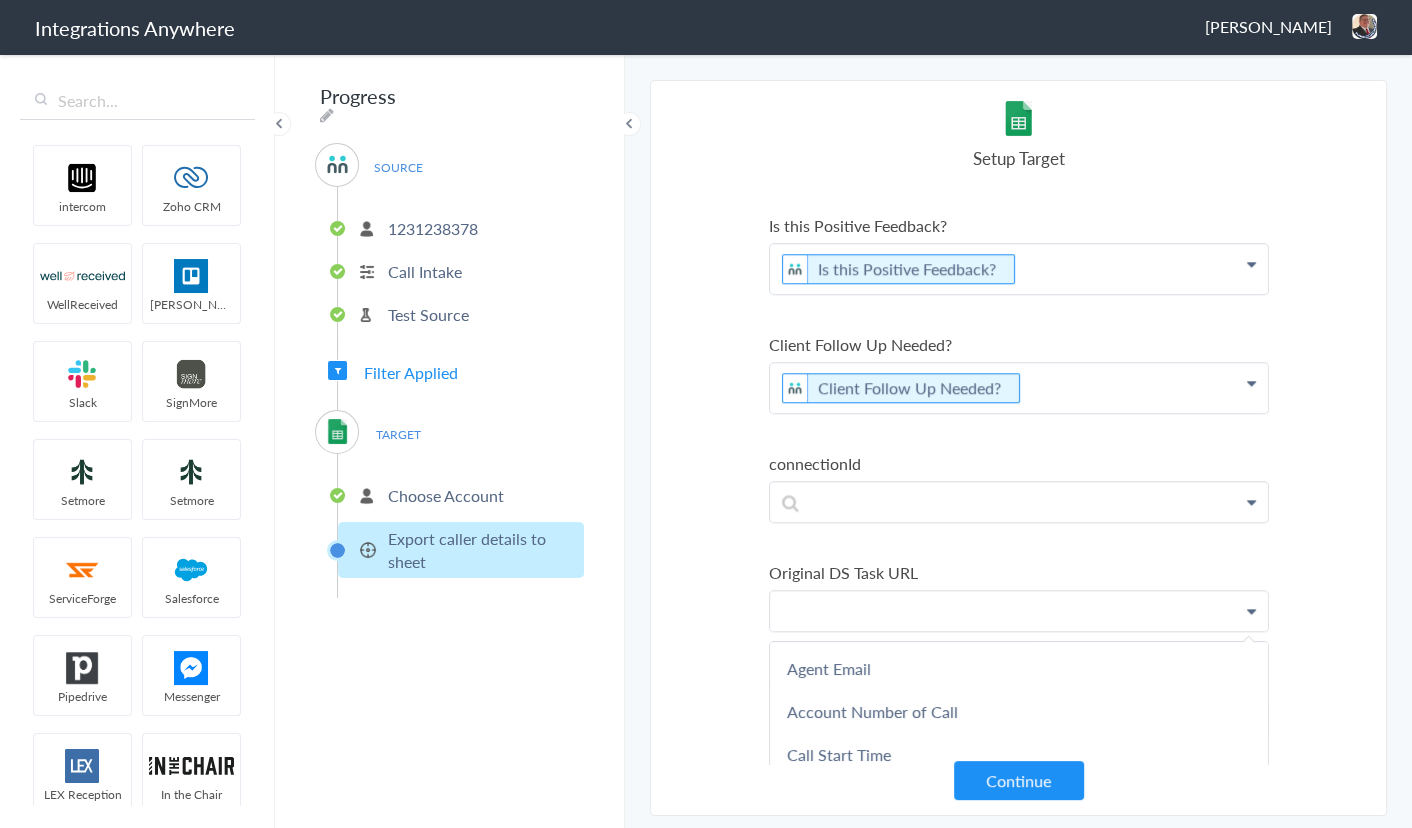 type 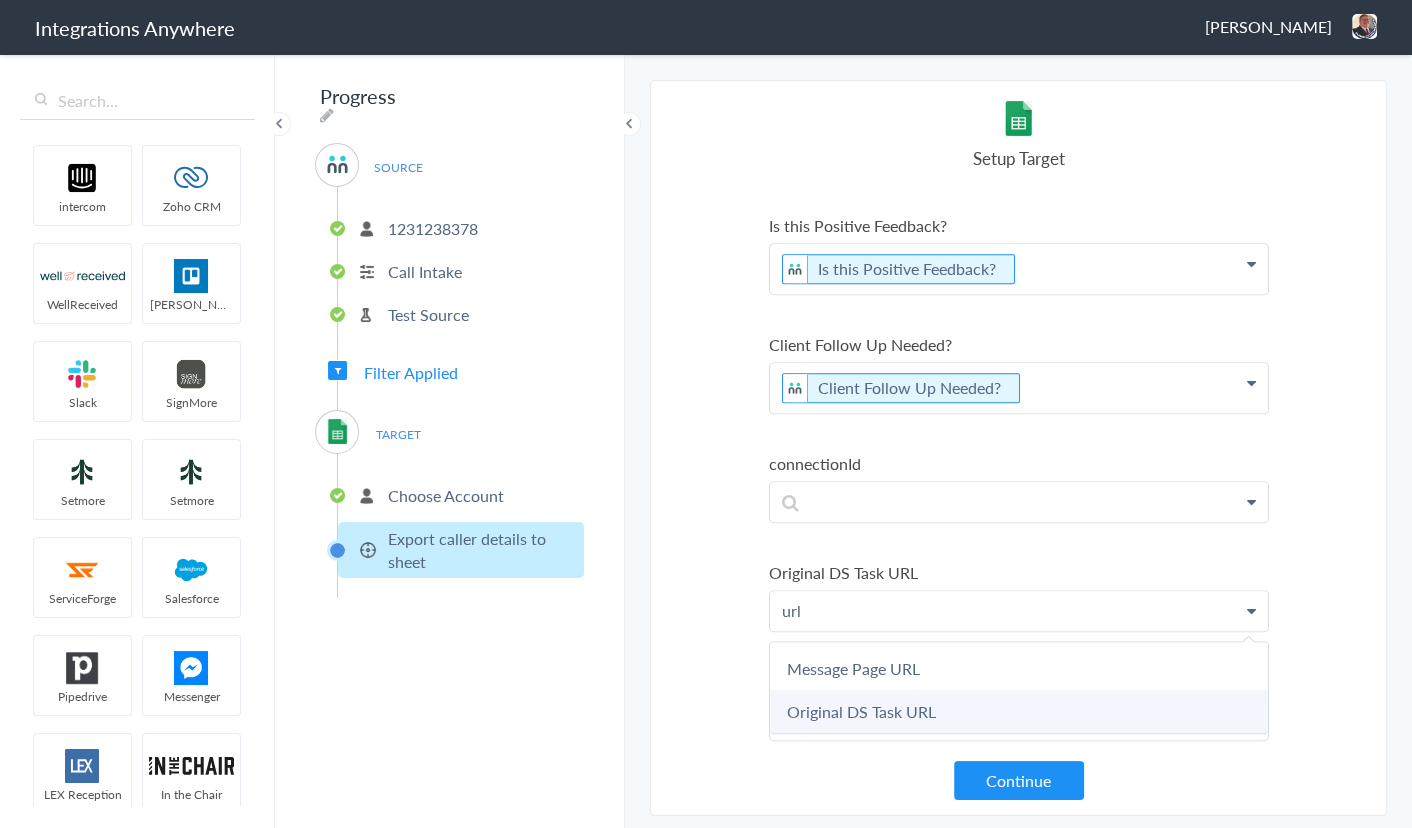 click on "Original DS Task URL" at bounding box center (0, 0) 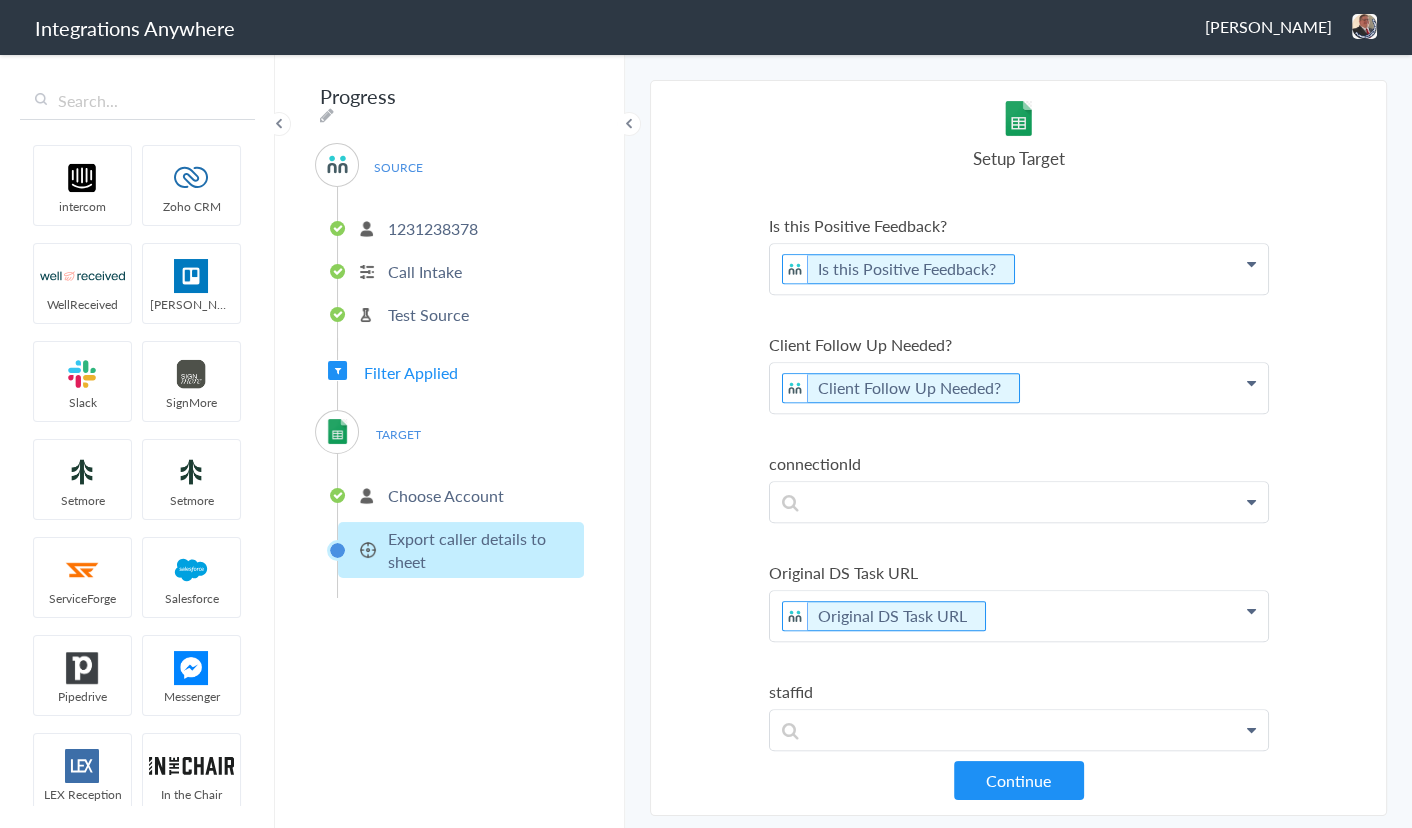 drag, startPoint x: 1070, startPoint y: 520, endPoint x: 1050, endPoint y: 527, distance: 21.189621 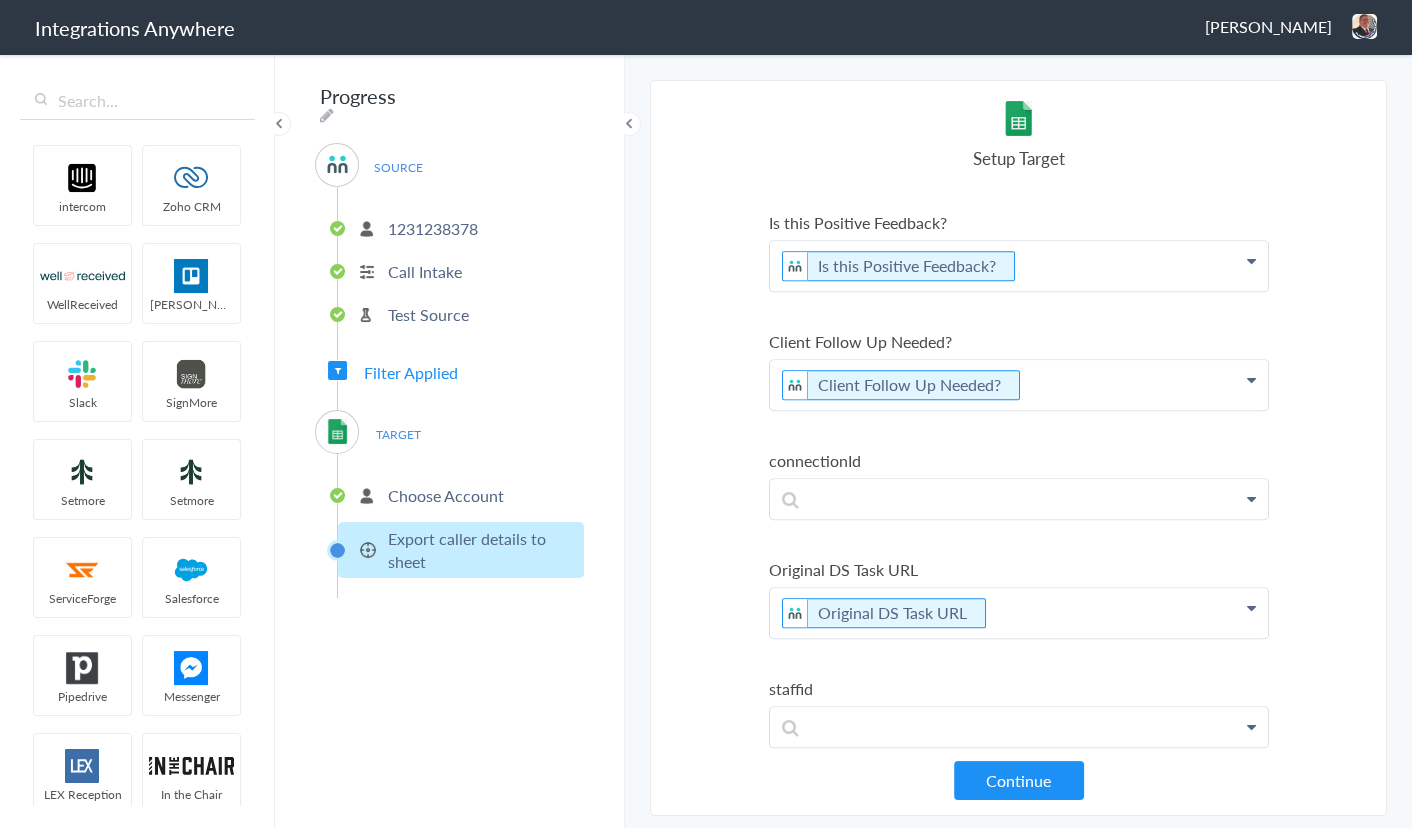 scroll, scrollTop: 1819, scrollLeft: 0, axis: vertical 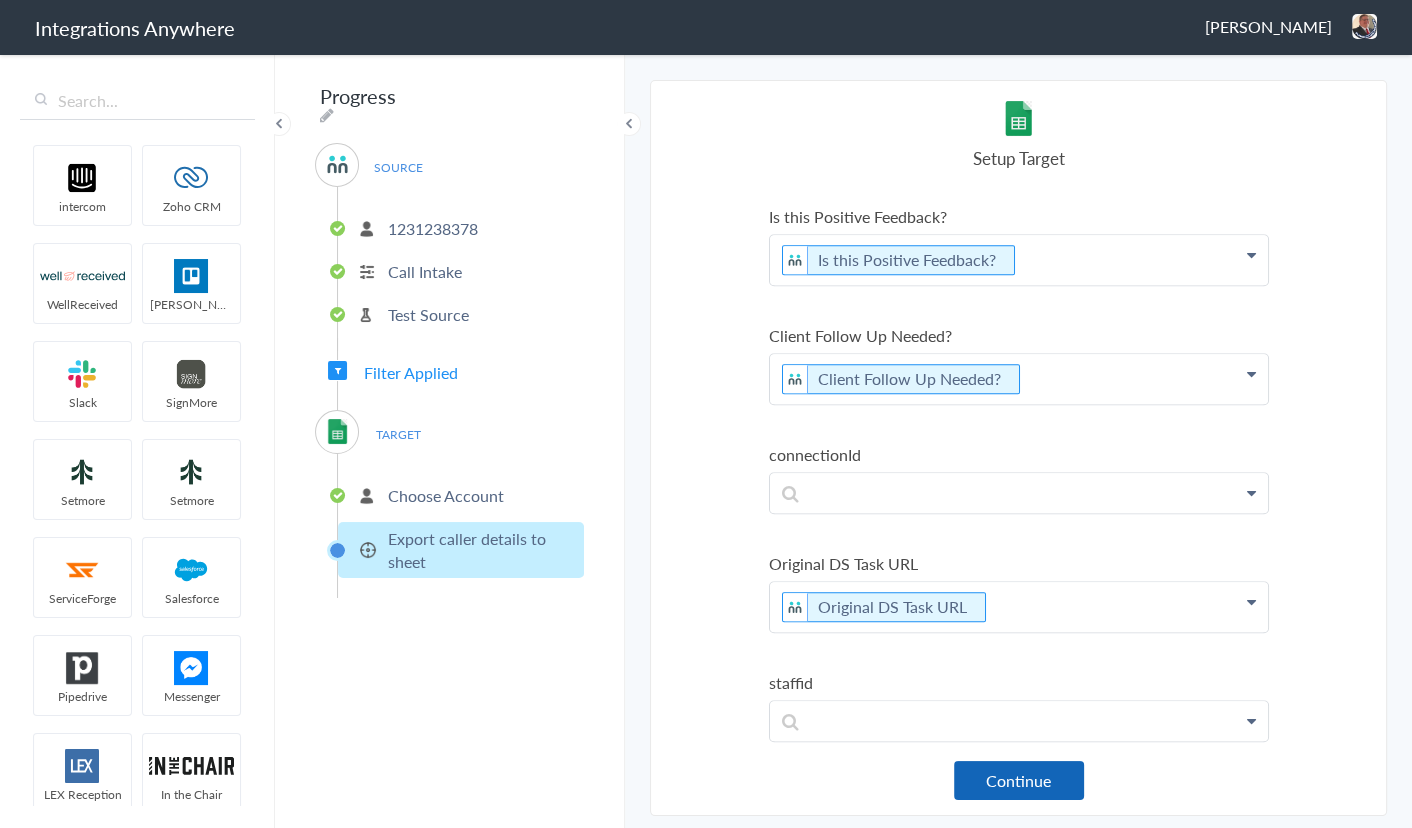click on "Continue" at bounding box center [1019, 780] 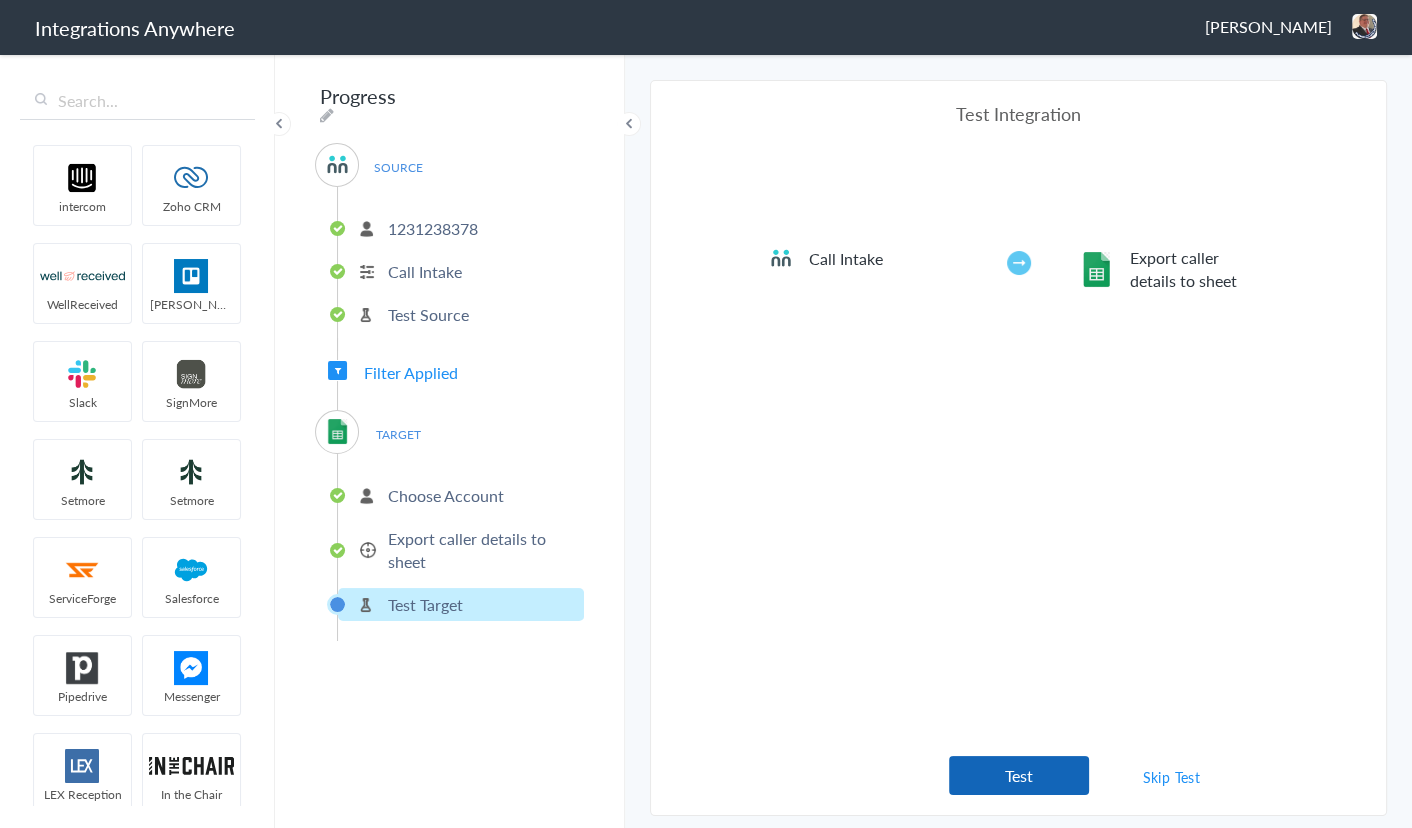 click on "Test" at bounding box center (1019, 775) 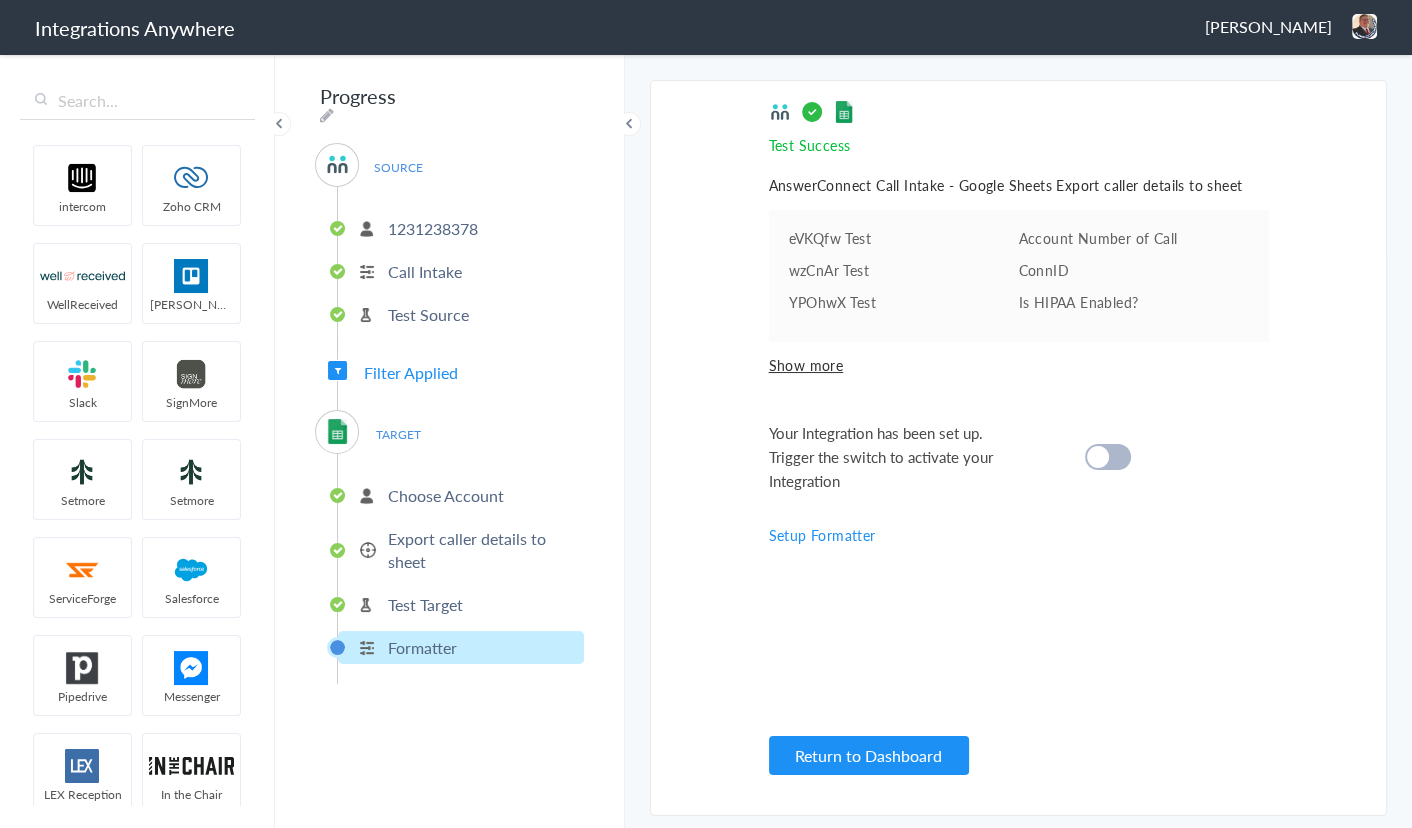 click at bounding box center (1098, 457) 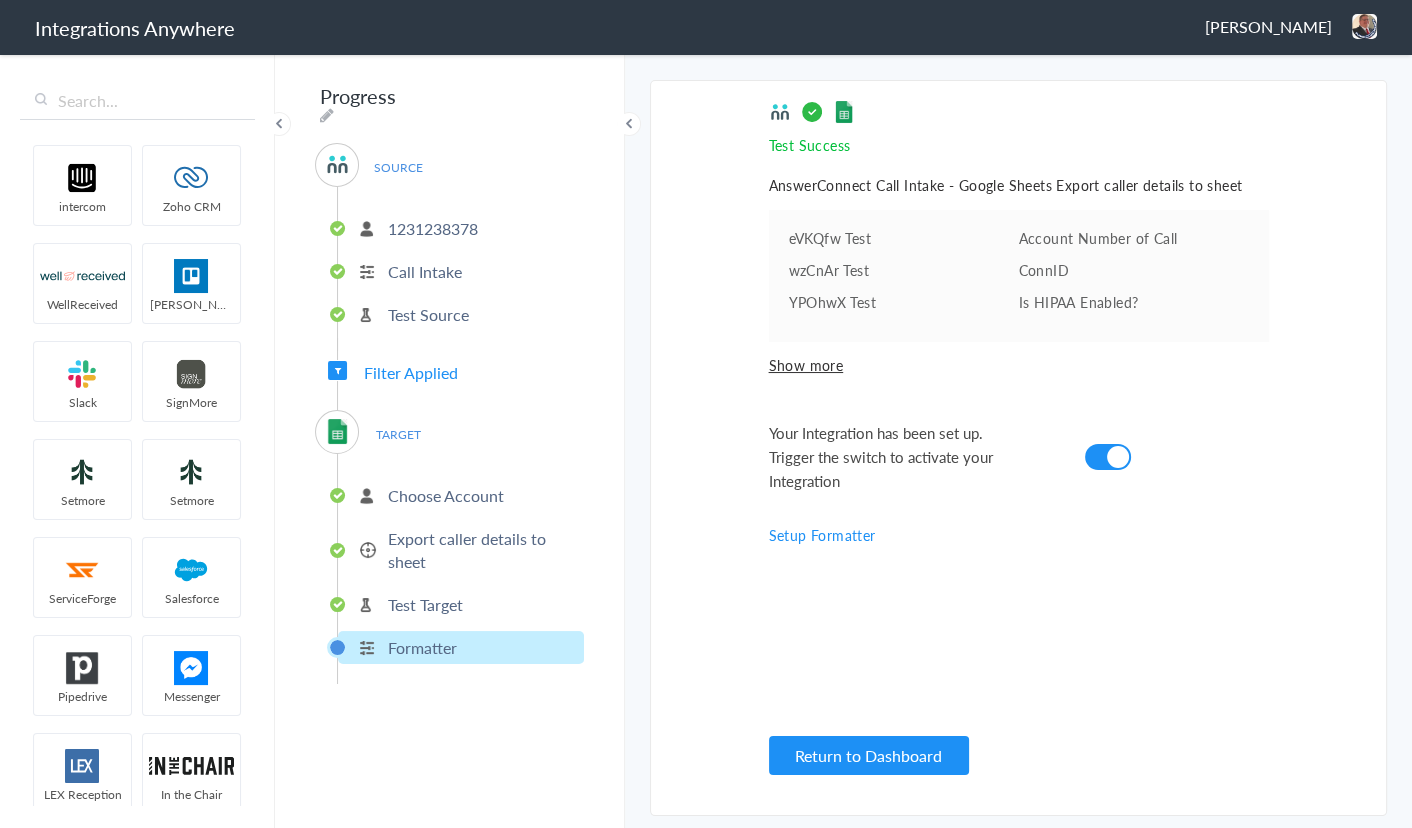 click on "1231238378" at bounding box center [433, 228] 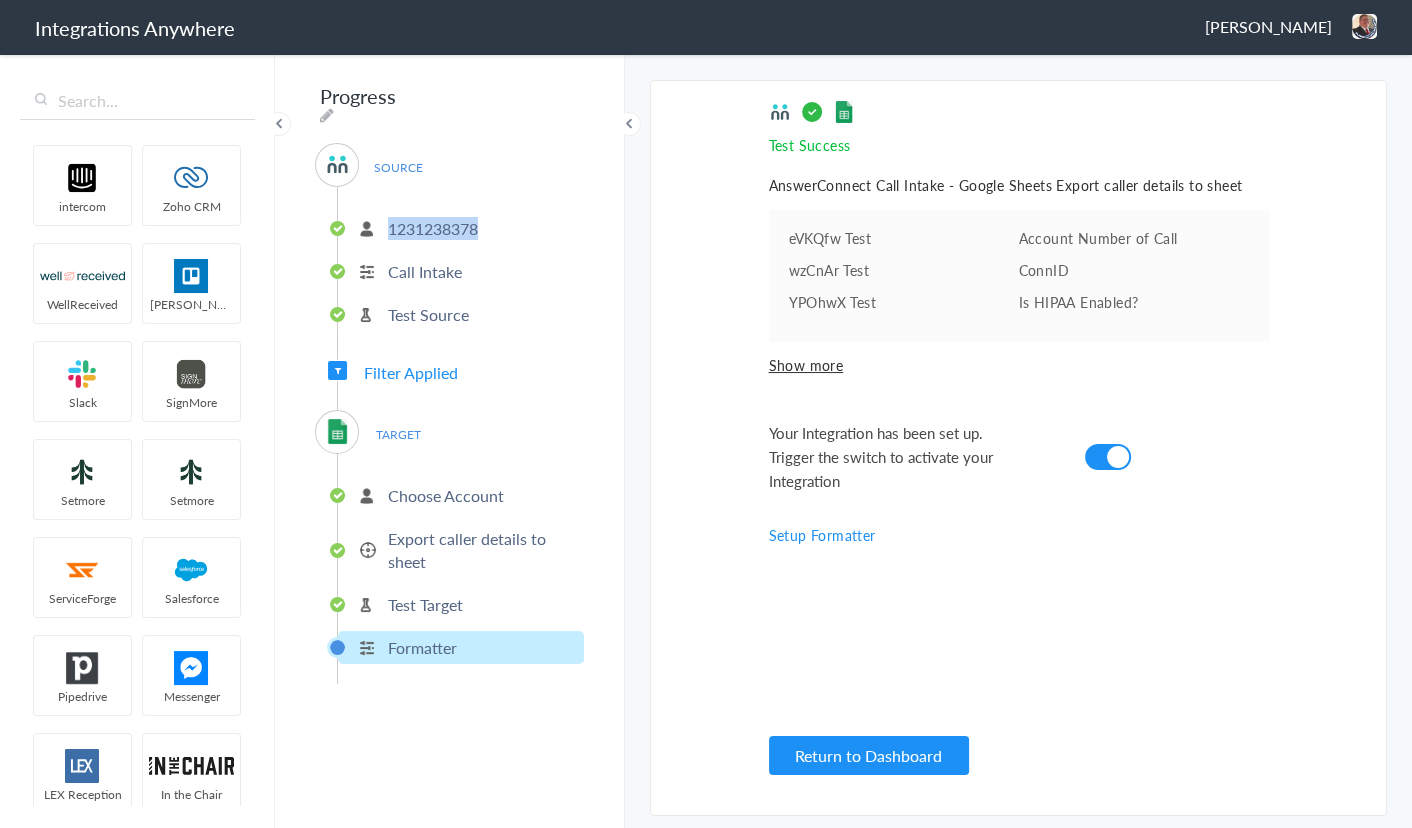 click on "1231238378" at bounding box center [433, 228] 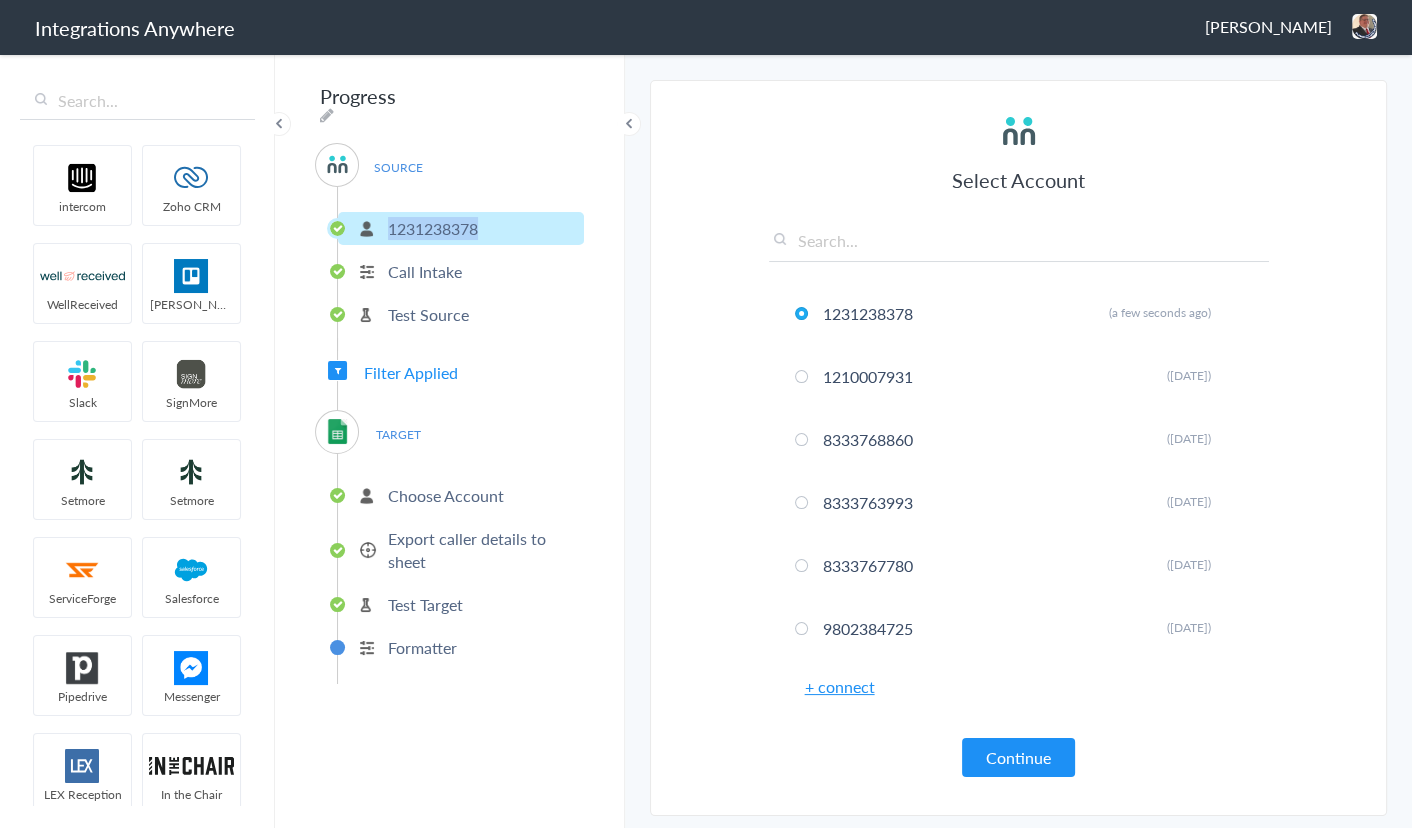 click on "1231238378" at bounding box center (433, 228) 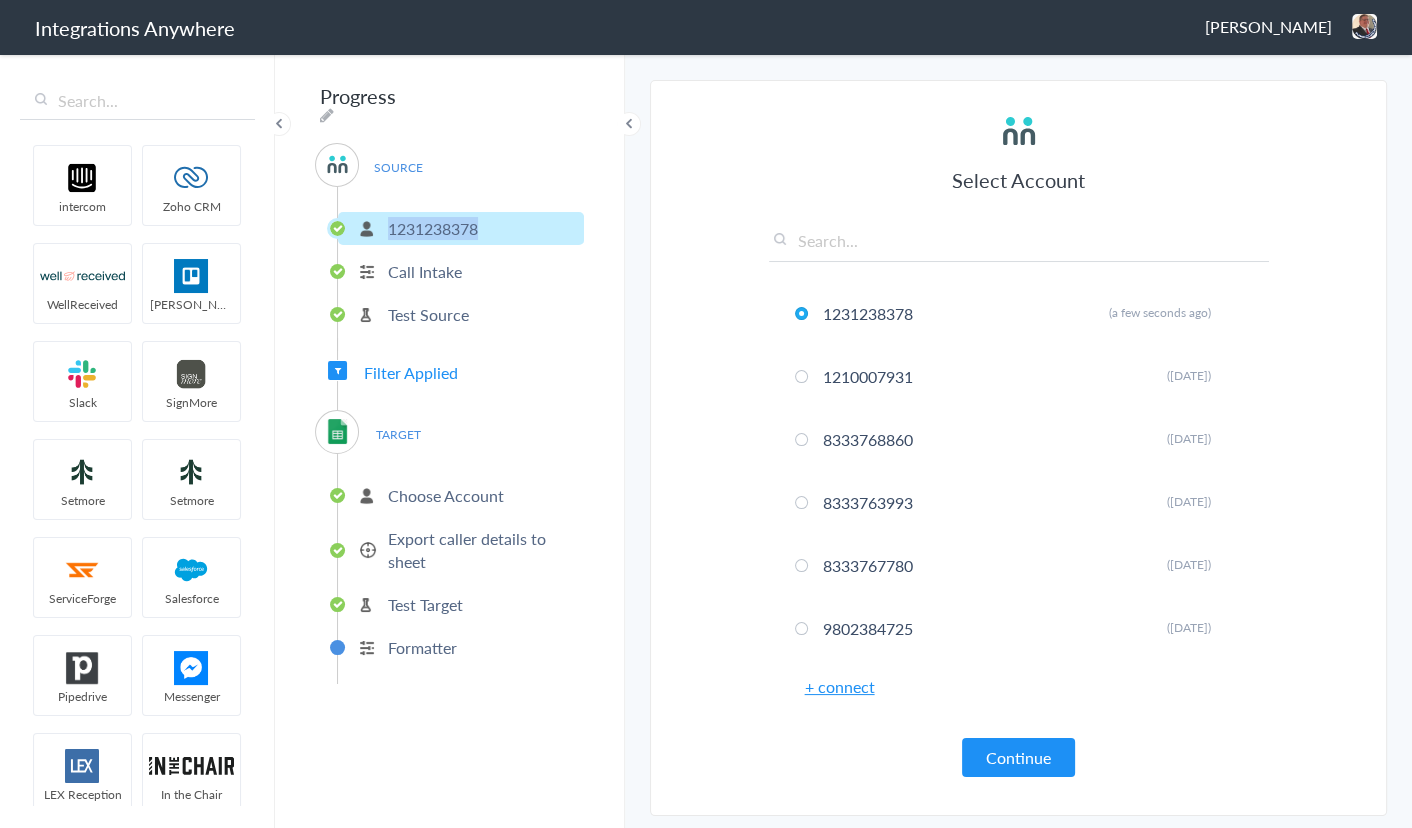 copy on "1231238378" 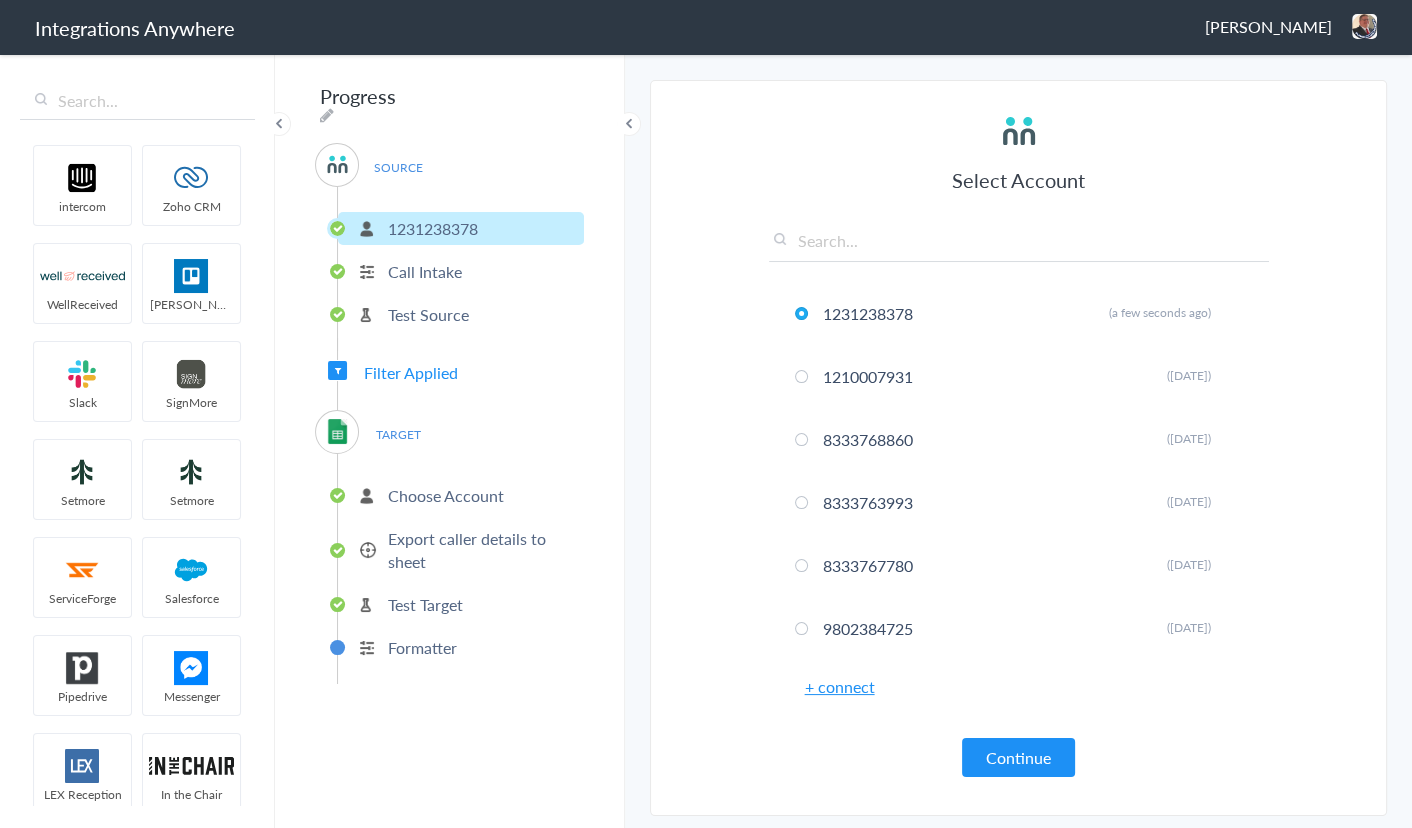 click on "Progress
SOURCE 1231238378 Call Intake Test Source
Filter
Applied
TARGET Choose Account Export caller details to sheet Test Target Formatter" at bounding box center (450, 440) 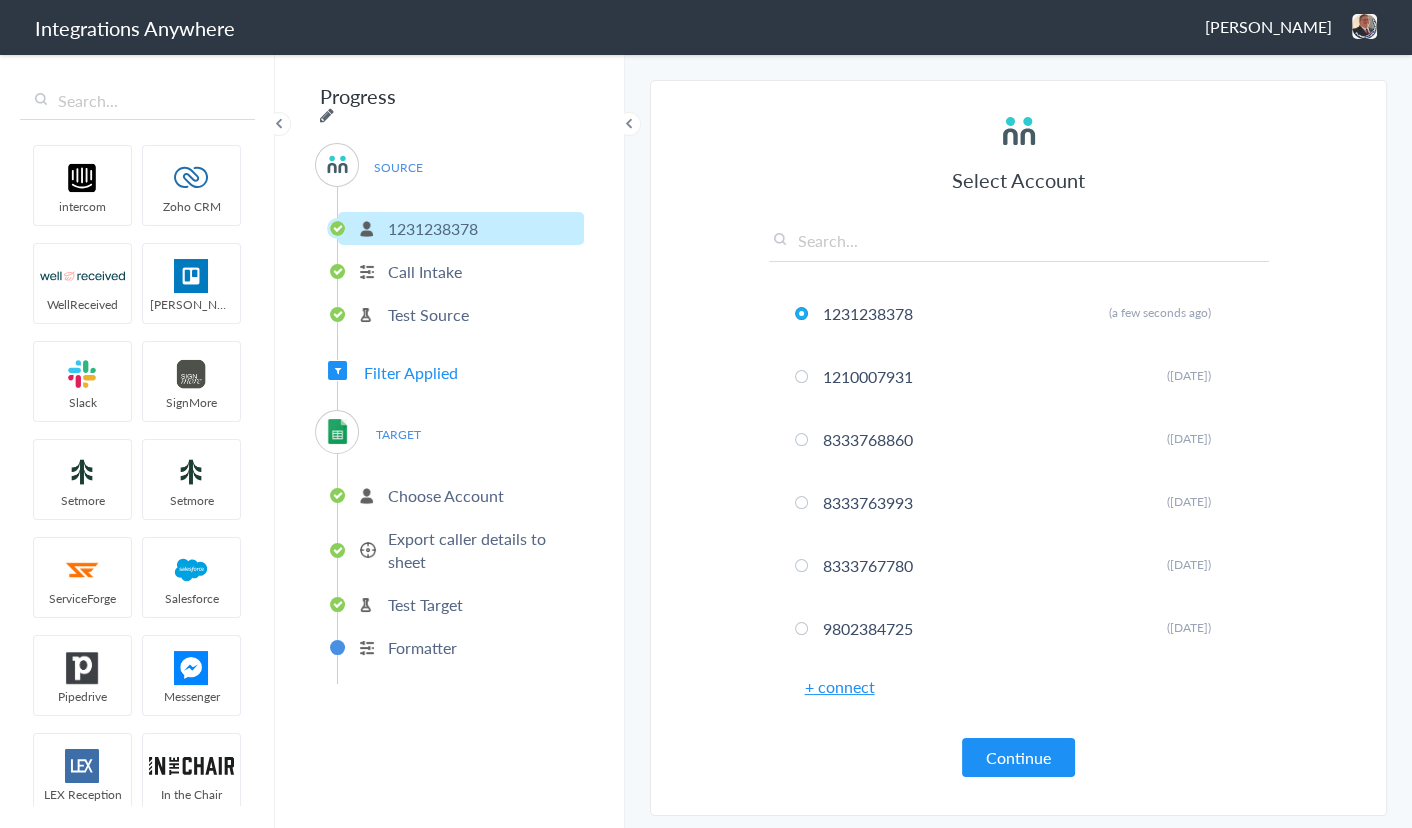 click at bounding box center (327, 115) 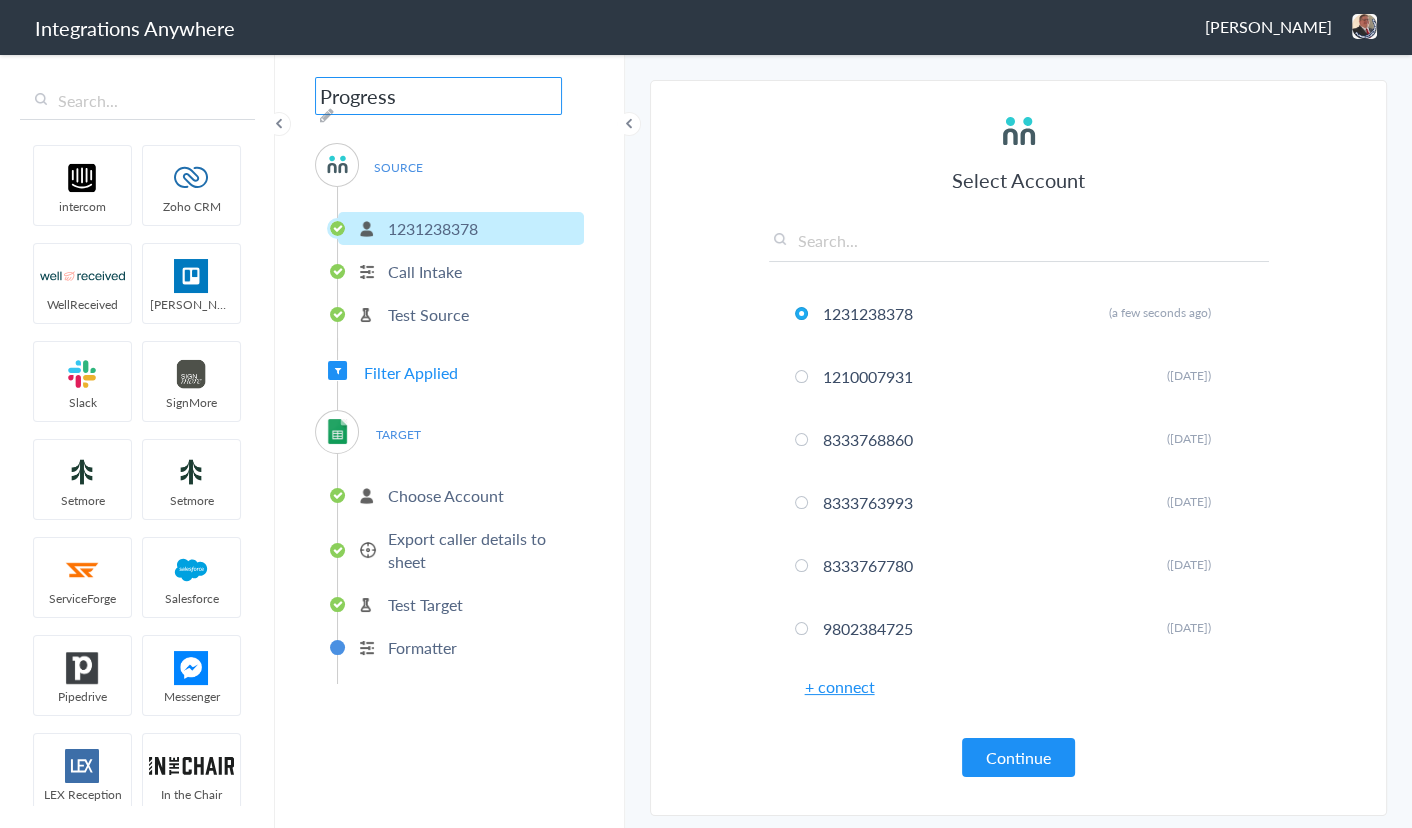 drag, startPoint x: 478, startPoint y: 91, endPoint x: 219, endPoint y: 95, distance: 259.03088 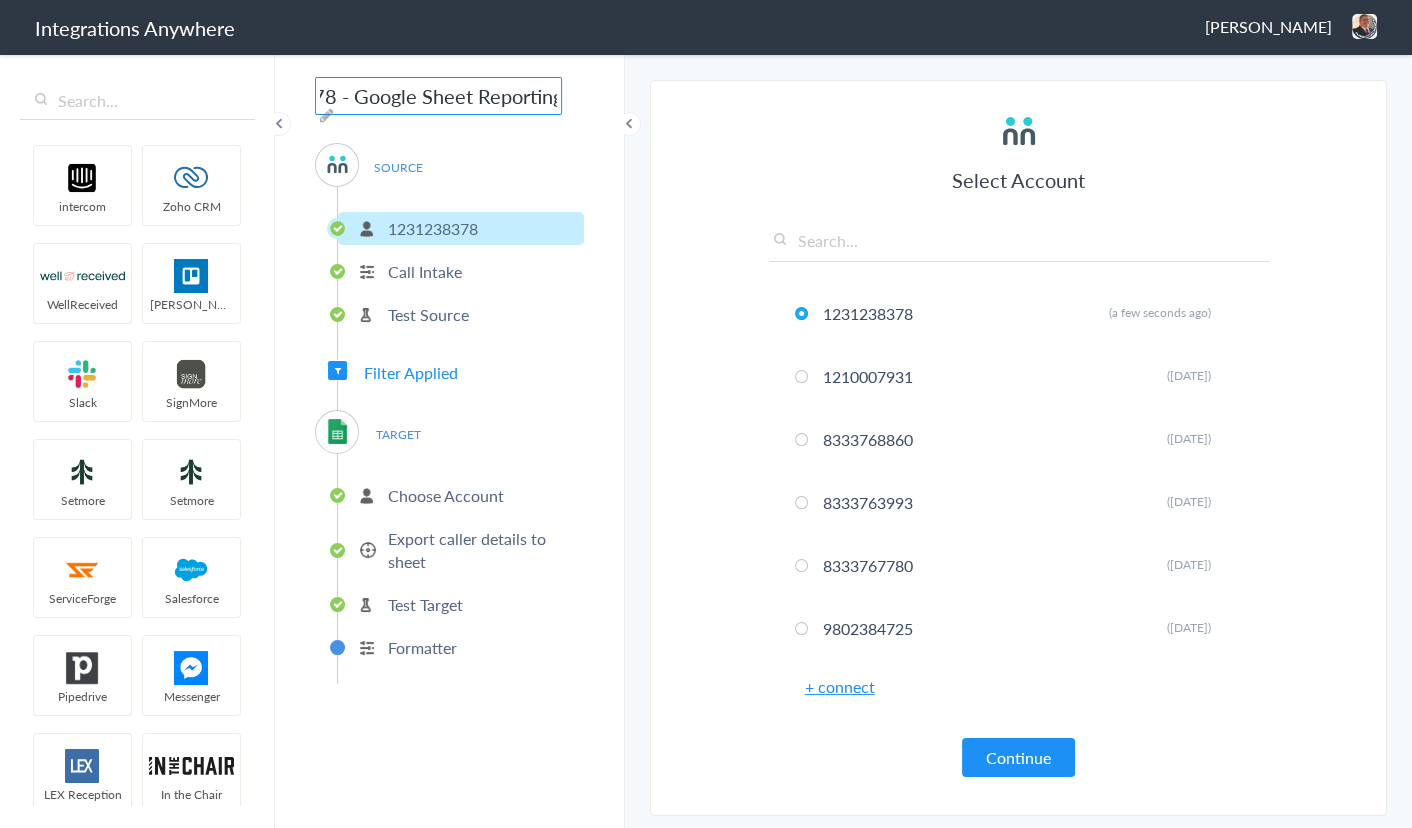scroll, scrollTop: 0, scrollLeft: 114, axis: horizontal 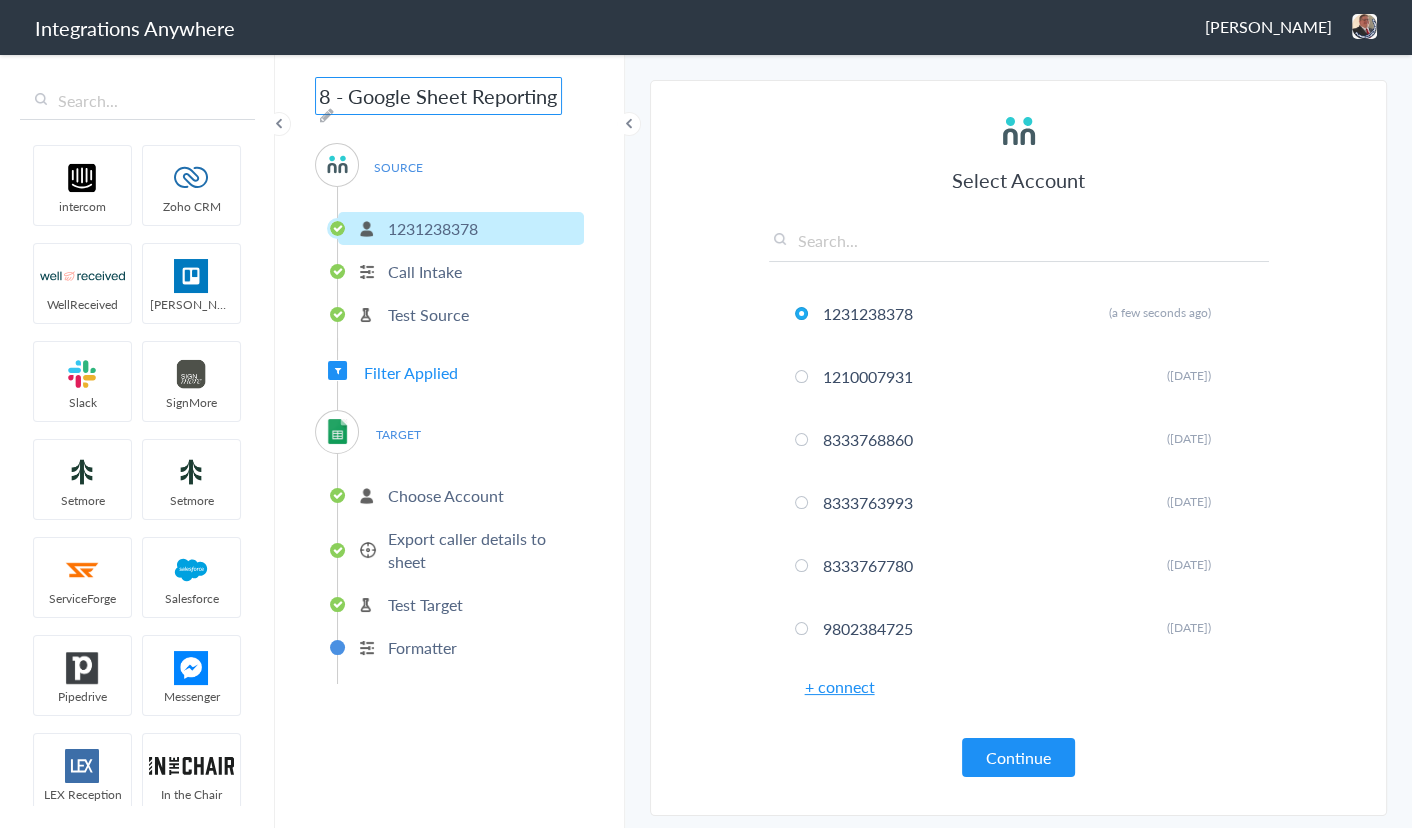 type on "1231238378 - Google Sheet Reporting" 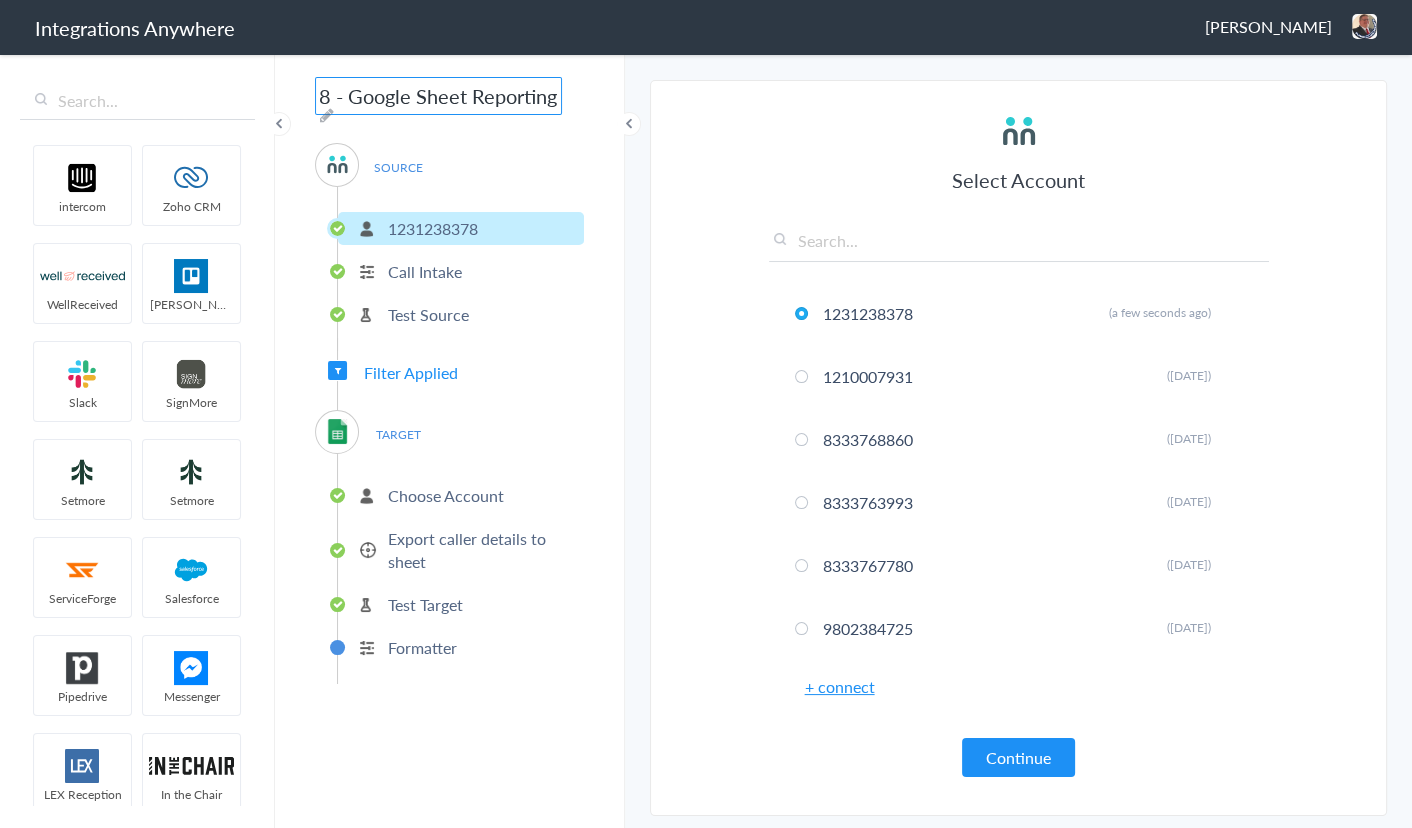 click on "Export caller details to sheet" at bounding box center (483, 550) 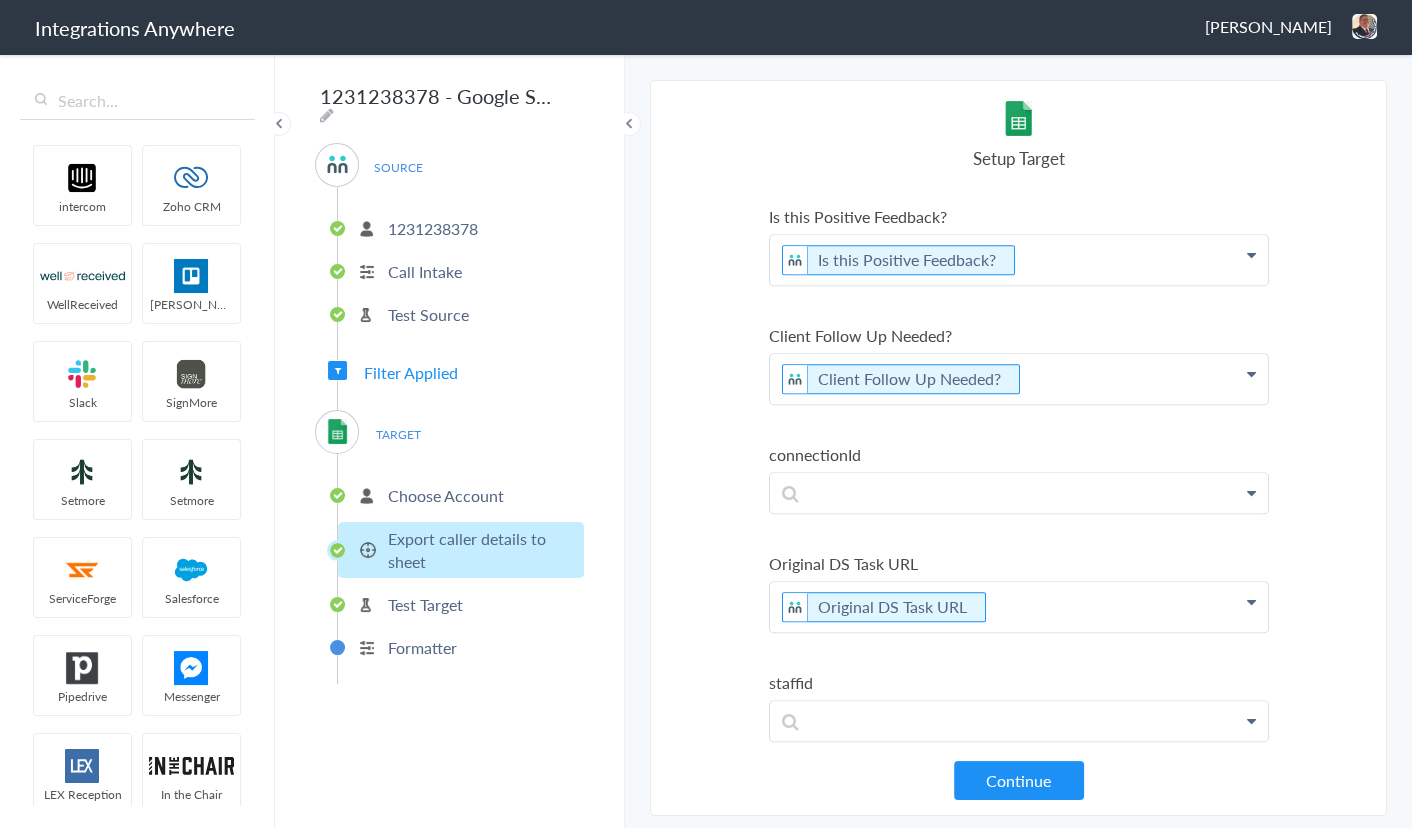 click on "Formatter" at bounding box center [422, 647] 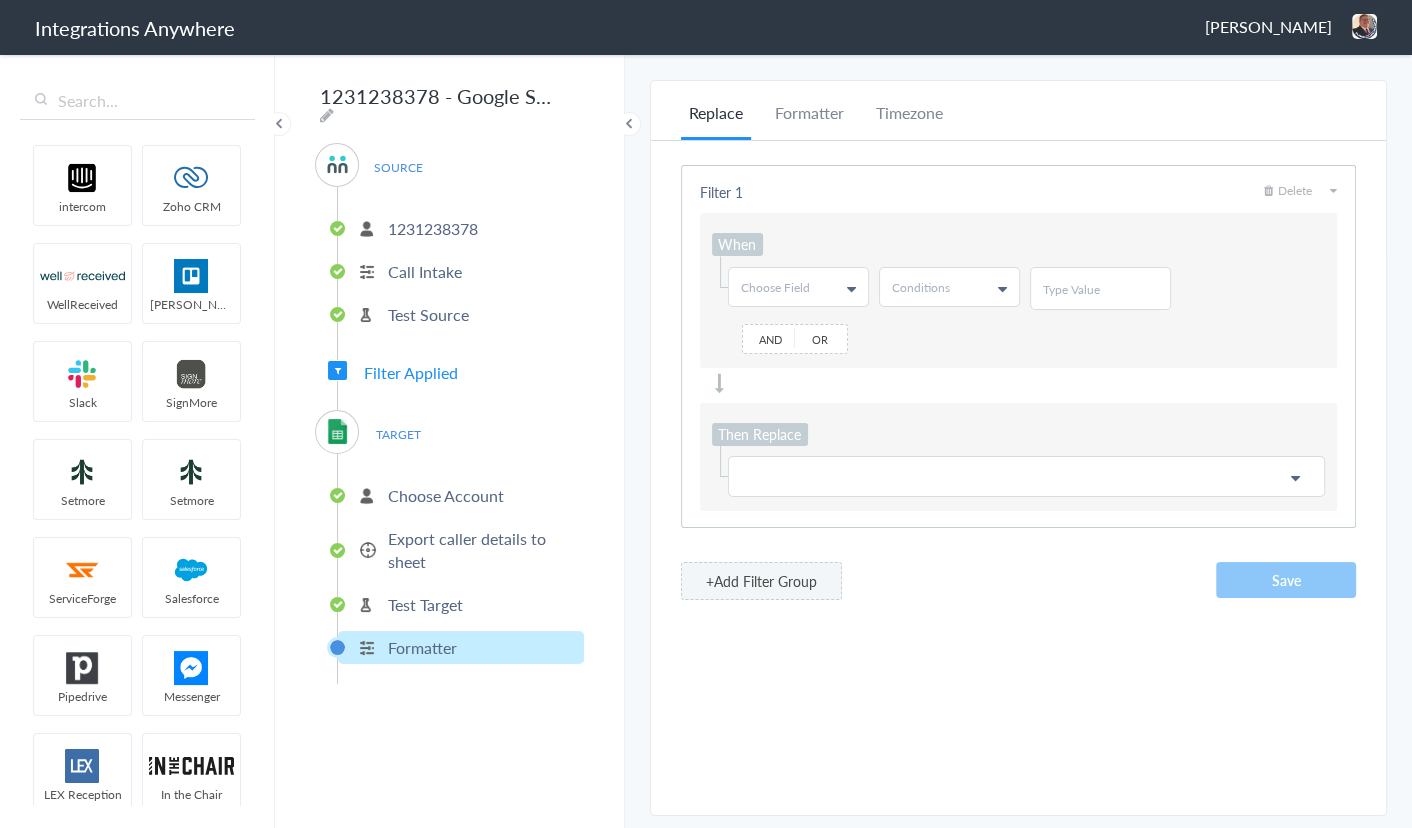 click on "Select  Account 1231238378       Rename   Delete   (a few seconds ago) 1210007931       Rename   Delete   (6 days ago) 8333768860       Rename   Delete   (3 months ago) 8333763993       Rename   Delete   (3 months ago) 8333767780       Rename   Delete   (3 months ago) 9802384725       Rename   Delete   (3 months ago) 9102402198       Rename   Delete   (4 months ago) 1231236666       Rename   Delete   (6 months ago) 8664071599       Rename   Delete   (7 months ago) 8663018353       Rename   Delete   (a year ago) 7043269727       Rename   Delete   (a year ago) 1210006630       Rename   Delete   (a year ago) 8153237283       Rename   Delete   (a year ago) 1210006592       Rename   Delete   (a year ago) 8032449944       Rename   Delete   (a year ago) 1231234444       Rename   Delete   (a year ago) 1210006531       Rename   Delete   (a year ago) 2525407036       Rename   Delete   (a year ago) 1210006508       Rename   Delete   (a year ago) 3366856487       Rename   Delete   (a year ago) 2163678312" at bounding box center (1018, 448) 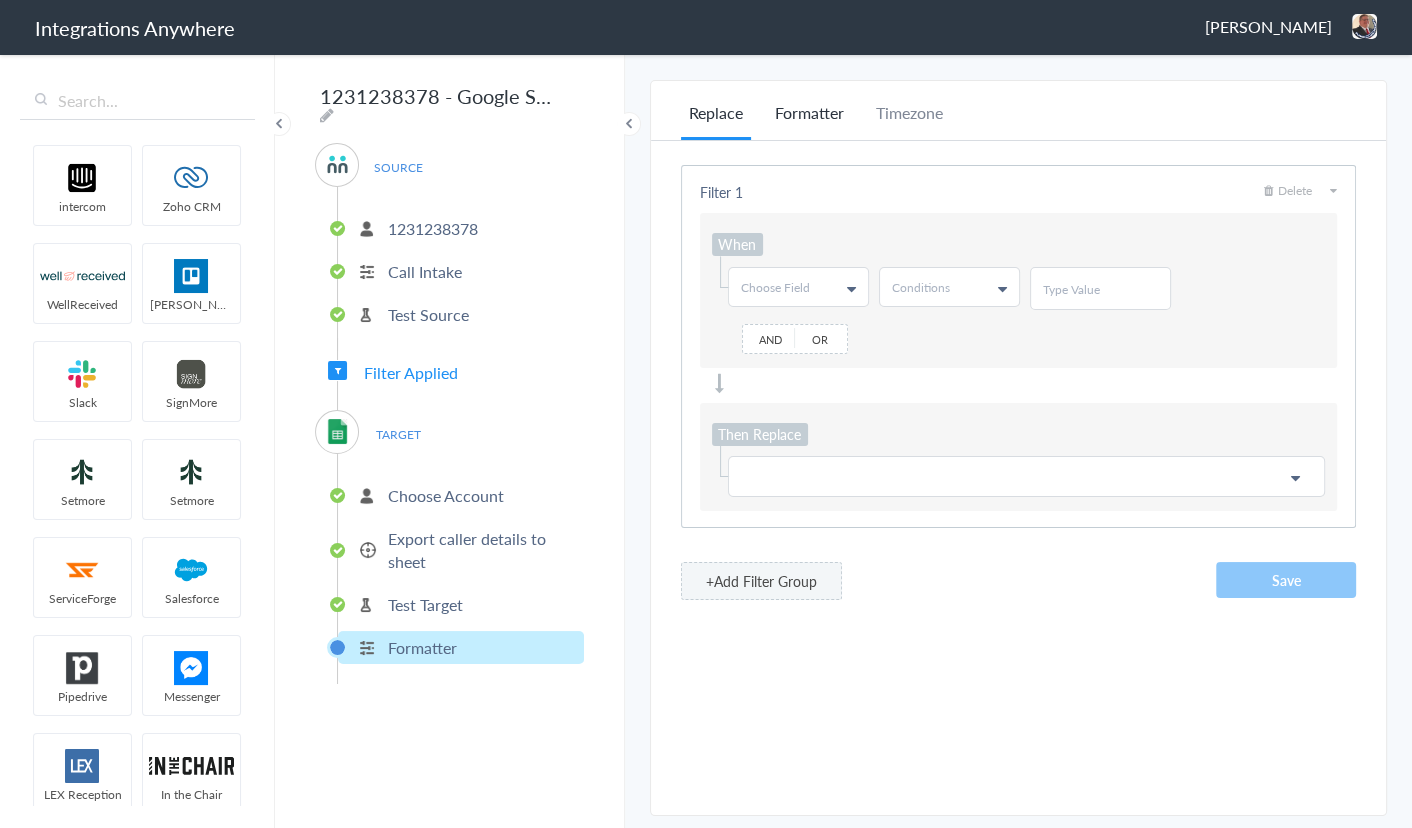click on "Formatter" at bounding box center (809, 120) 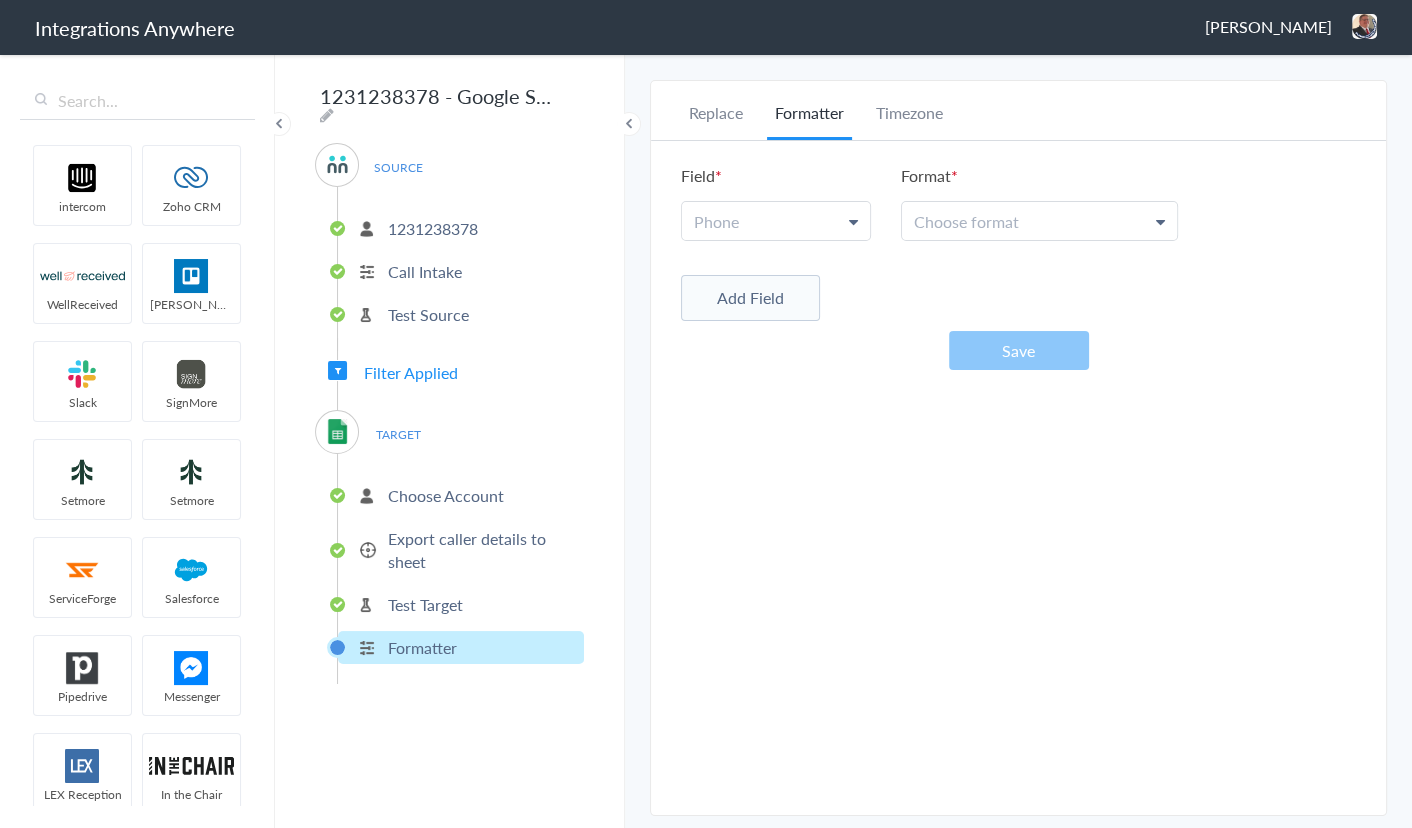 click on "Test Target" at bounding box center [425, 604] 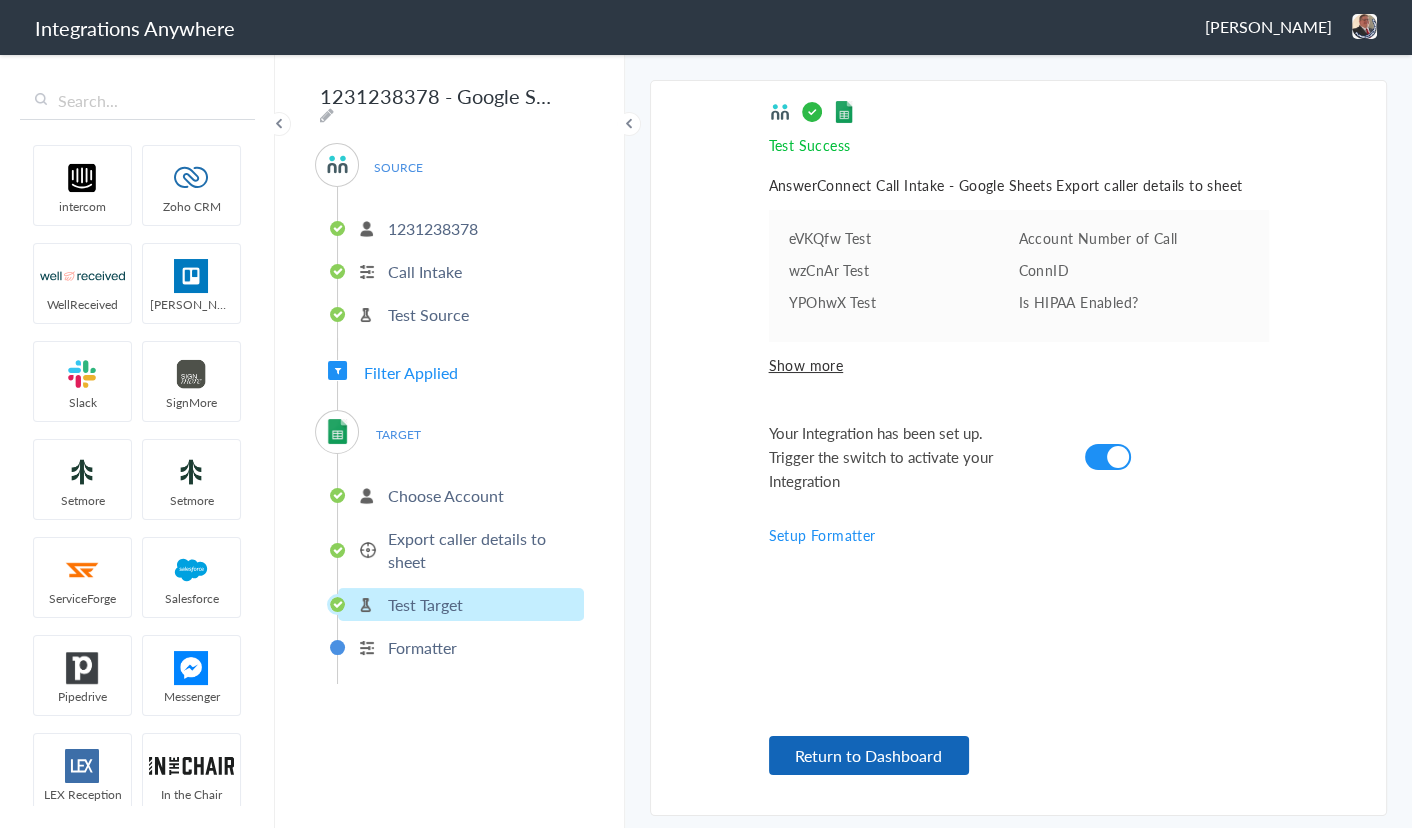 click on "Return to Dashboard" at bounding box center (869, 755) 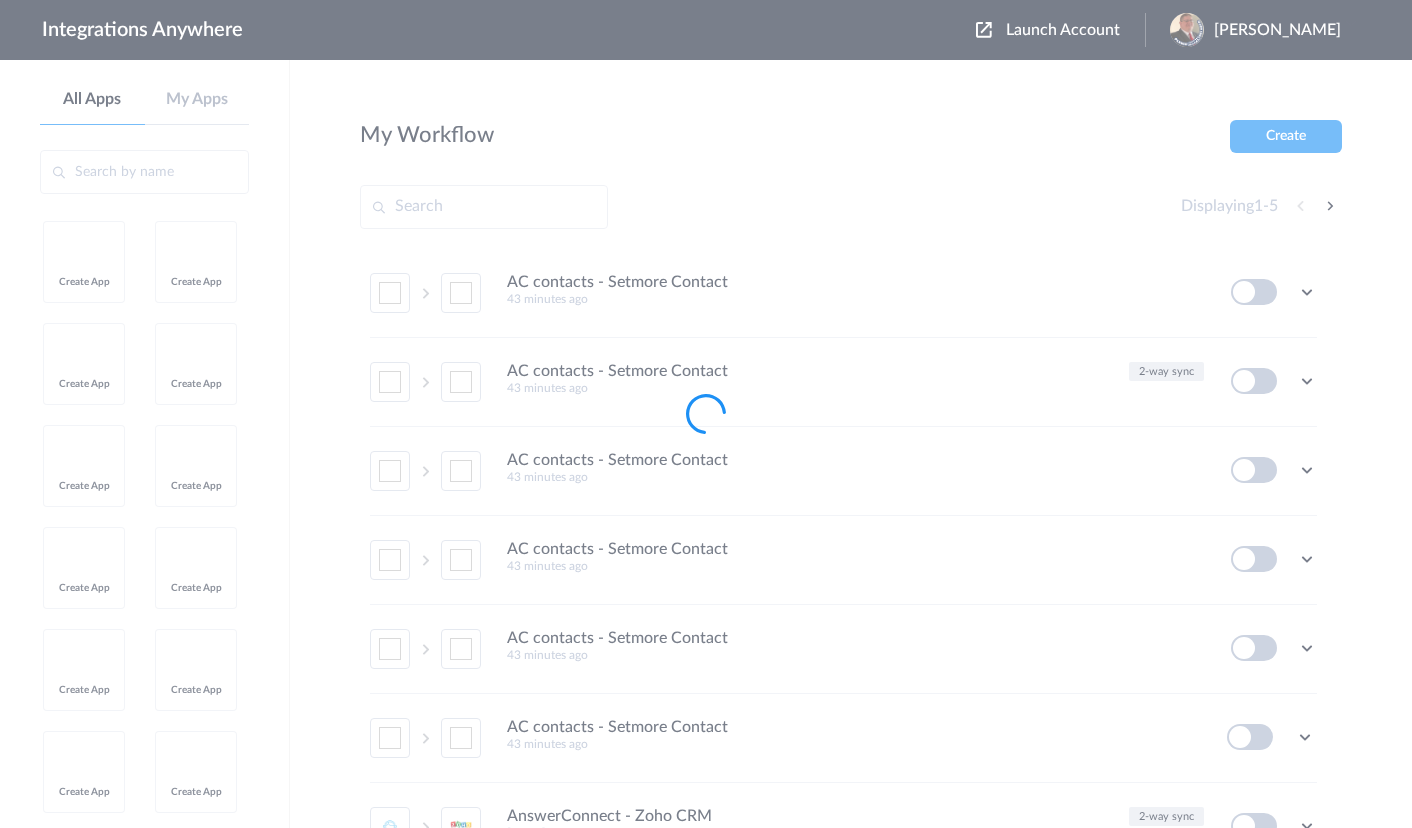 scroll, scrollTop: 0, scrollLeft: 0, axis: both 